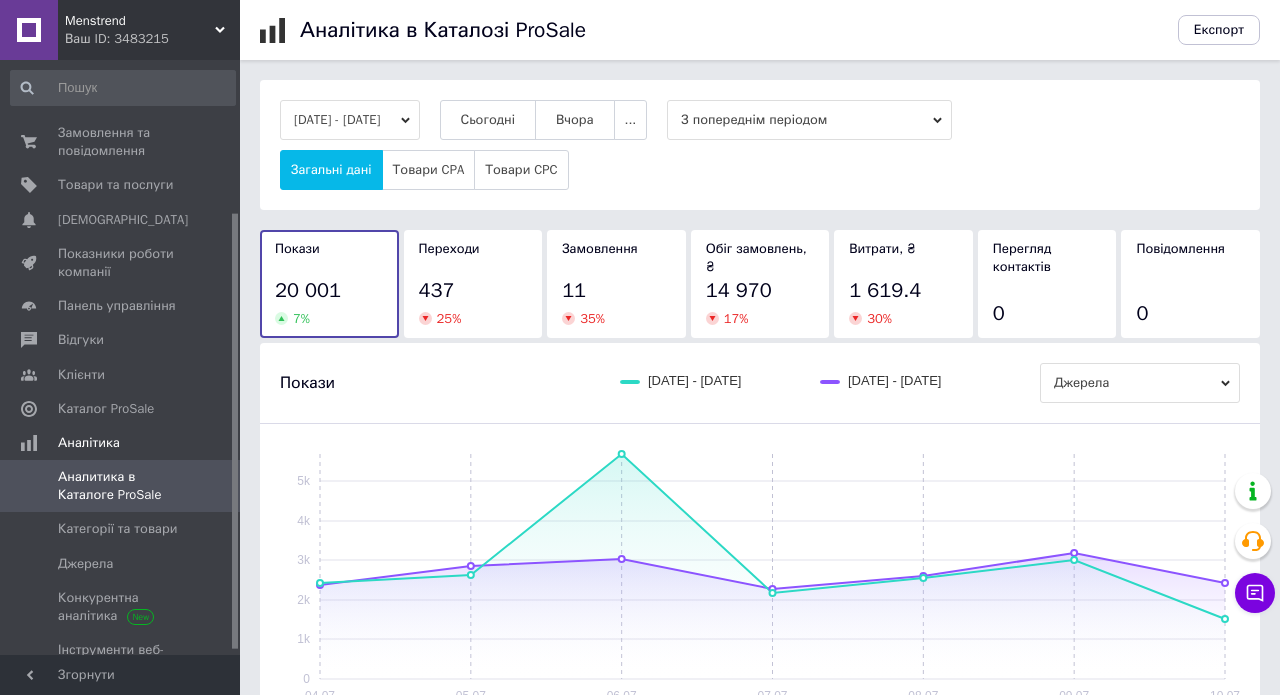 scroll, scrollTop: 205, scrollLeft: 0, axis: vertical 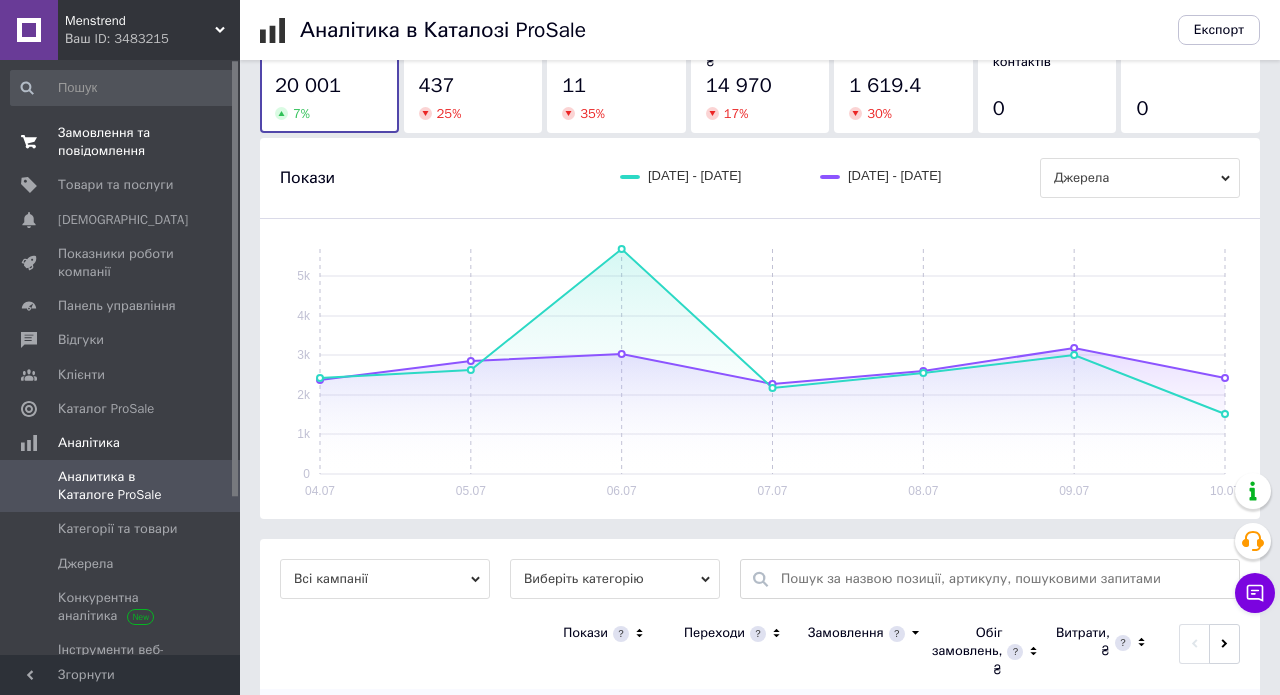 click on "Замовлення та повідомлення" at bounding box center (121, 142) 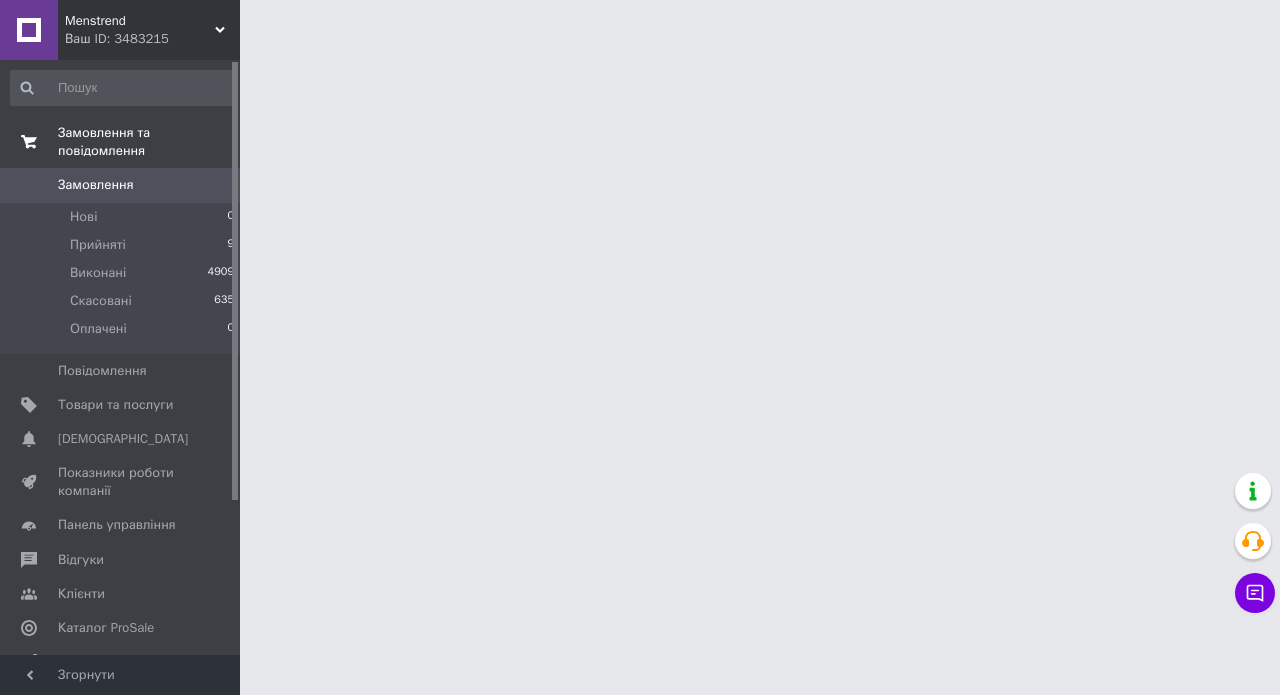 scroll, scrollTop: 0, scrollLeft: 0, axis: both 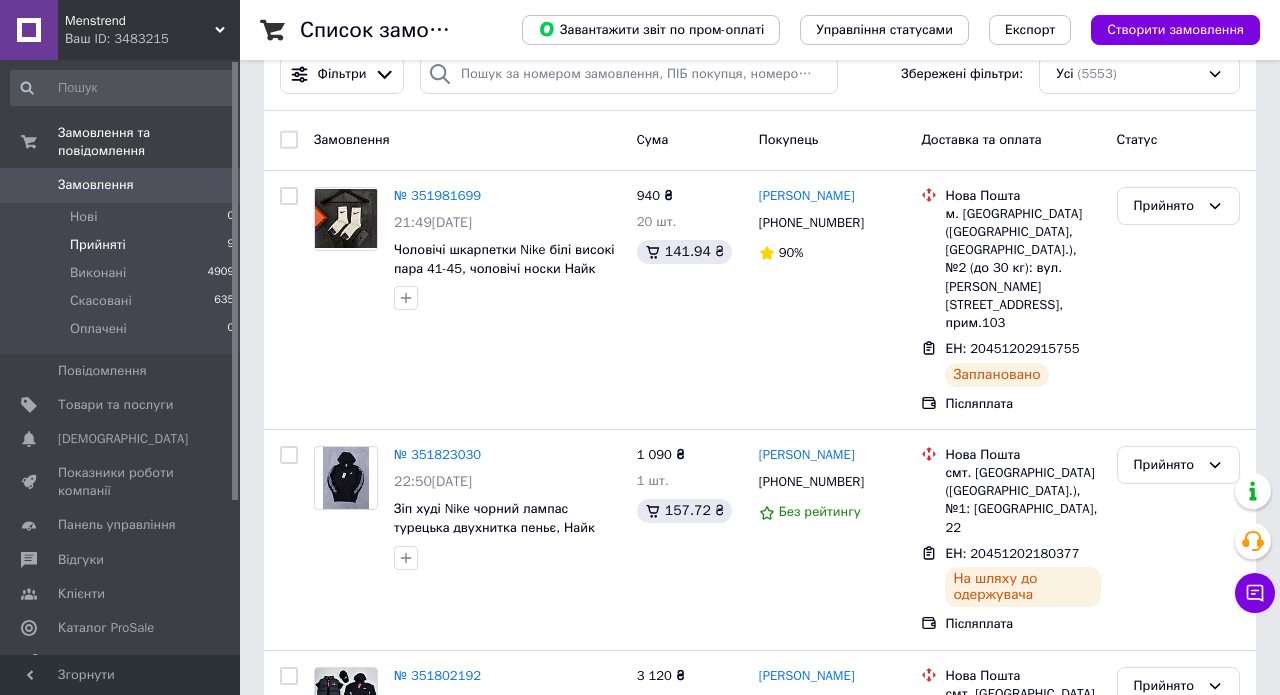 click on "Прийняті 9" at bounding box center [123, 245] 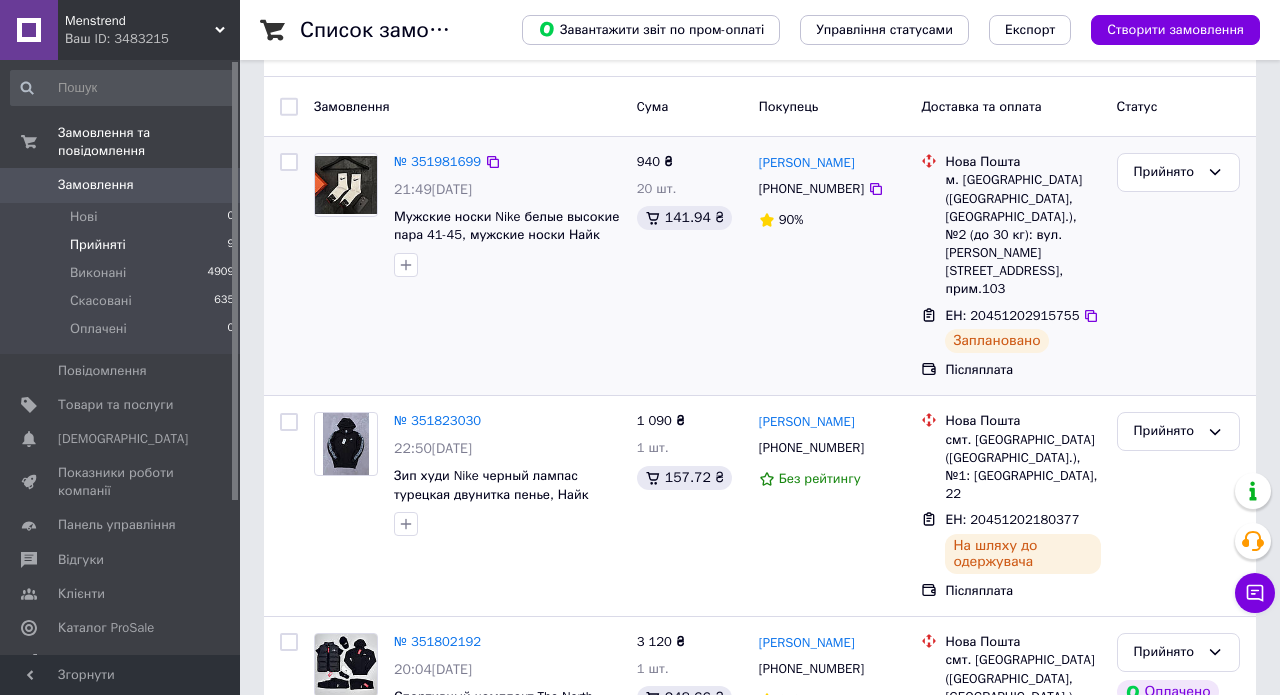 scroll, scrollTop: 178, scrollLeft: 0, axis: vertical 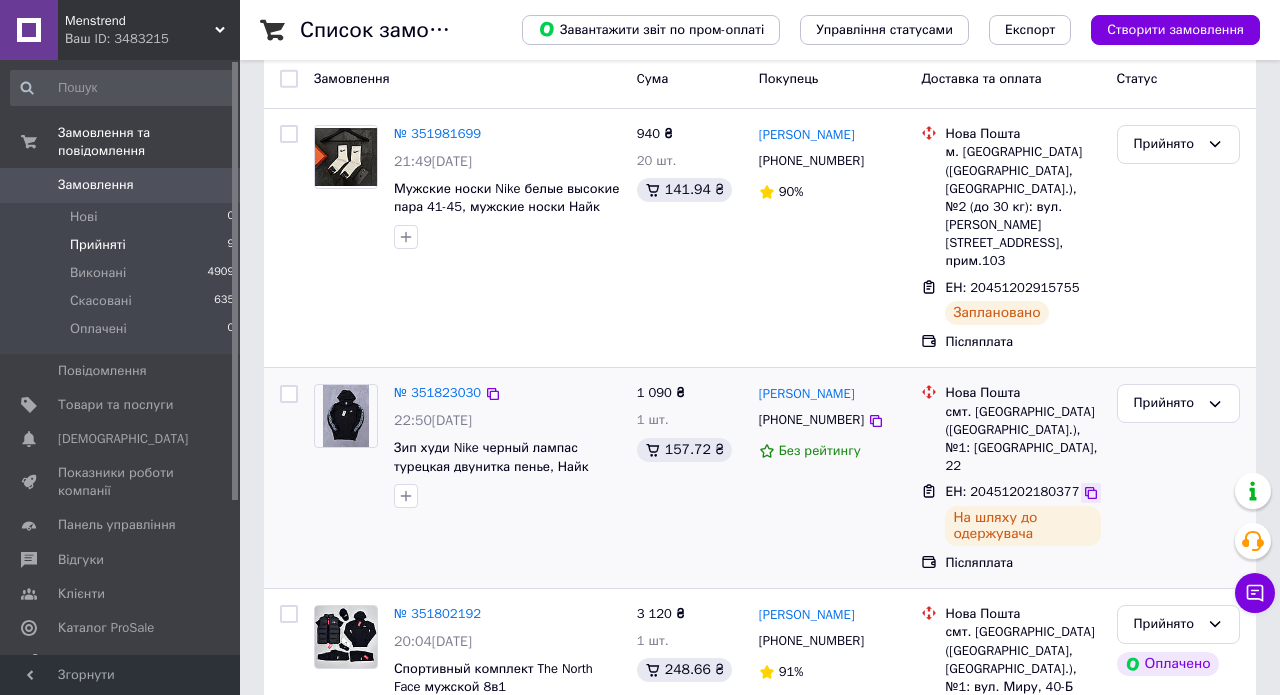 click 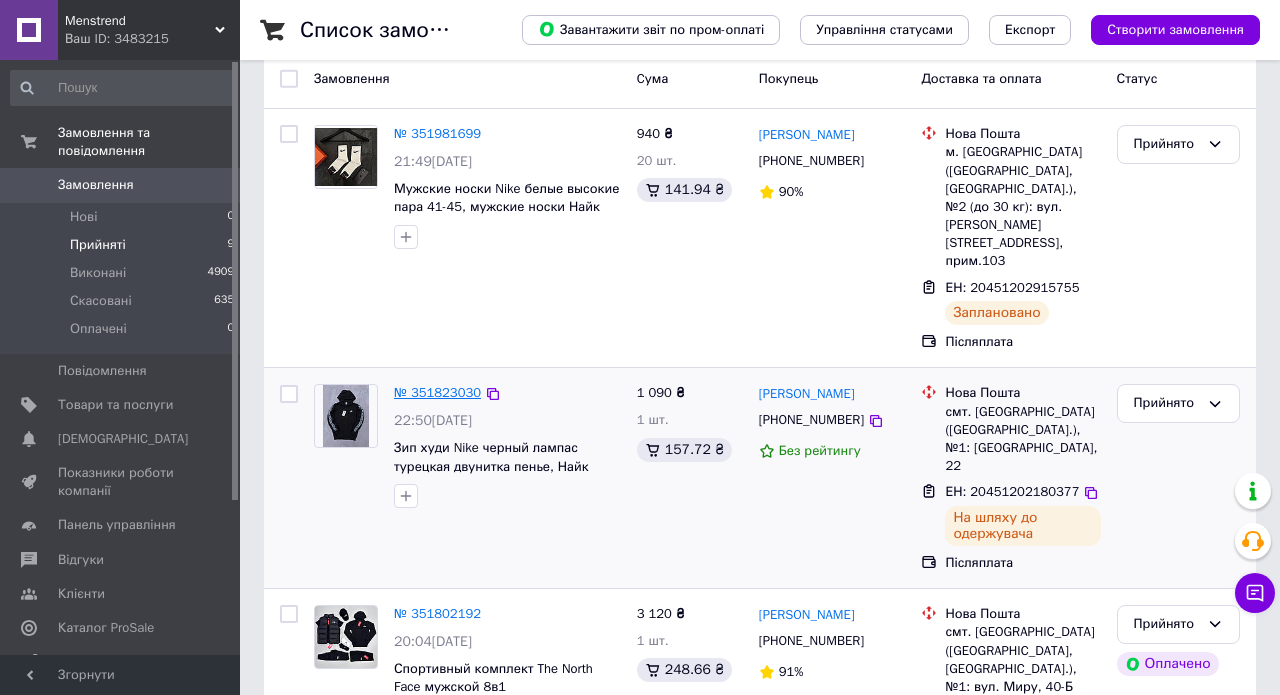click on "№ 351823030" at bounding box center (437, 392) 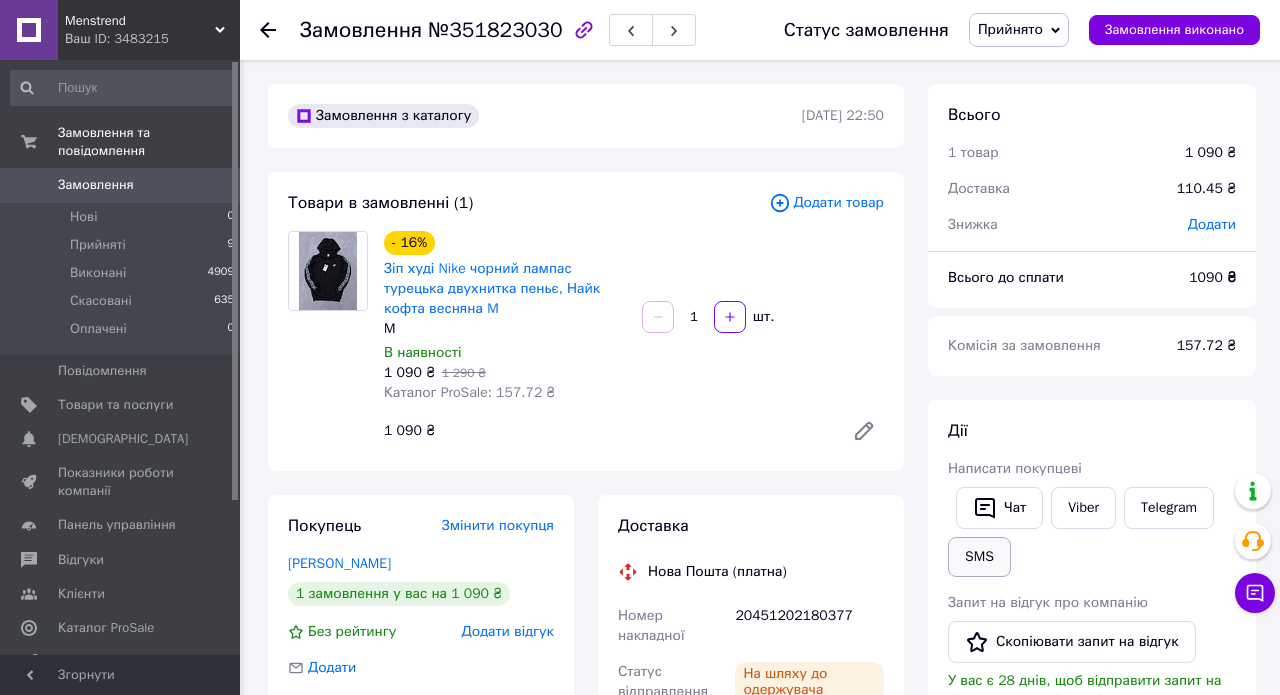 click on "SMS" at bounding box center [979, 557] 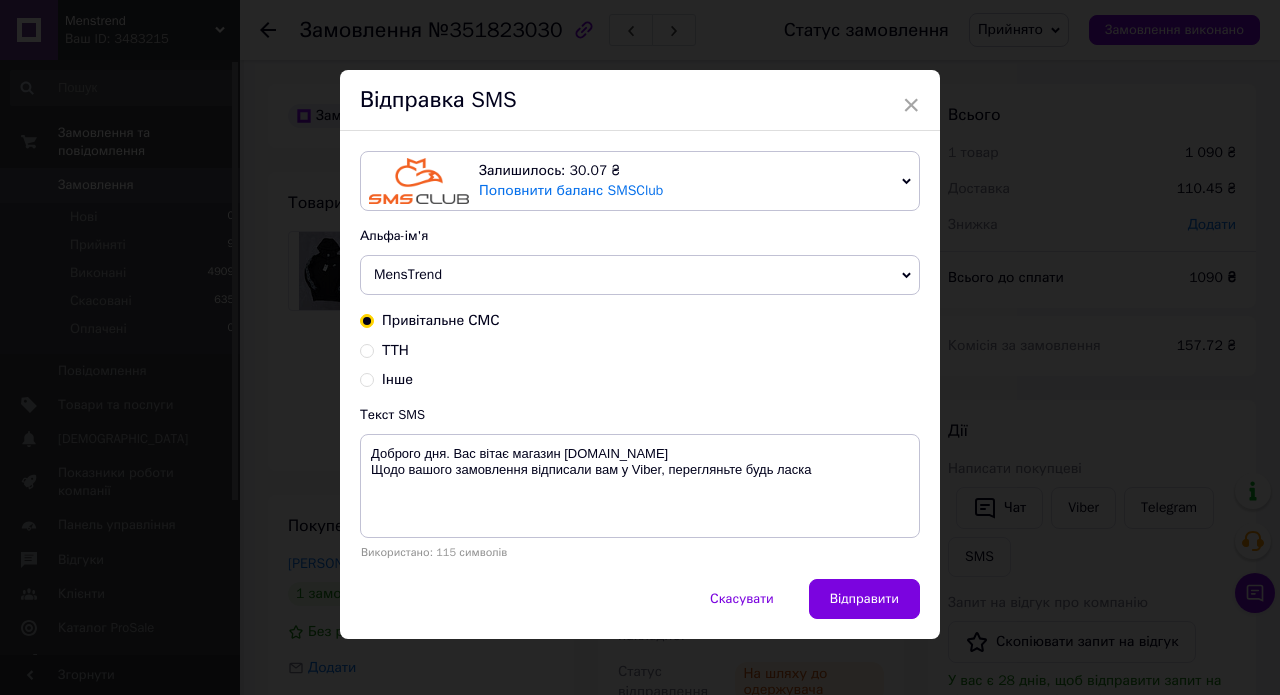 click on "ТТН" at bounding box center [367, 349] 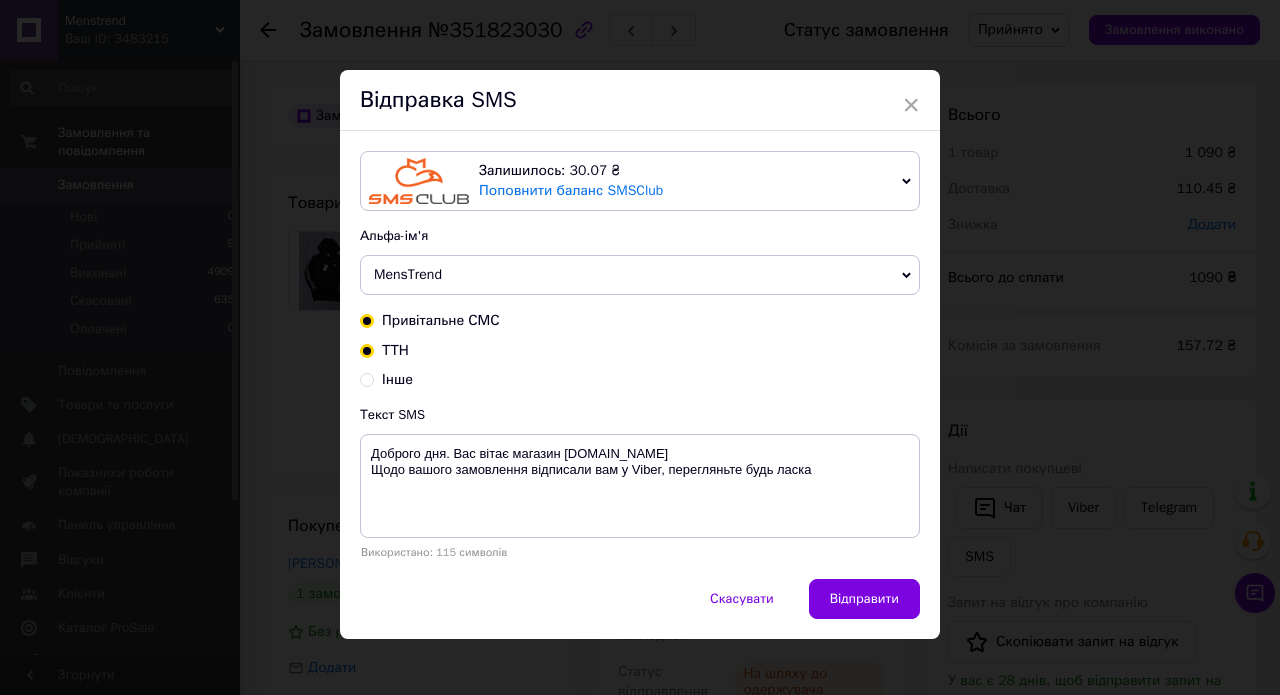 radio on "true" 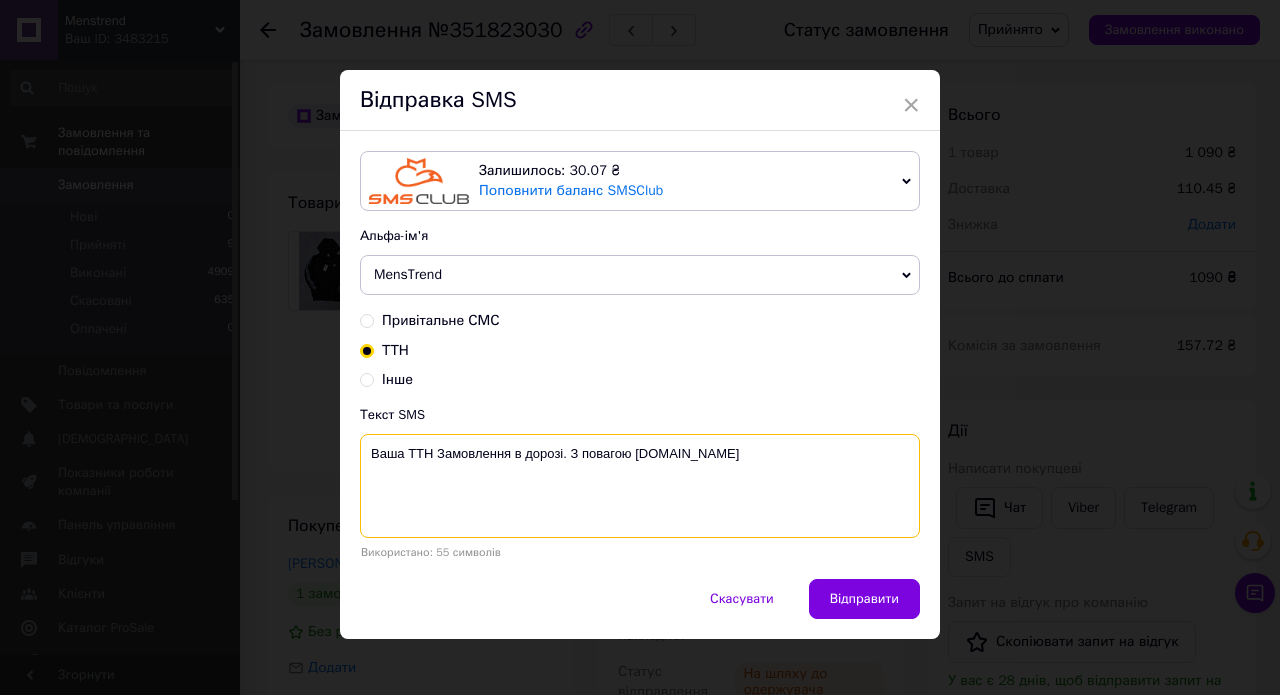 click on "Ваша ТТН Замовлення в дорозі. З повагою MensTrend.in.ua" at bounding box center [640, 486] 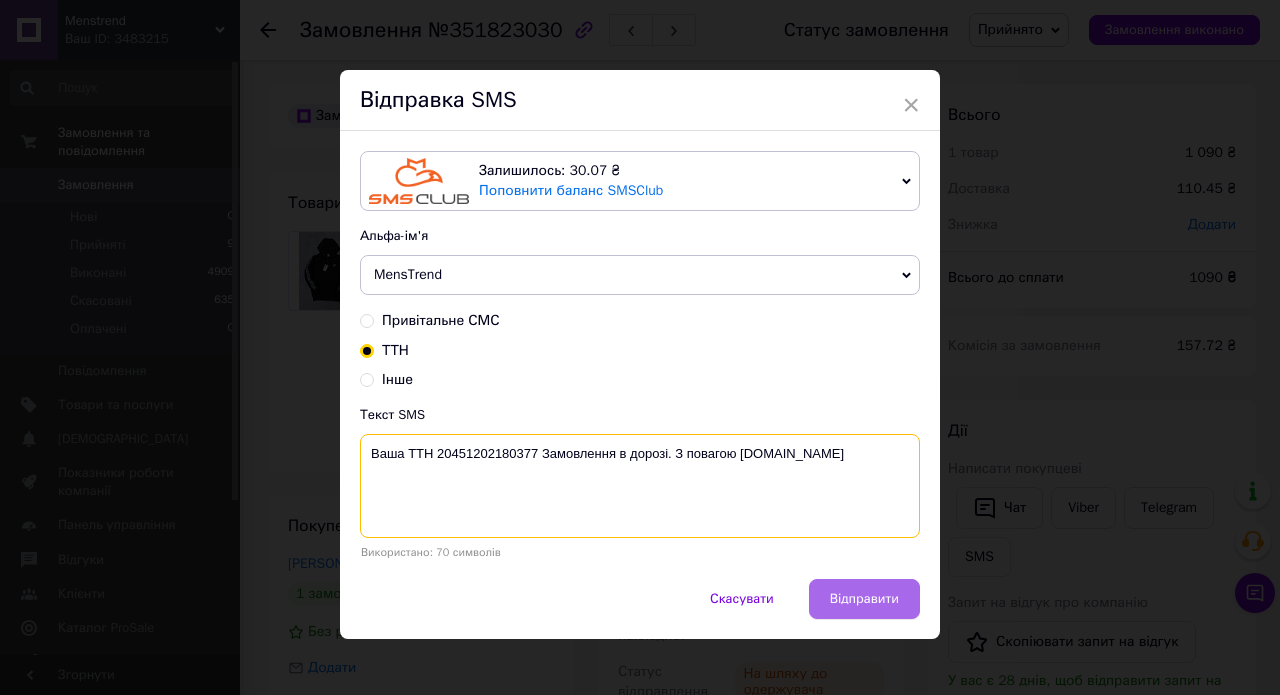 type on "Ваша ТТН 20451202180377 Замовлення в дорозі. З повагою MensTrend.in.ua" 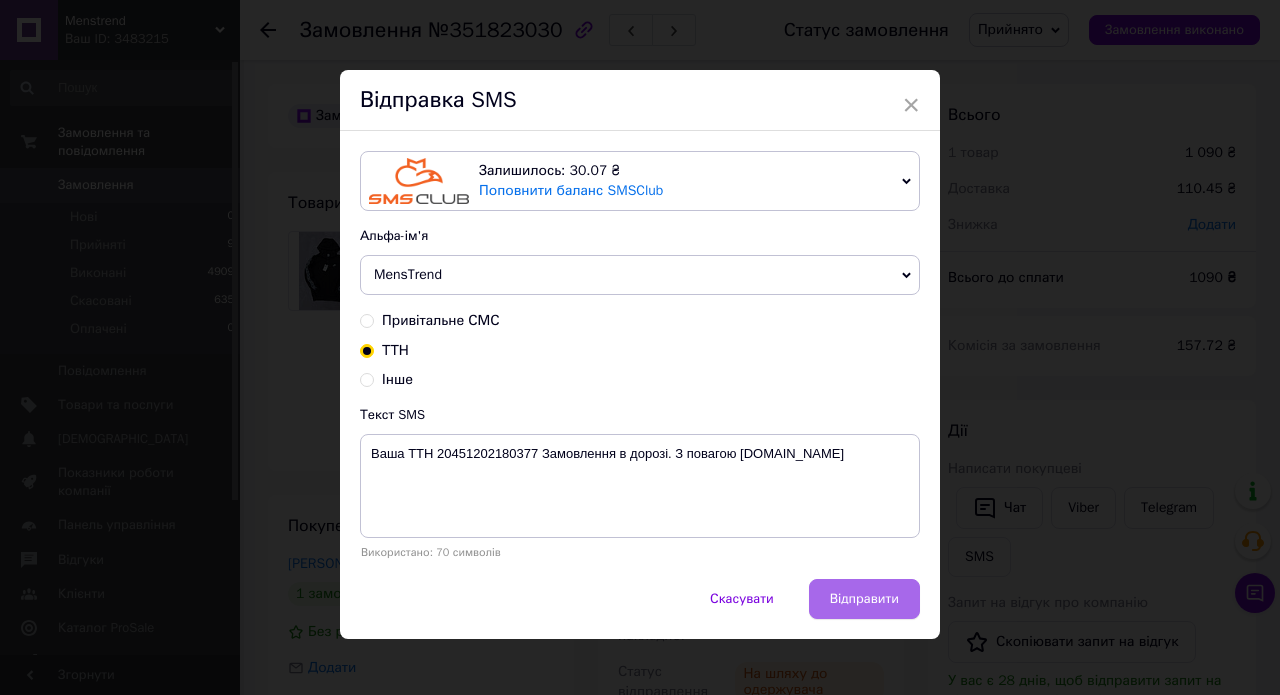 click on "Відправити" at bounding box center (864, 599) 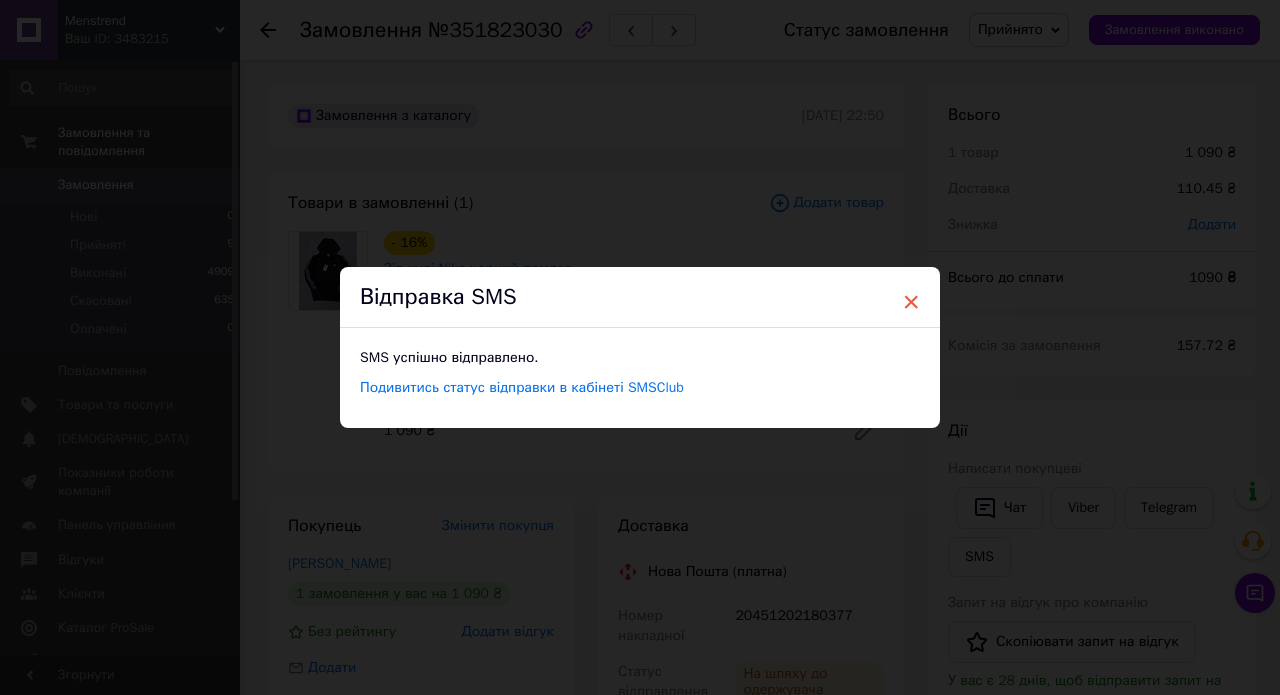 click on "×" at bounding box center (911, 302) 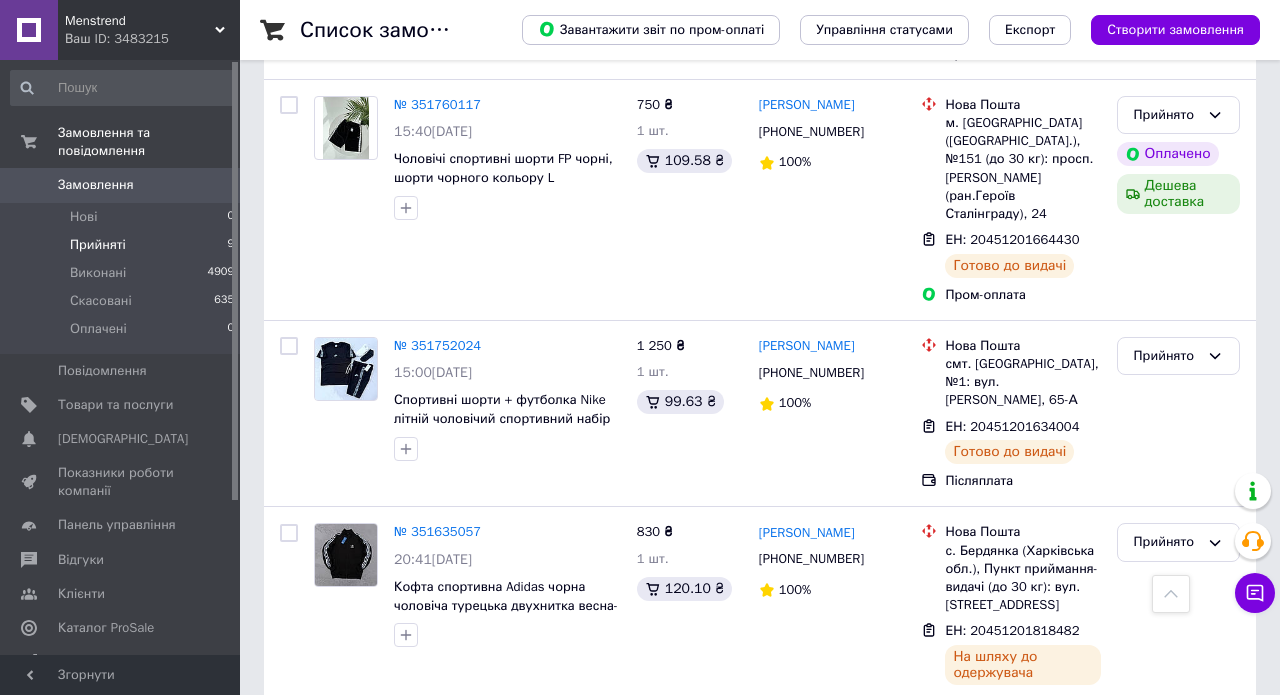scroll, scrollTop: 894, scrollLeft: 0, axis: vertical 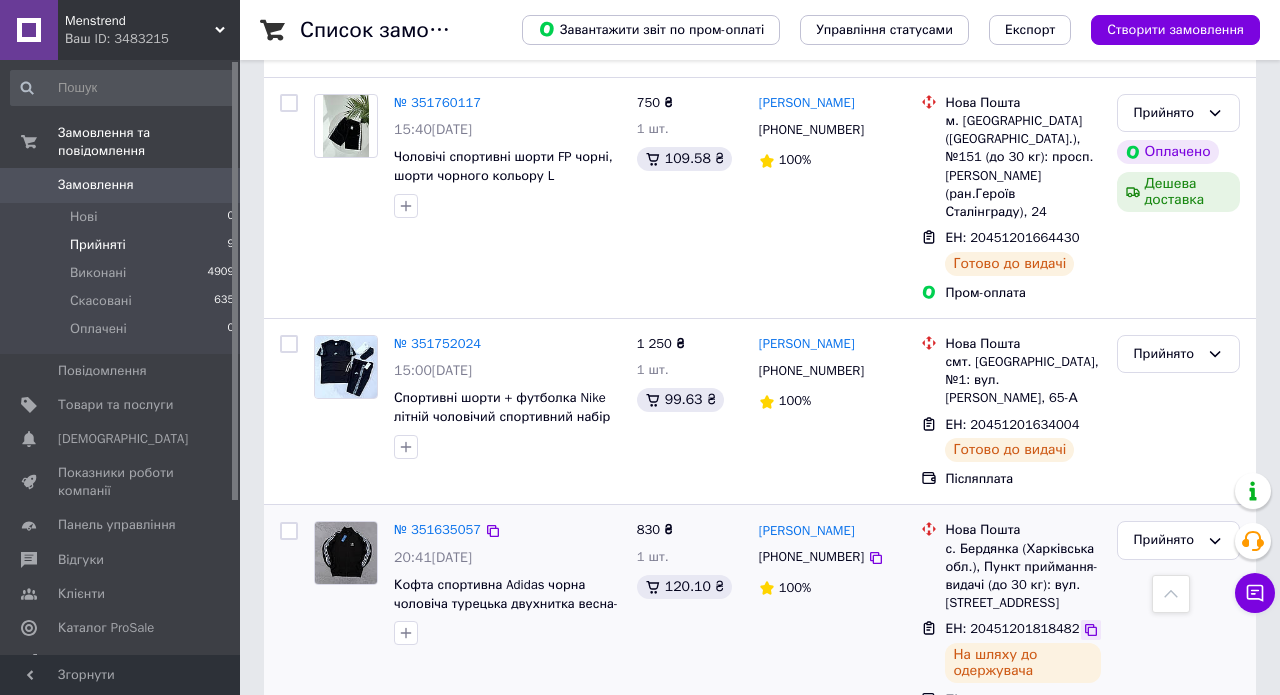 click 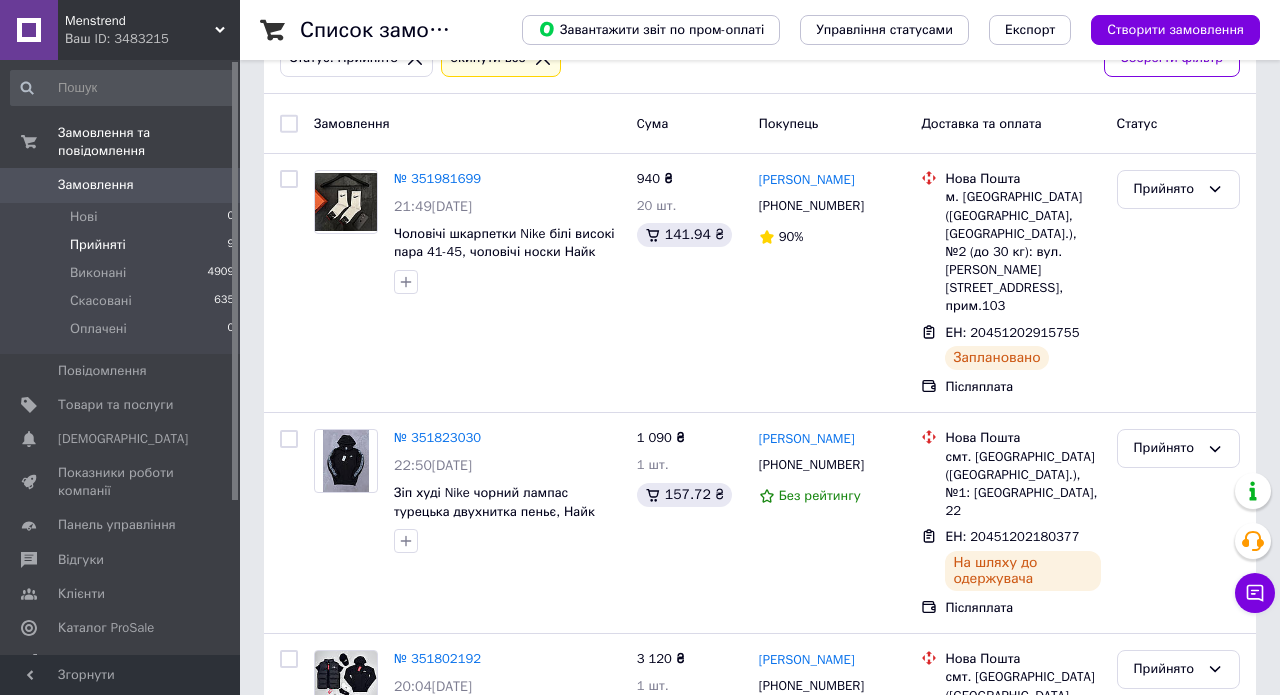 scroll, scrollTop: 143, scrollLeft: 0, axis: vertical 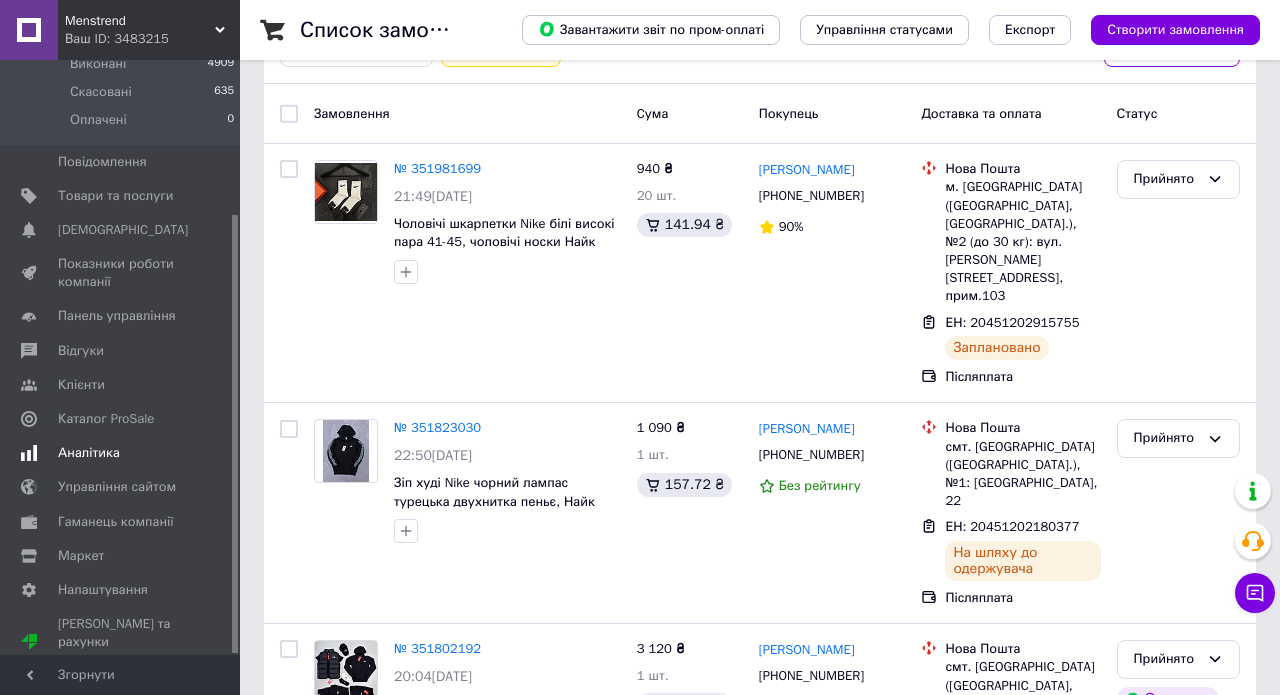 click on "Аналітика" at bounding box center (89, 453) 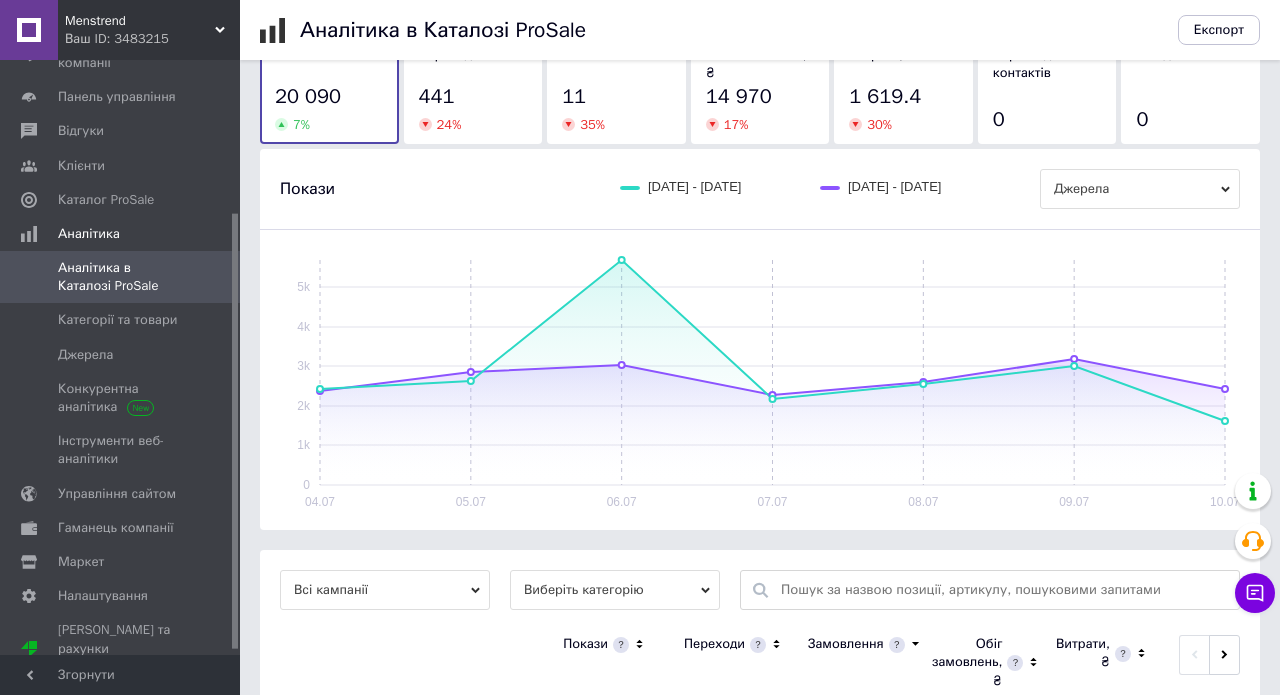 scroll, scrollTop: 198, scrollLeft: 0, axis: vertical 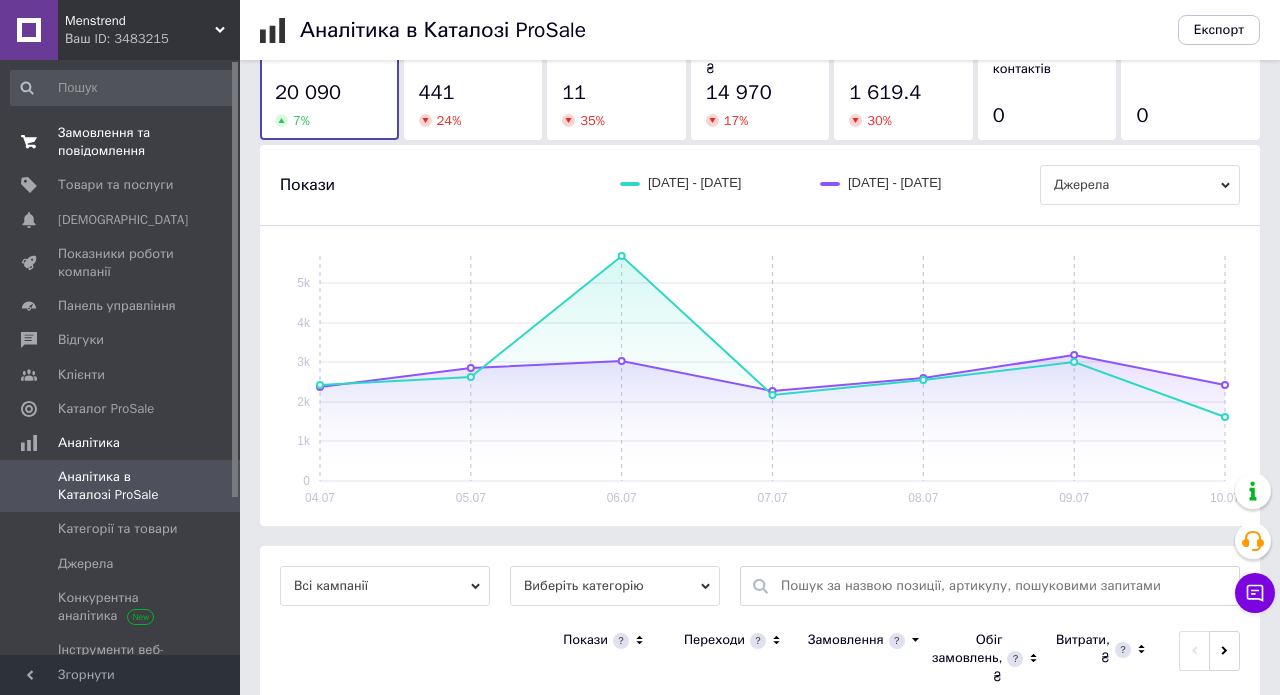 click on "Замовлення та повідомлення" at bounding box center (121, 142) 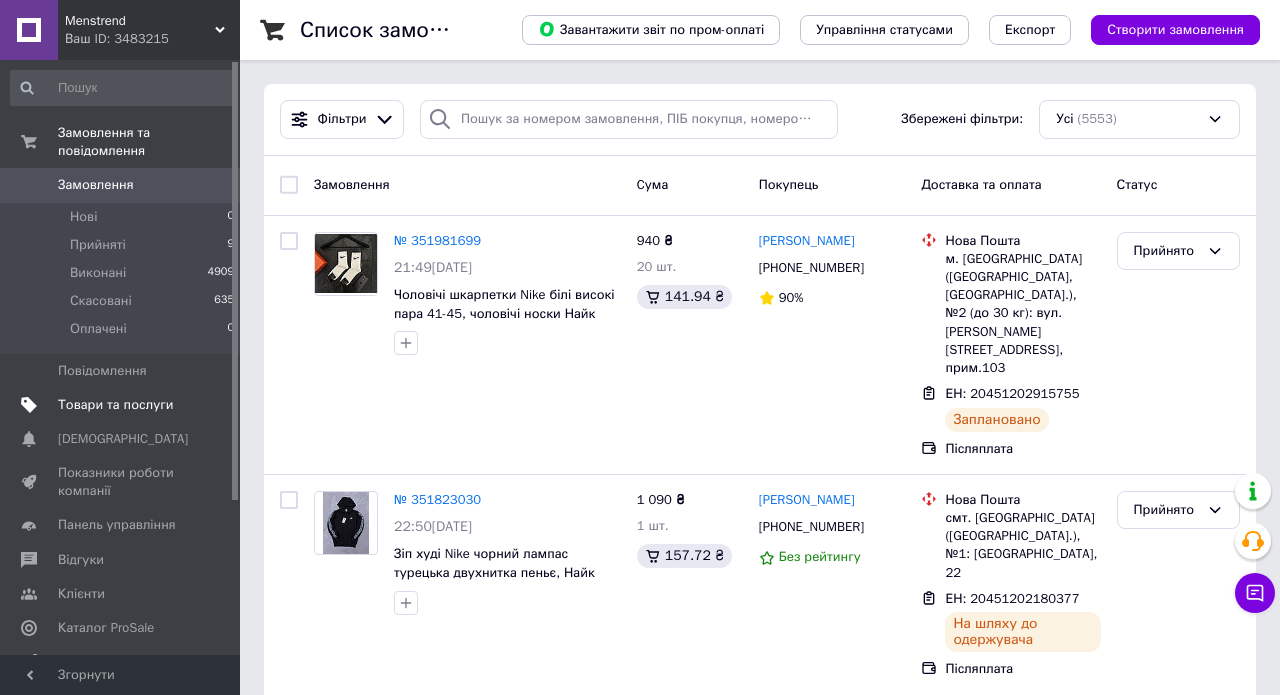 click on "Товари та послуги" at bounding box center (115, 405) 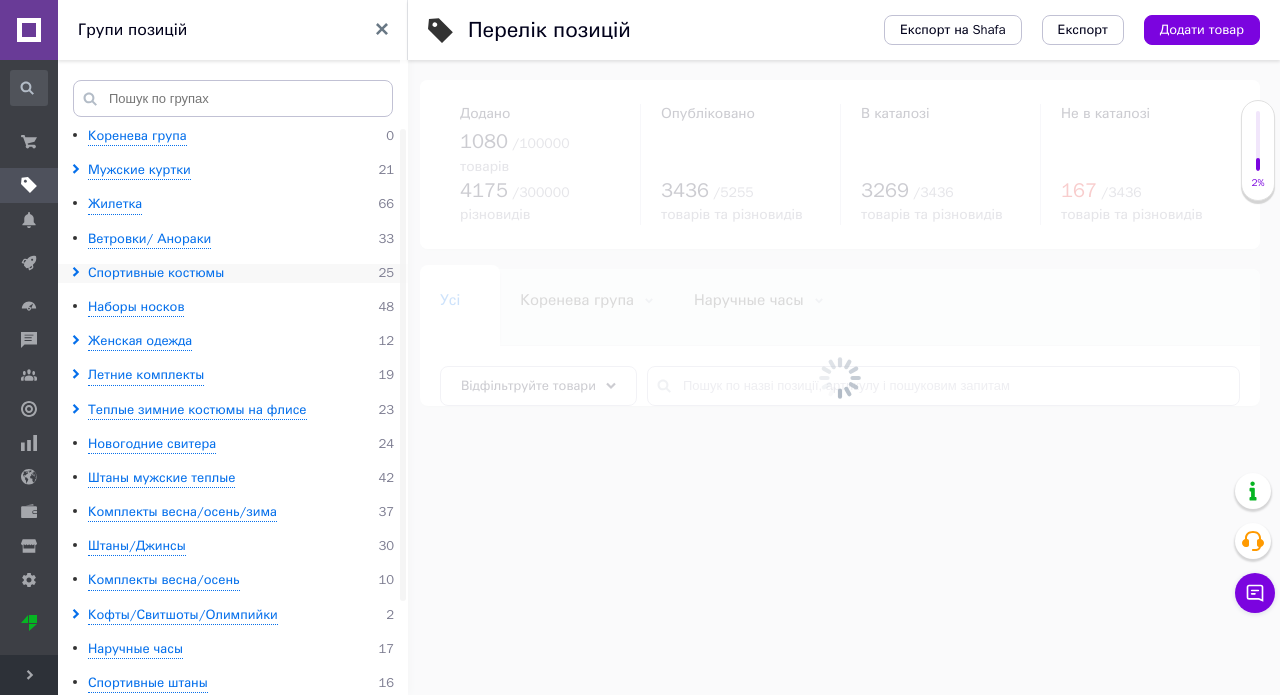 click on "Спортивные костюмы" at bounding box center [156, 273] 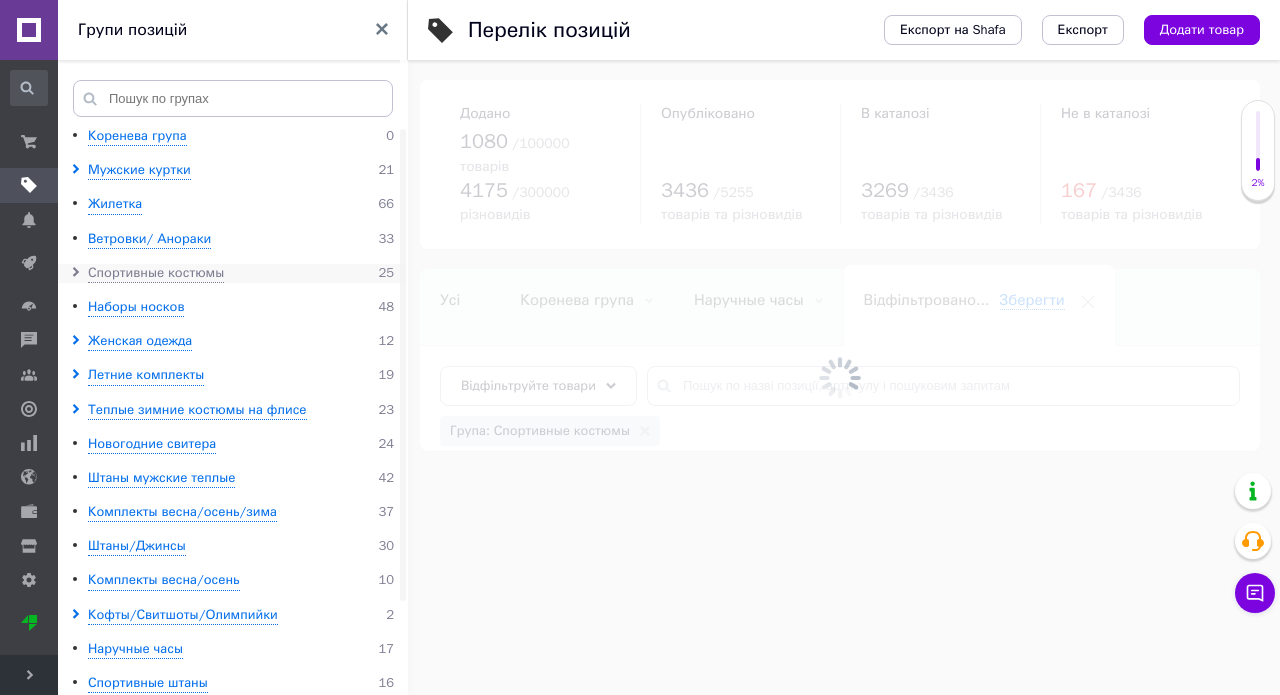 scroll, scrollTop: 0, scrollLeft: 40, axis: horizontal 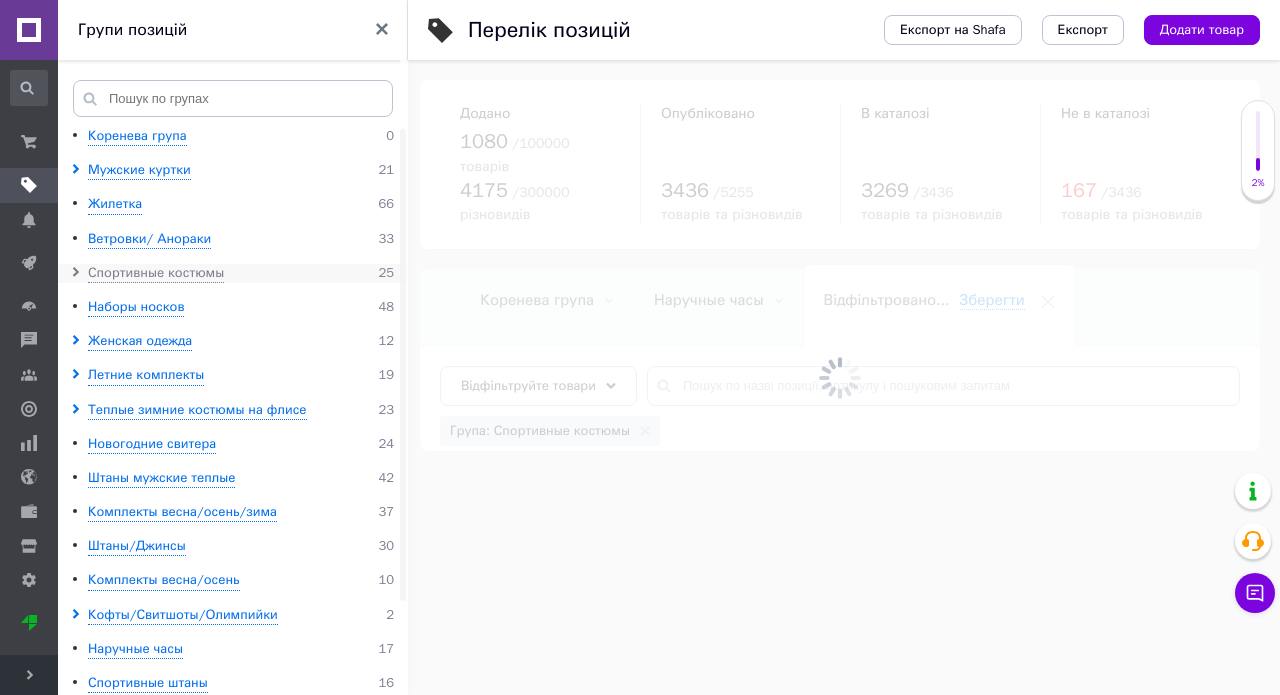 click at bounding box center [79, 273] 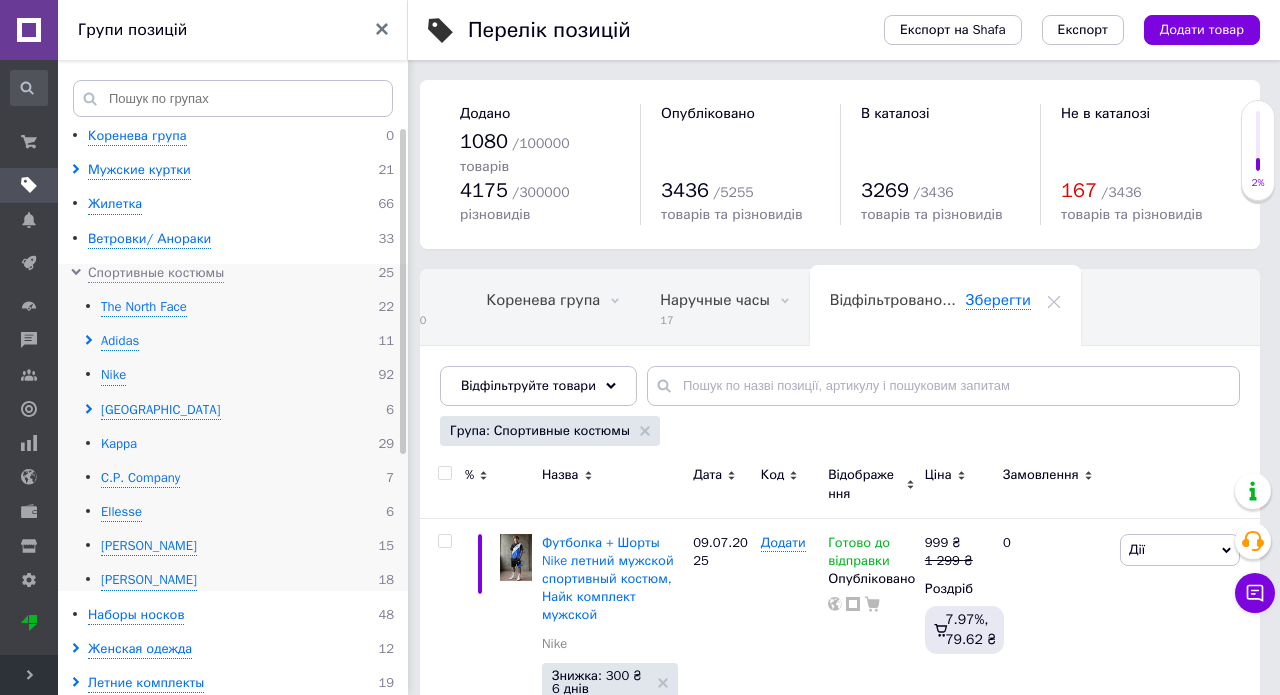 scroll, scrollTop: 0, scrollLeft: 45, axis: horizontal 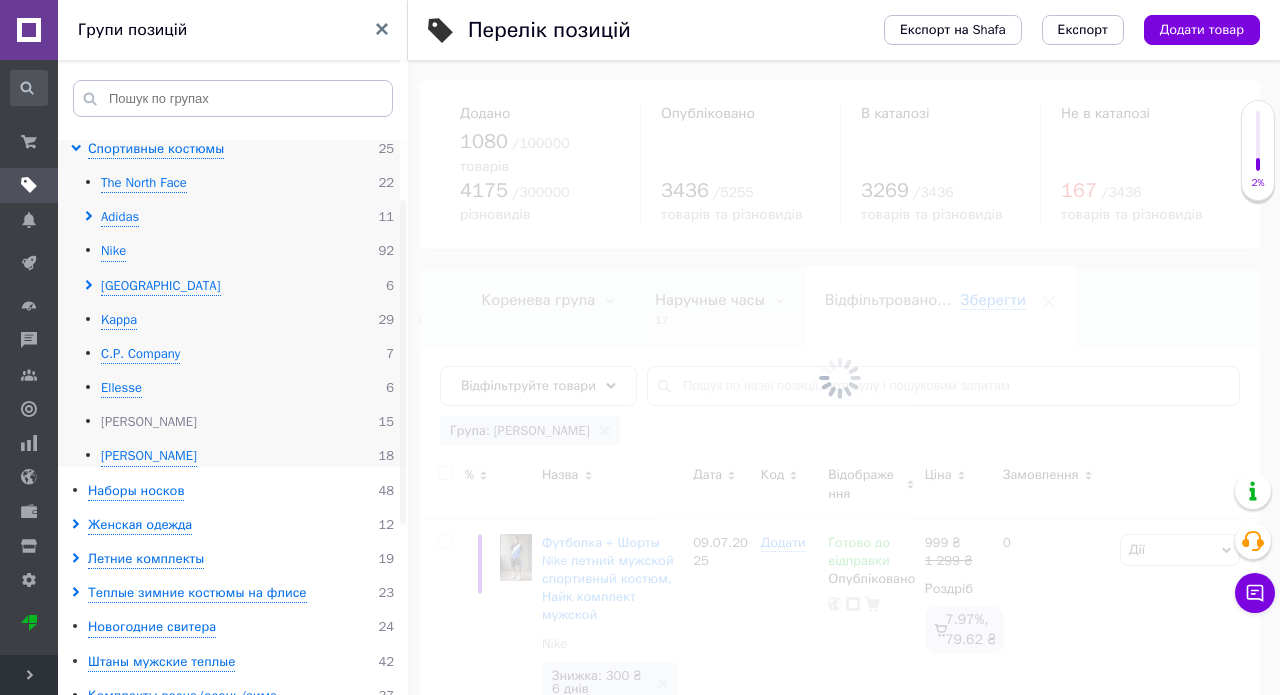 click on "[PERSON_NAME]" at bounding box center (149, 422) 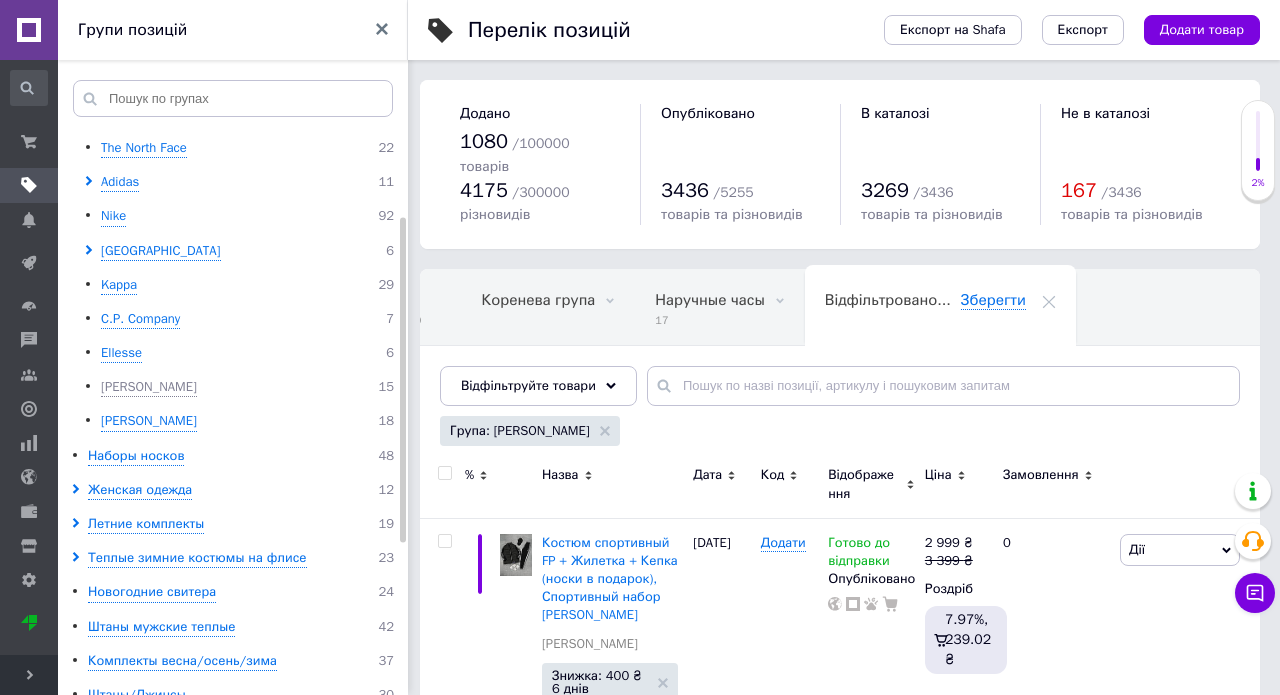 scroll, scrollTop: 160, scrollLeft: 0, axis: vertical 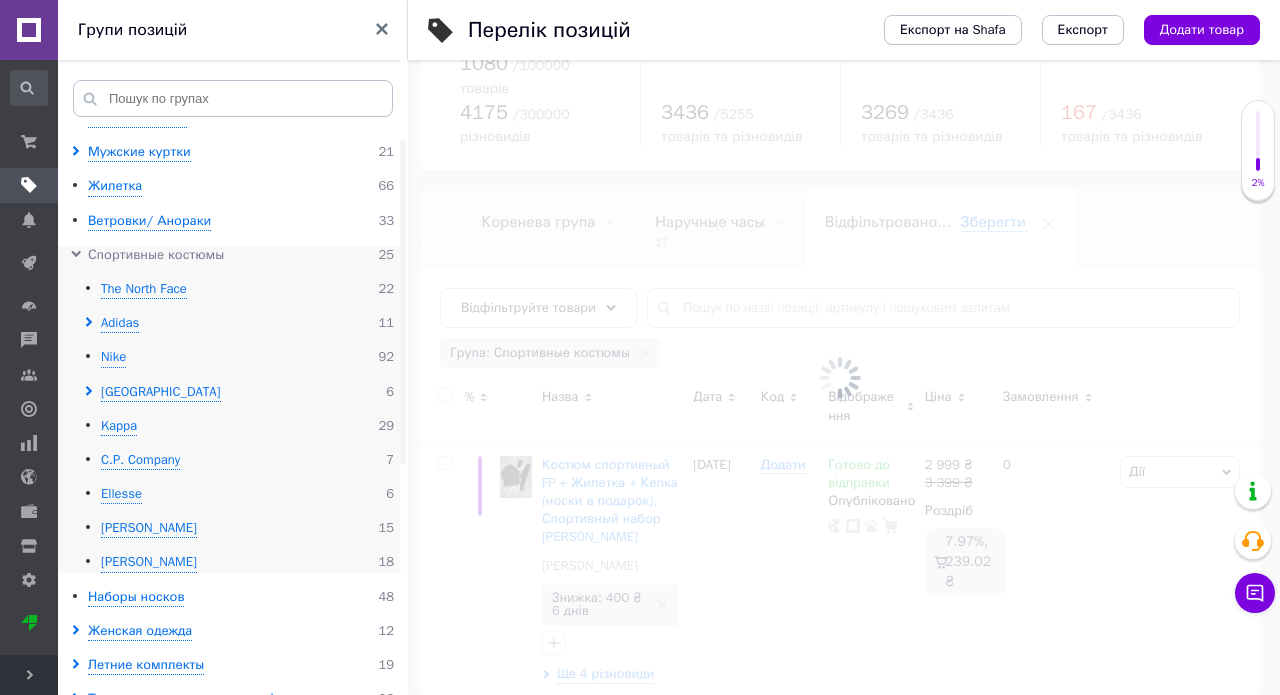 click on "Спортивные костюмы" at bounding box center (156, 255) 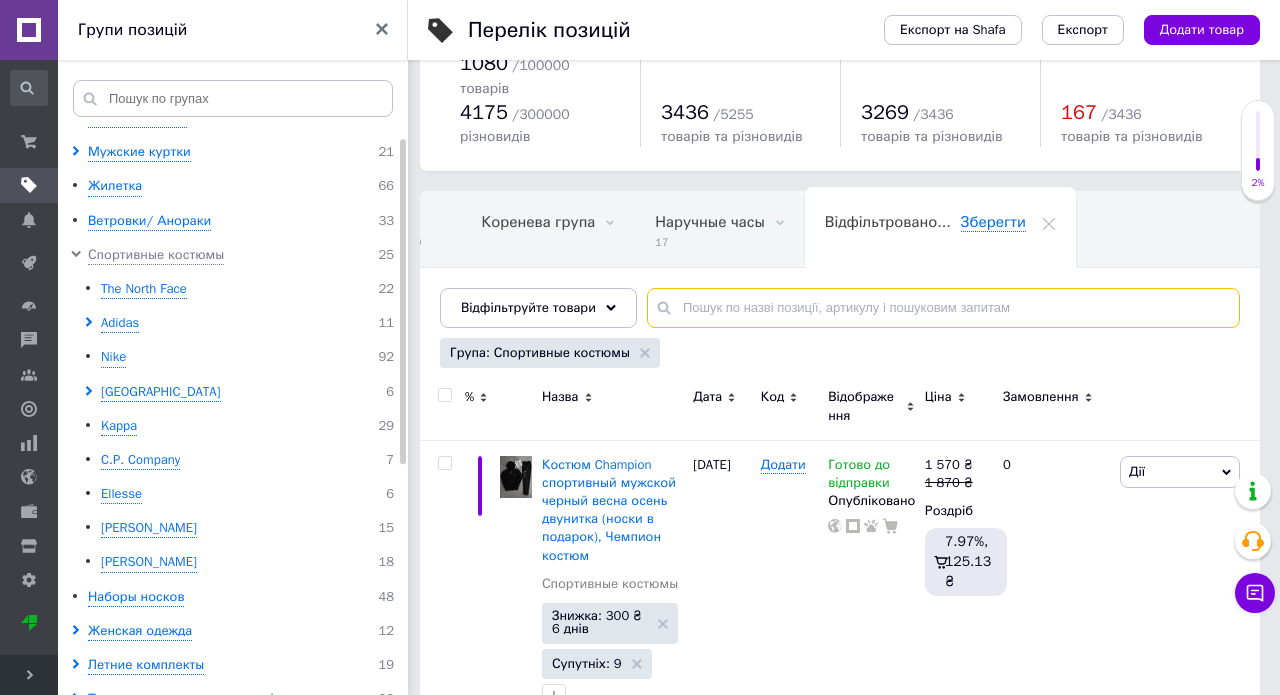 click at bounding box center (943, 308) 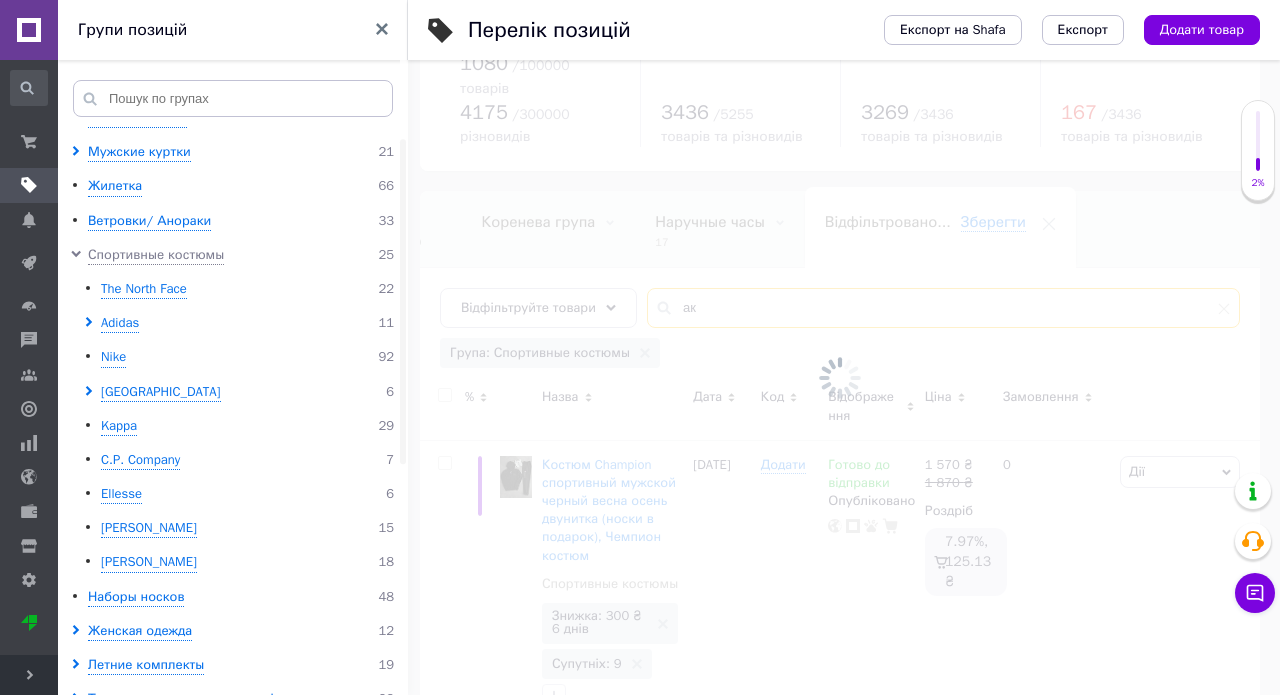 type on "а" 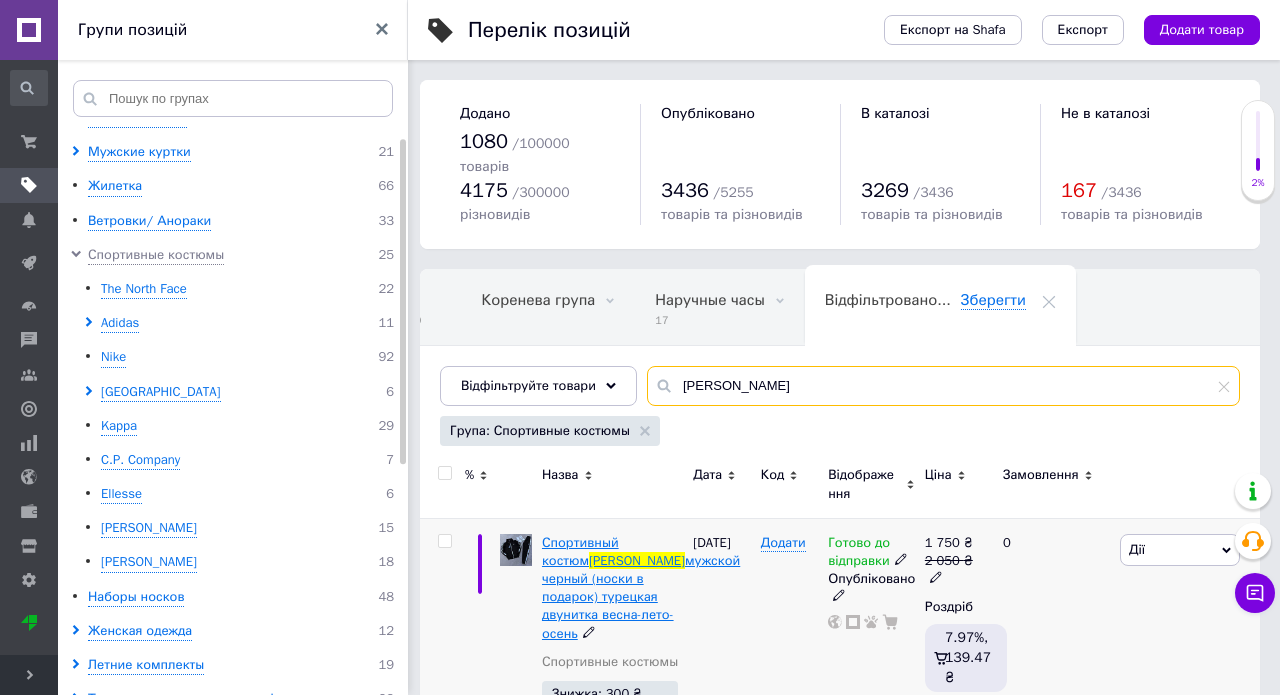 scroll, scrollTop: 0, scrollLeft: 0, axis: both 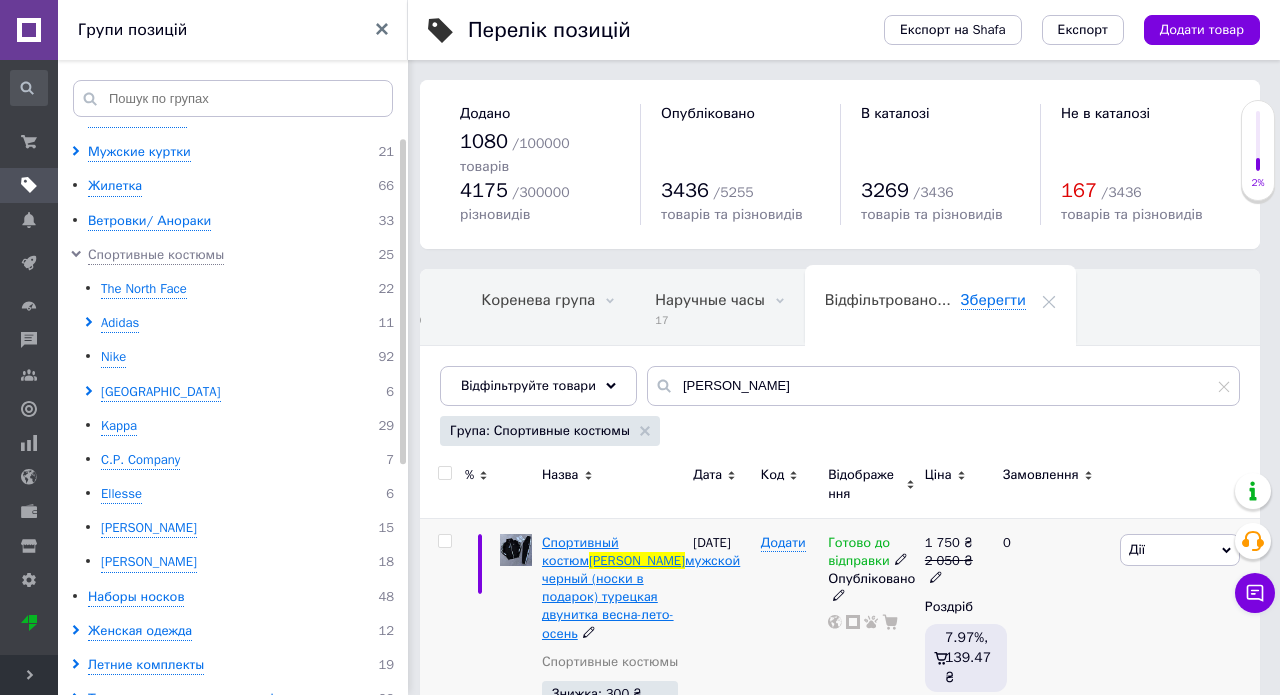 click on "мужской черный (носки в подарок) турецкая двунитка весна-лето-осень" at bounding box center [641, 597] 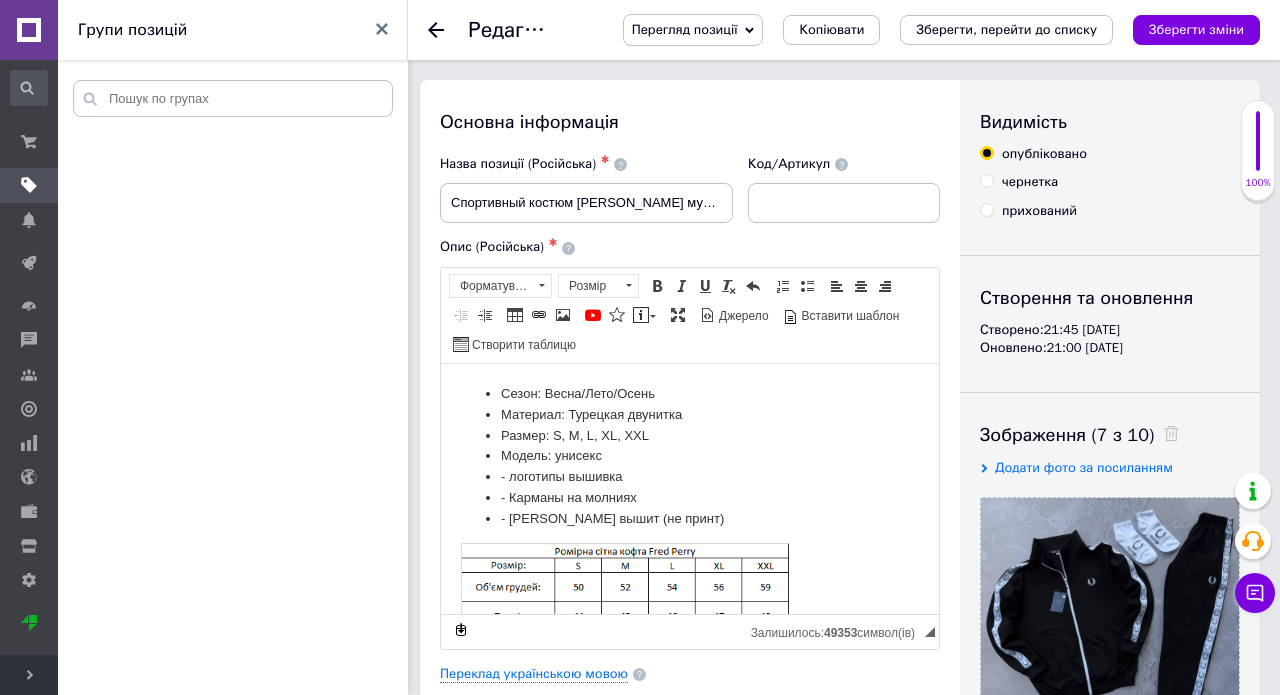 scroll, scrollTop: 0, scrollLeft: 0, axis: both 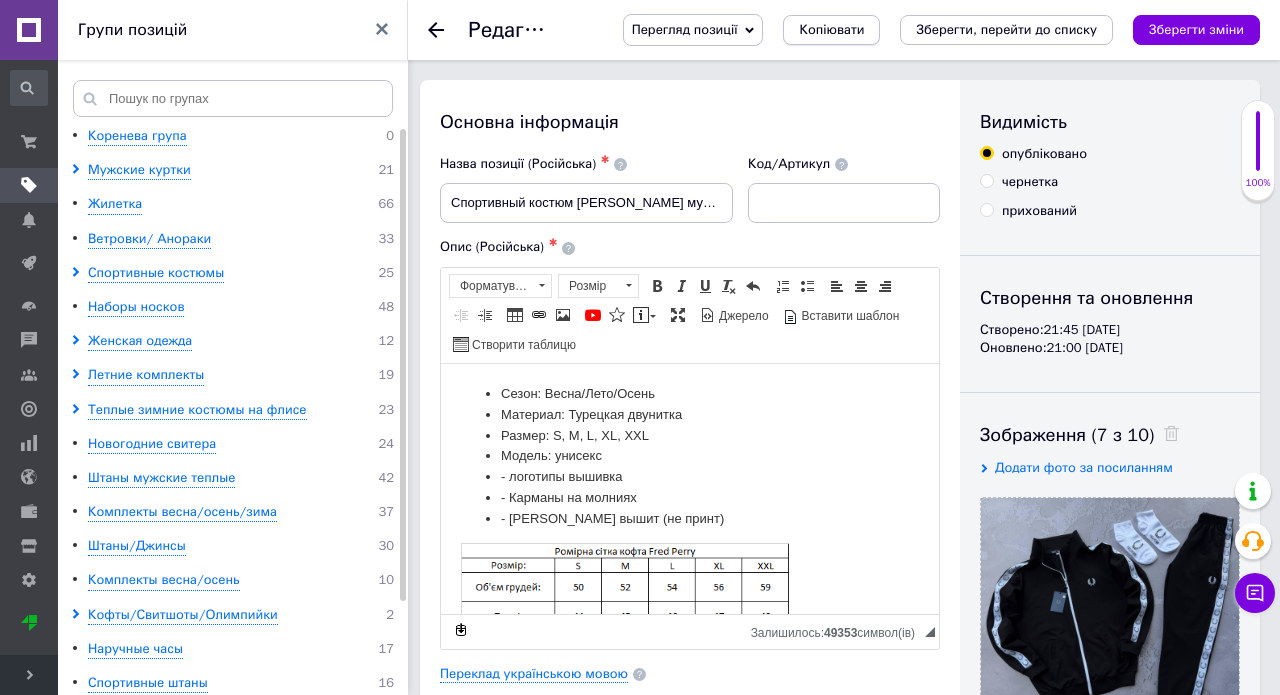 click on "Копіювати" at bounding box center (831, 30) 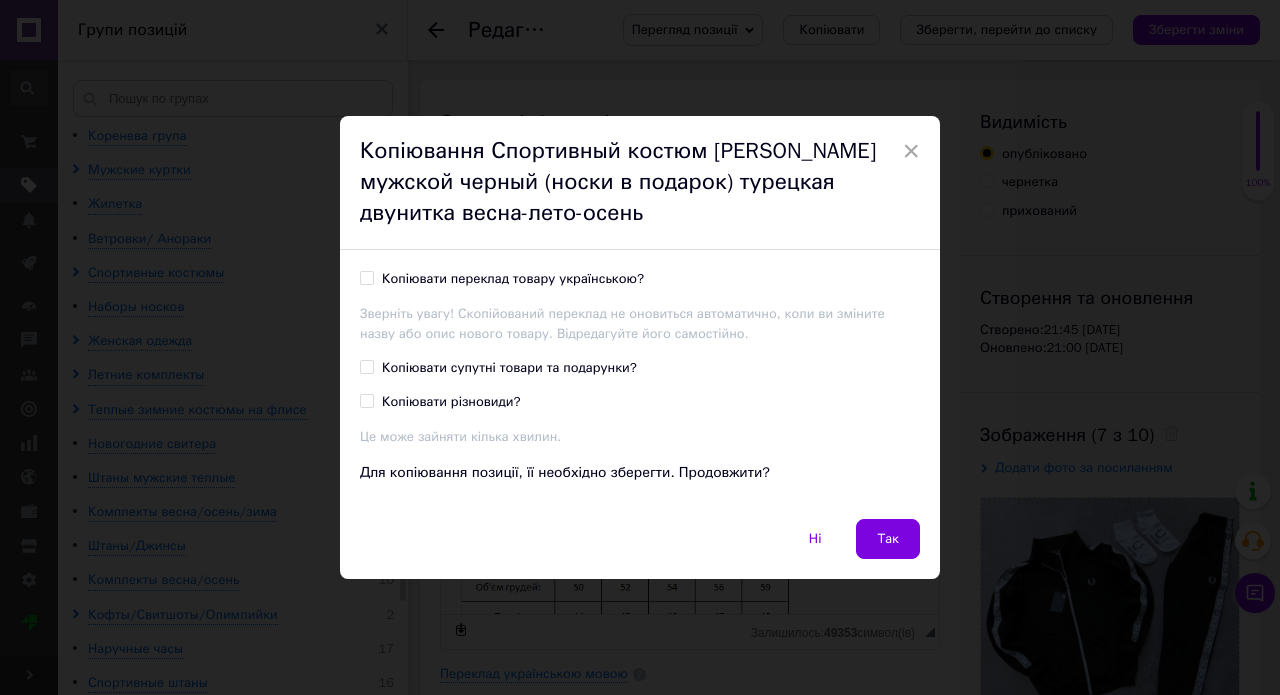 click on "Копіювати переклад товару українською?" at bounding box center [366, 277] 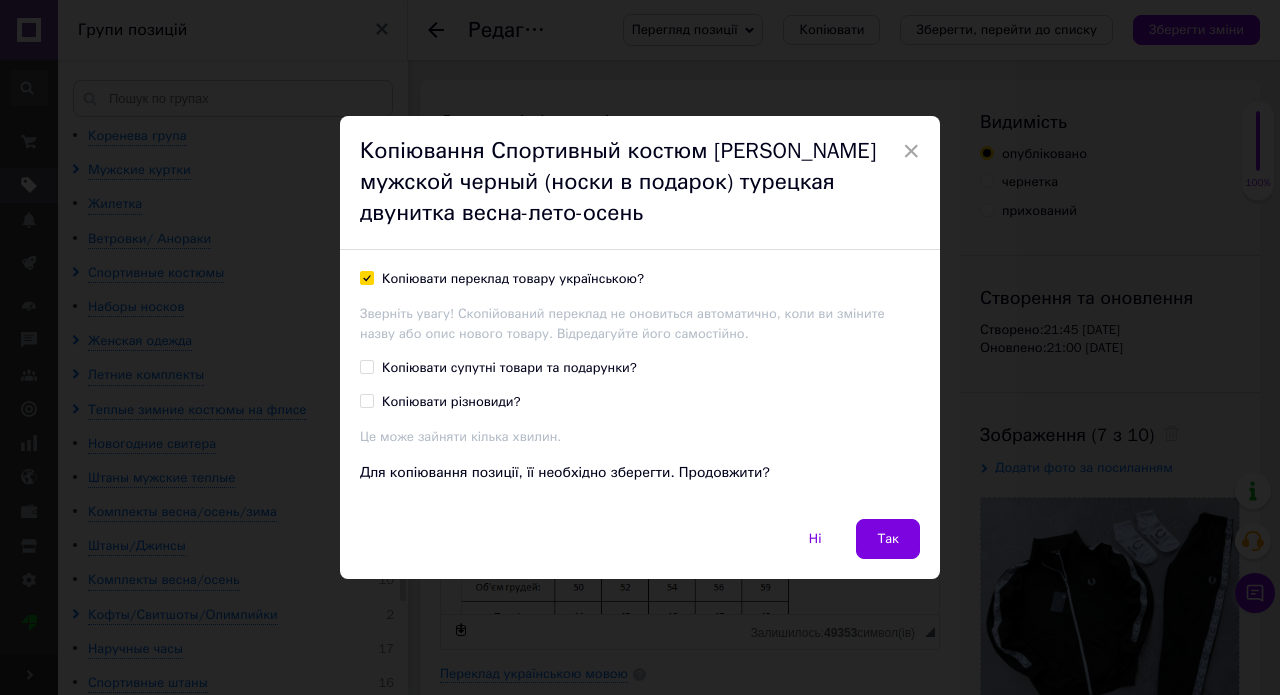 checkbox on "true" 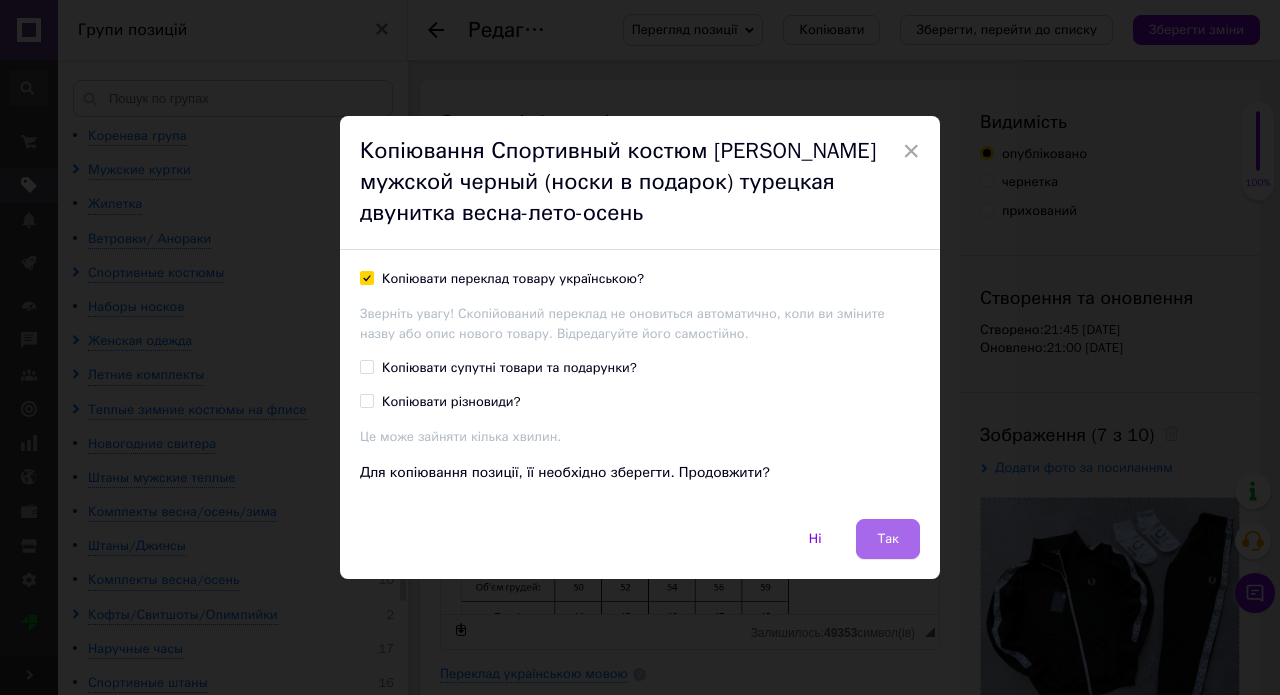 click on "Так" at bounding box center [888, 539] 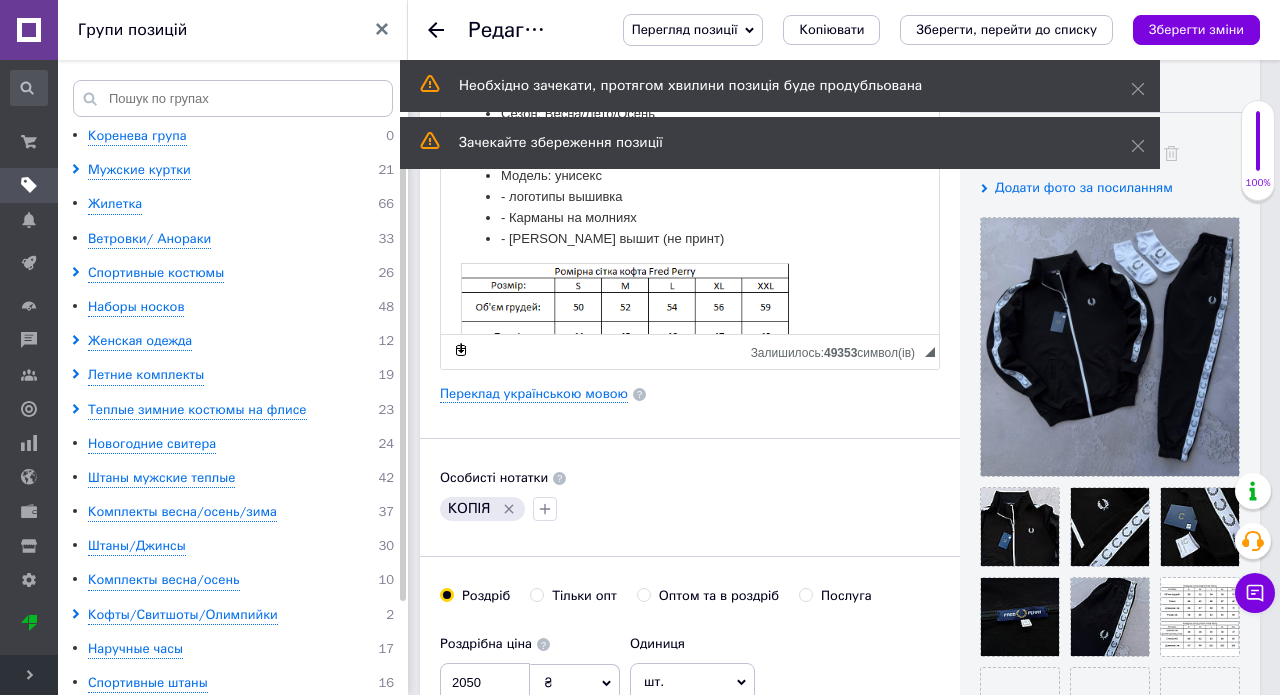 scroll, scrollTop: 280, scrollLeft: 0, axis: vertical 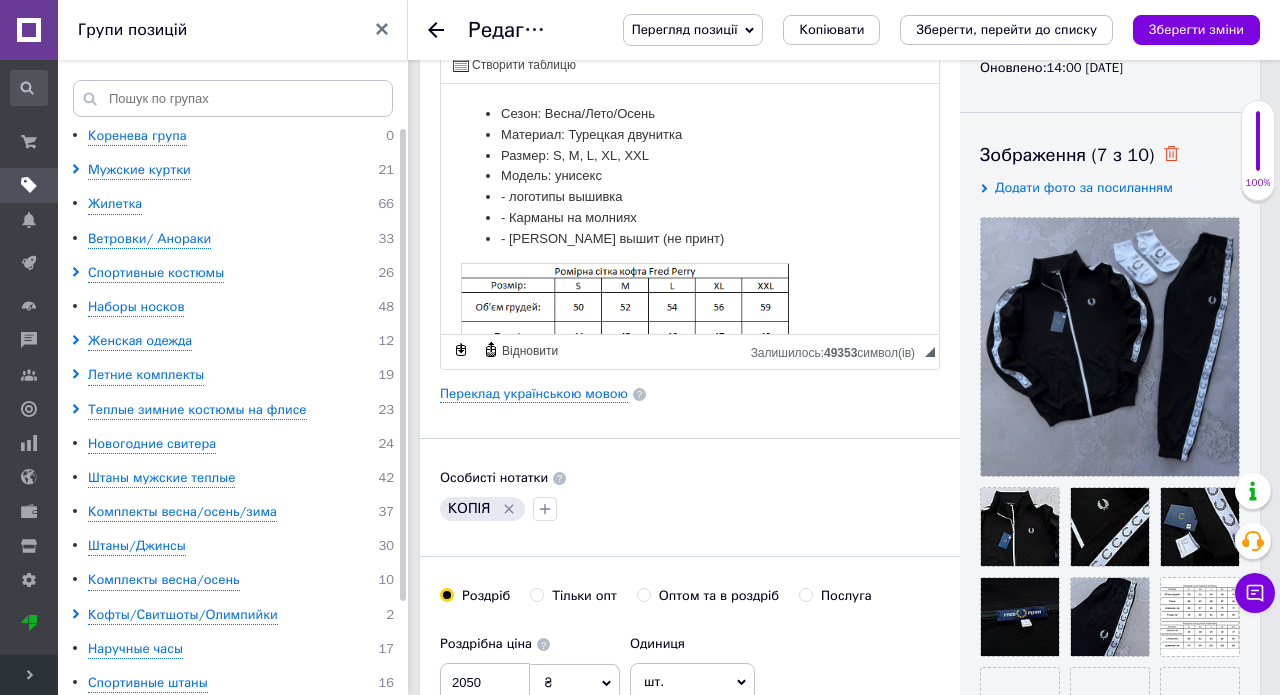 click 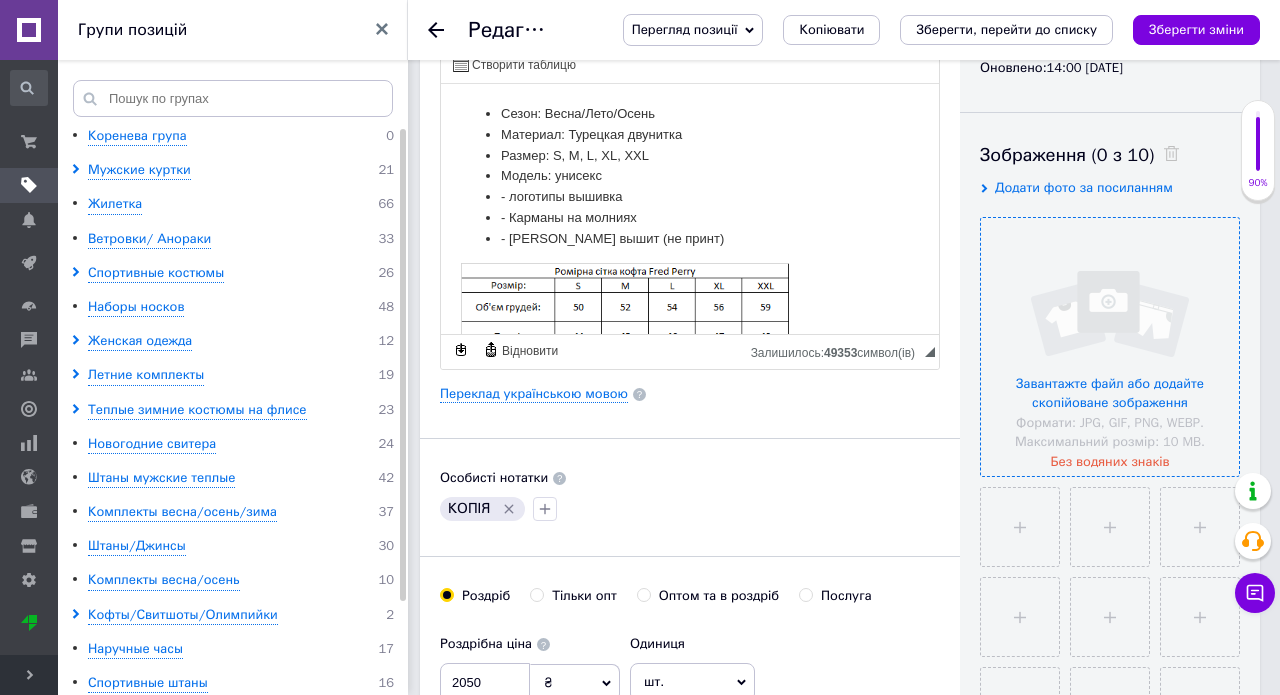 click at bounding box center [1110, 347] 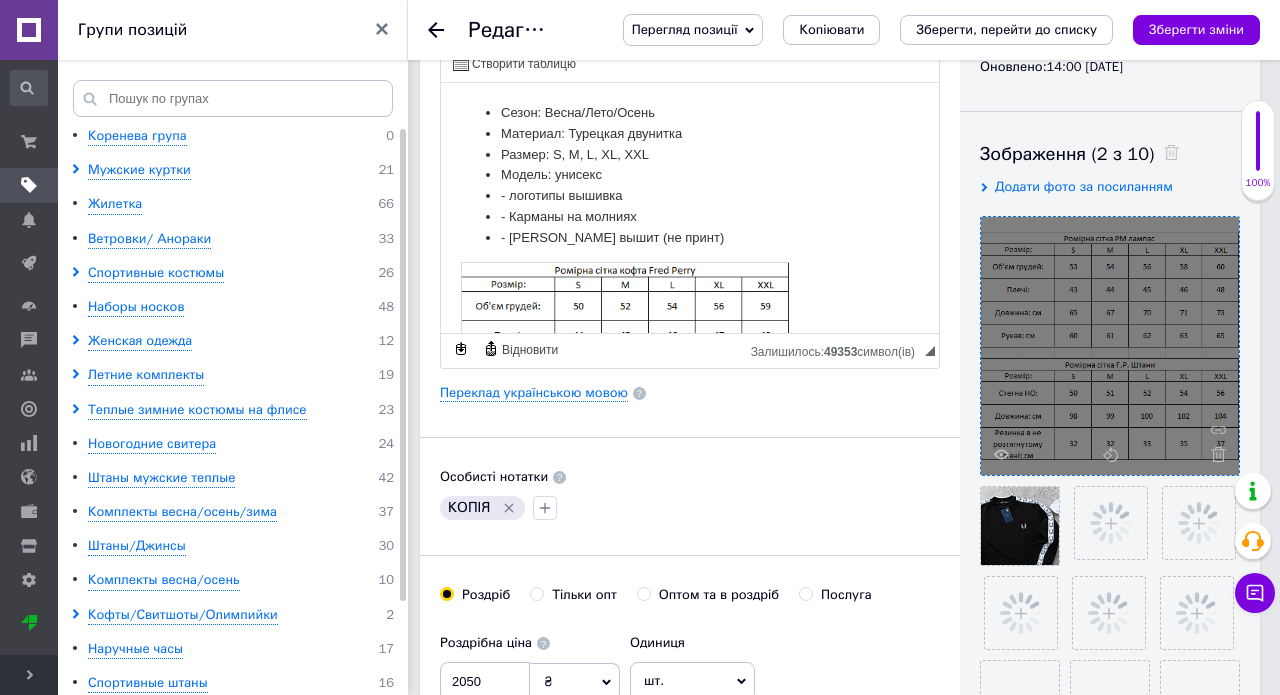 scroll, scrollTop: 419, scrollLeft: 0, axis: vertical 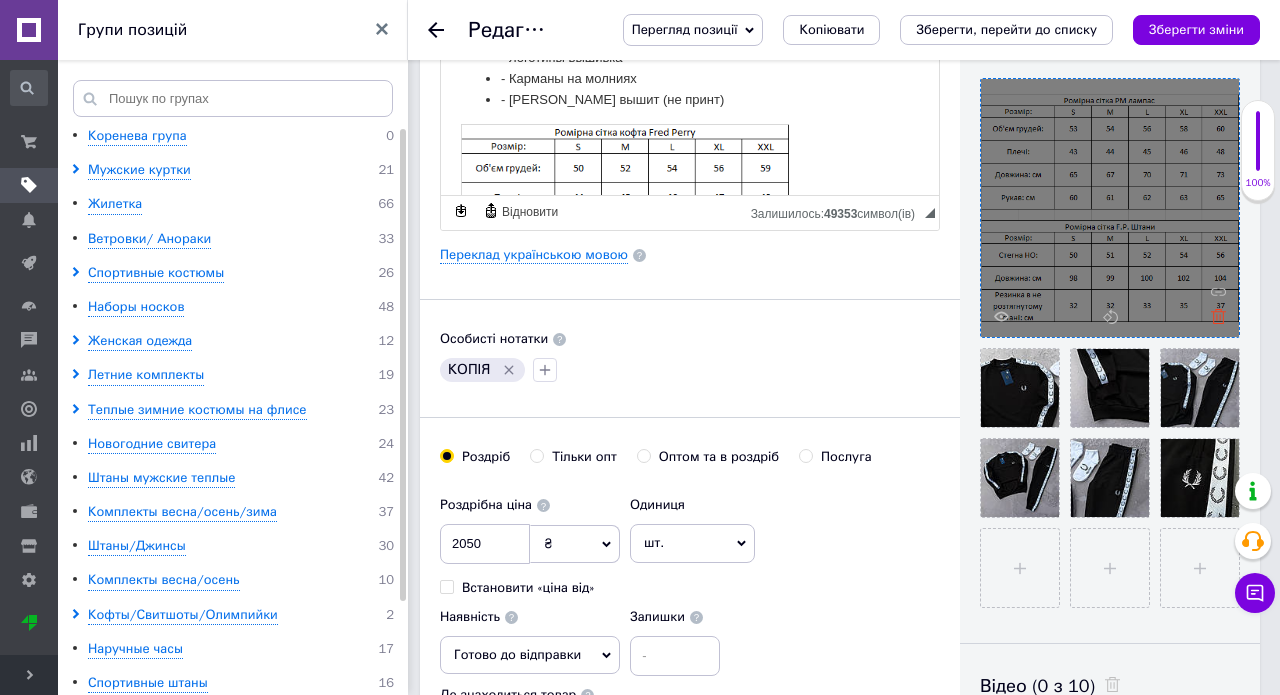 click 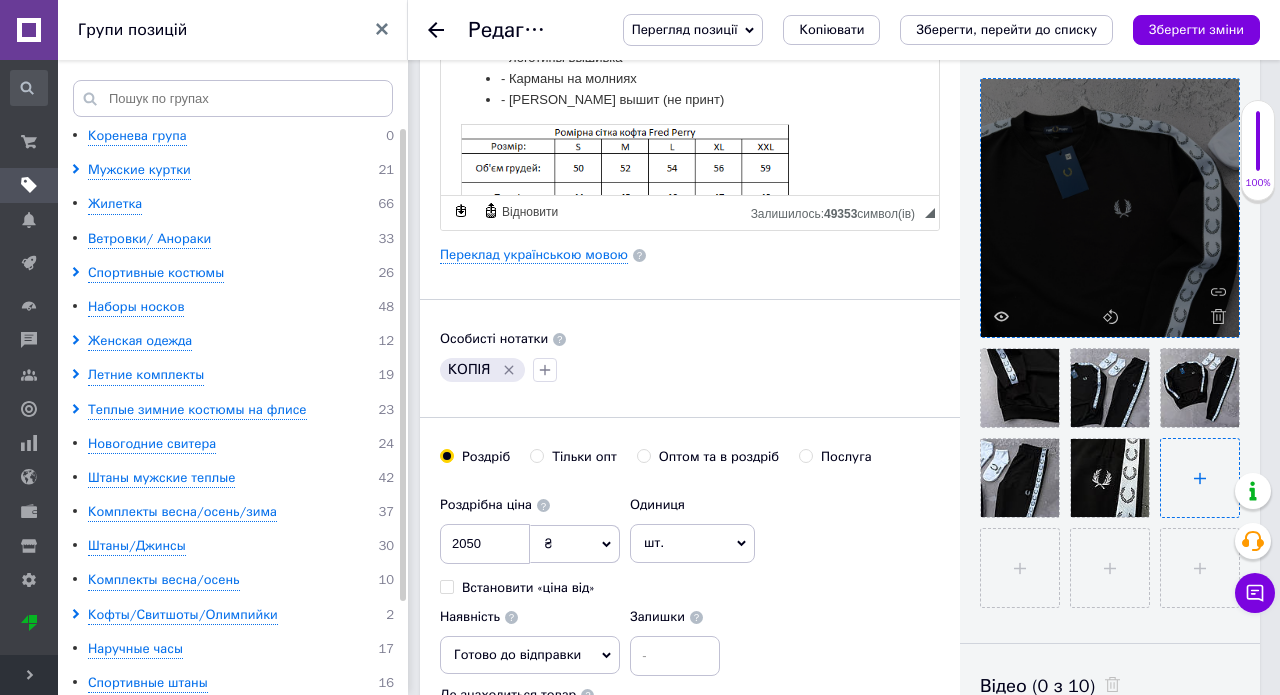 click at bounding box center [1200, 478] 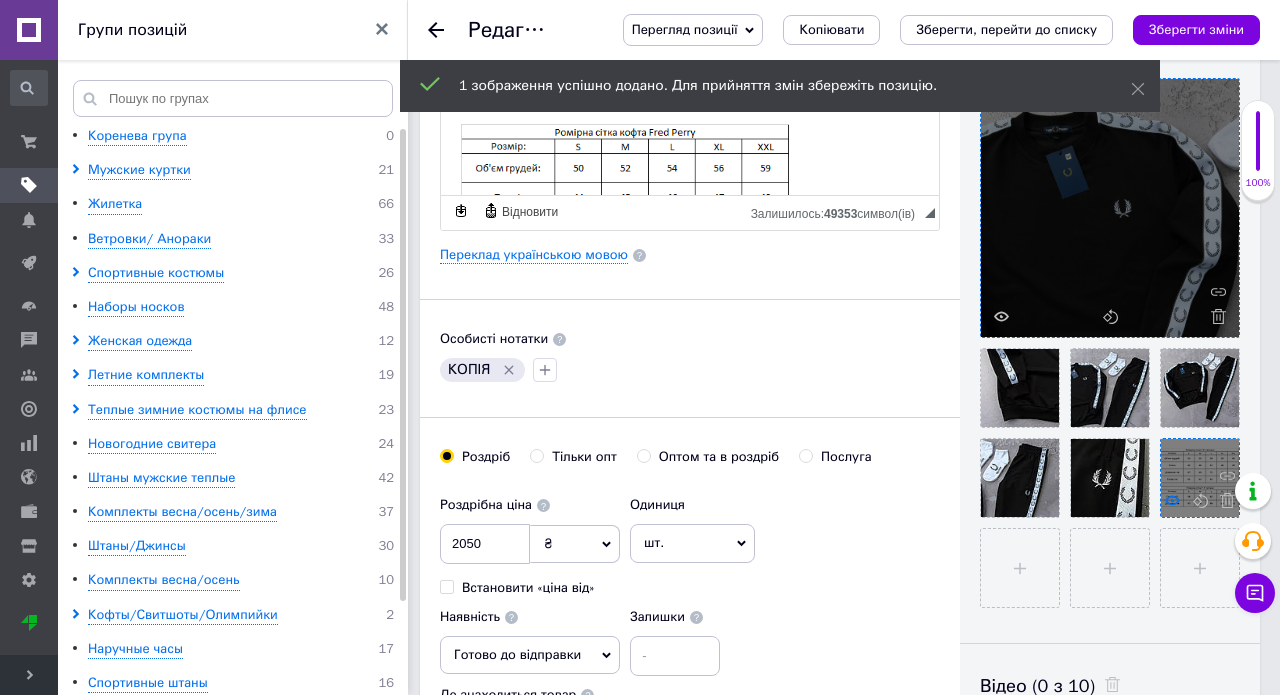 click 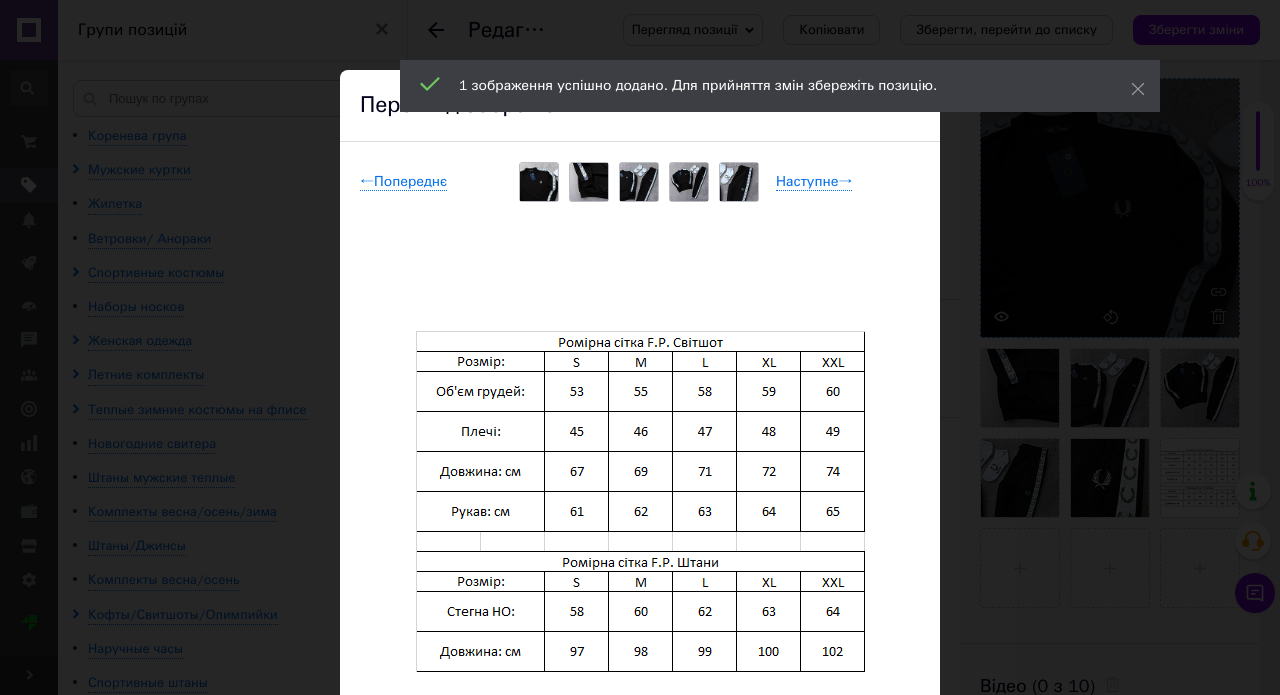 click on "× Перегляд зображення ← Попереднє Наступне → Видалити зображення Видалити всі зображення" at bounding box center [640, 347] 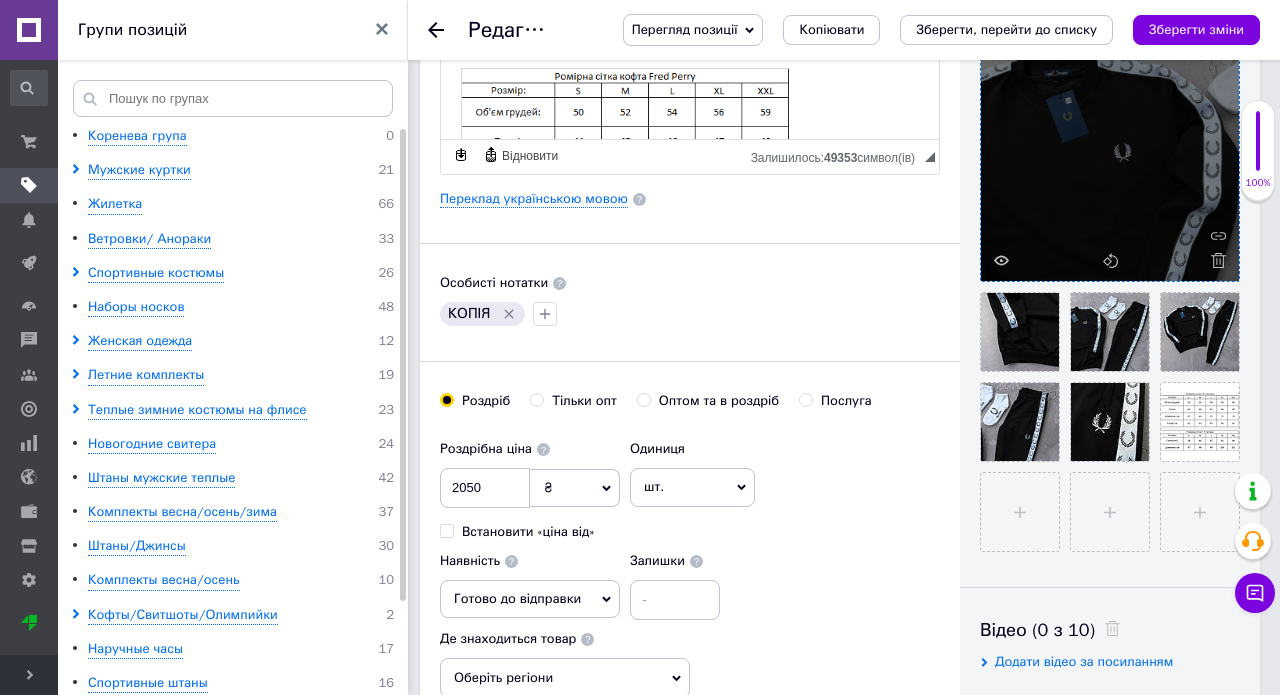 scroll, scrollTop: 477, scrollLeft: 0, axis: vertical 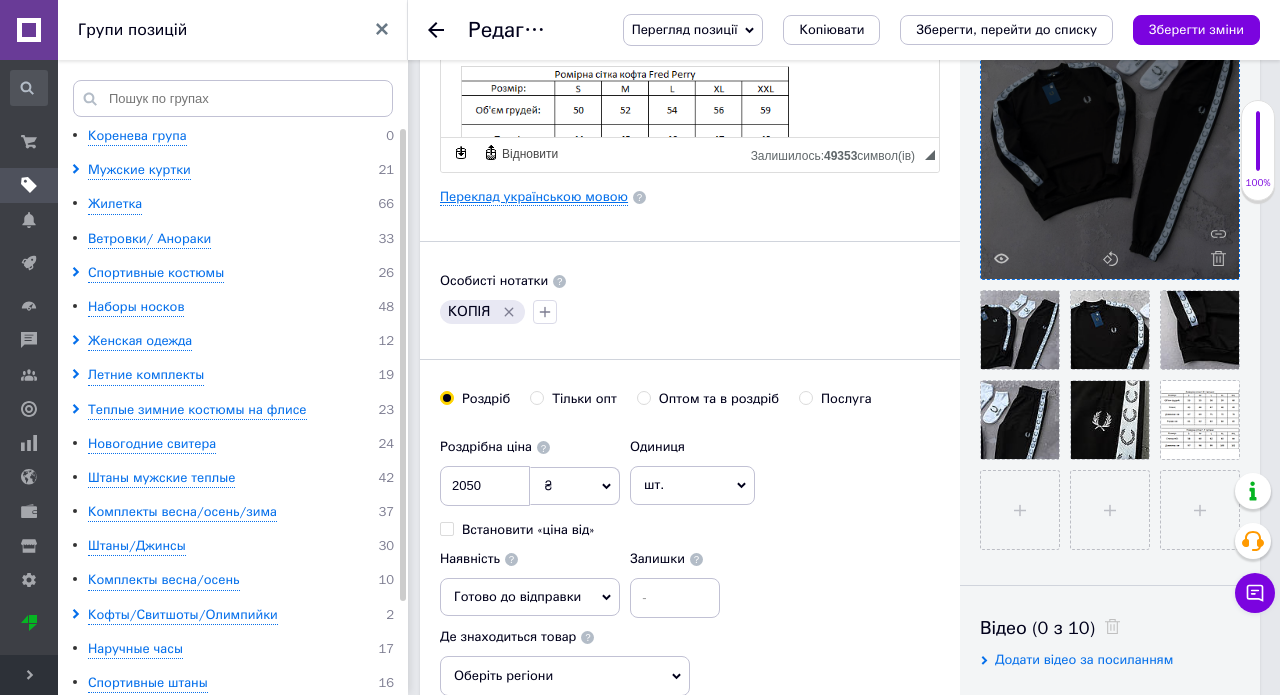 click on "Переклад українською мовою" at bounding box center (534, 197) 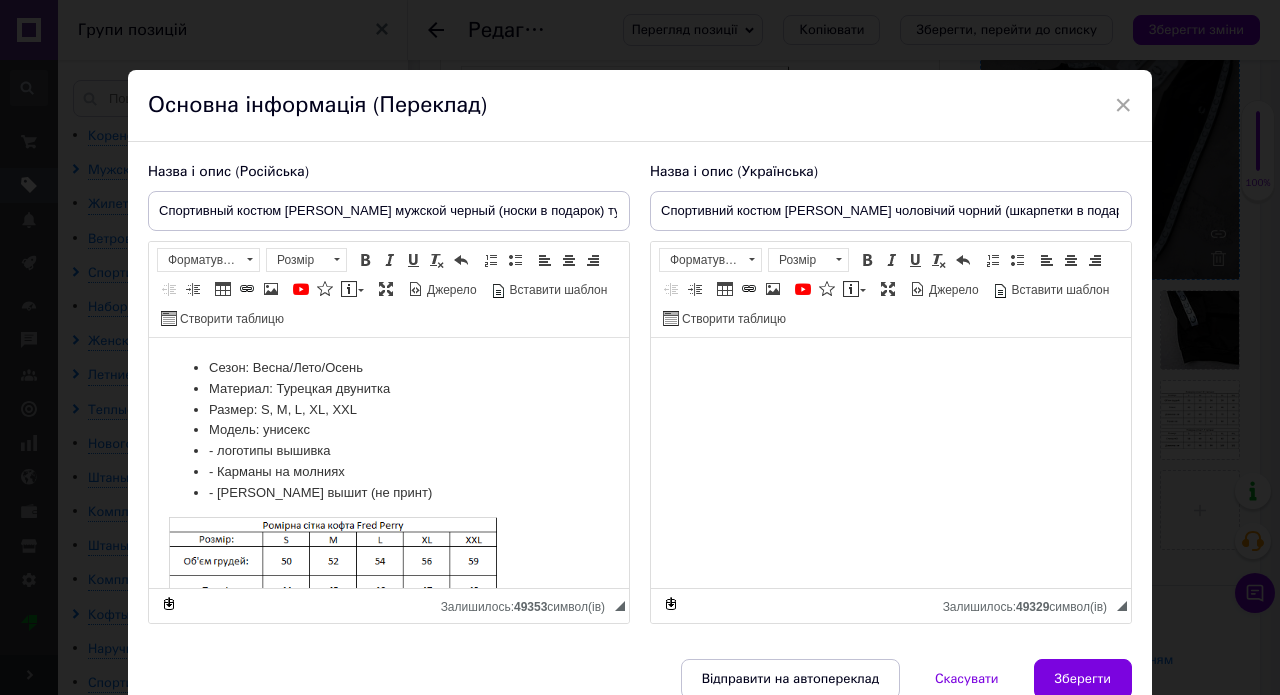 scroll, scrollTop: 0, scrollLeft: 0, axis: both 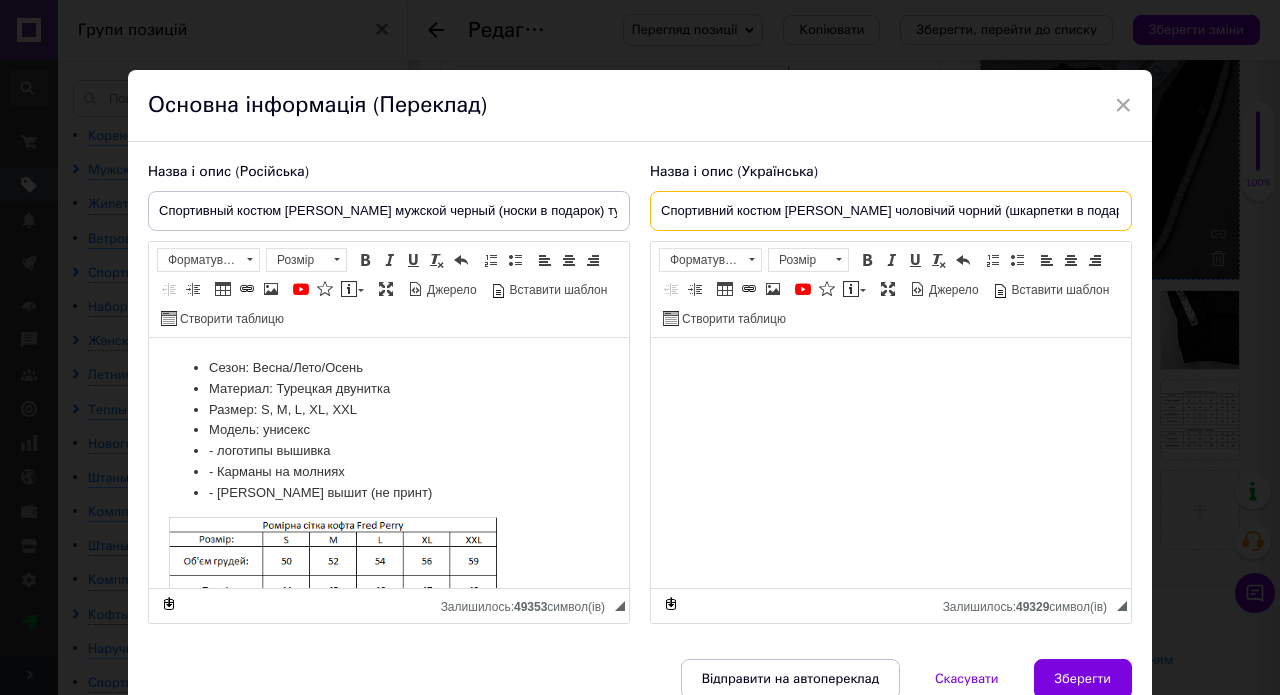 click on "Спортивний костюм Fred чоловічий чорний (шкарпетки в подарунок) турецька двунитка весна-літо-оіснь" at bounding box center [891, 211] 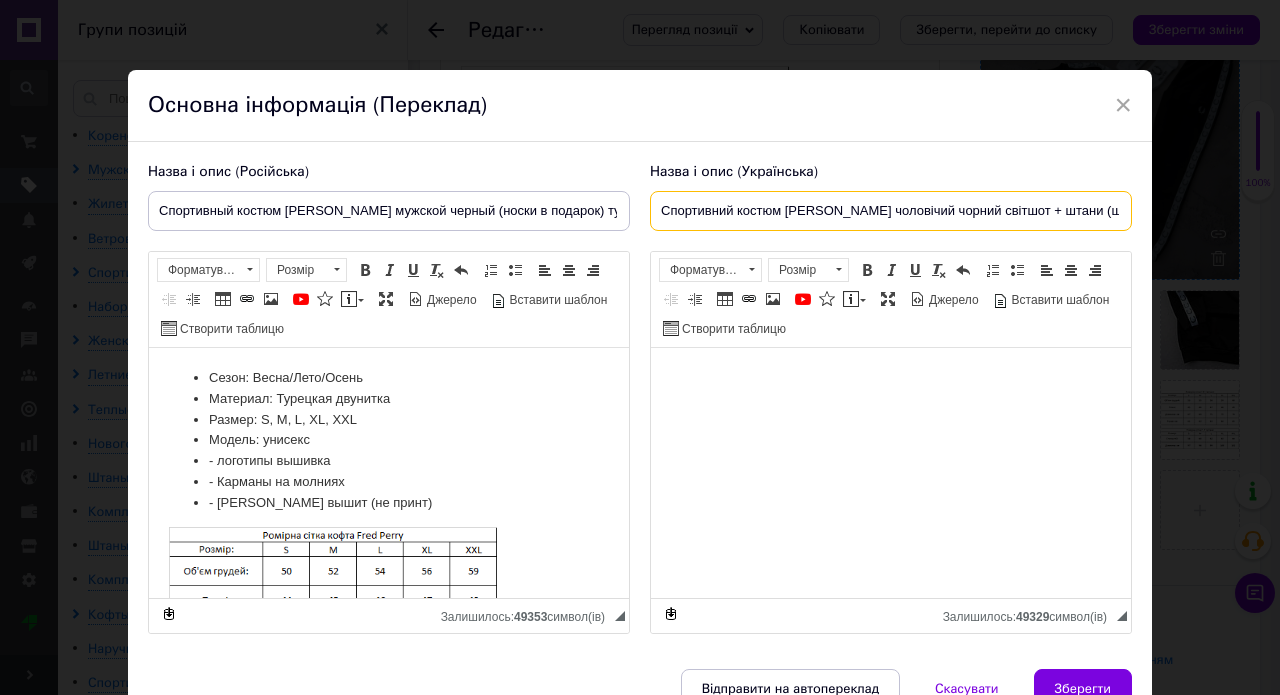 drag, startPoint x: 924, startPoint y: 207, endPoint x: 1020, endPoint y: 211, distance: 96.0833 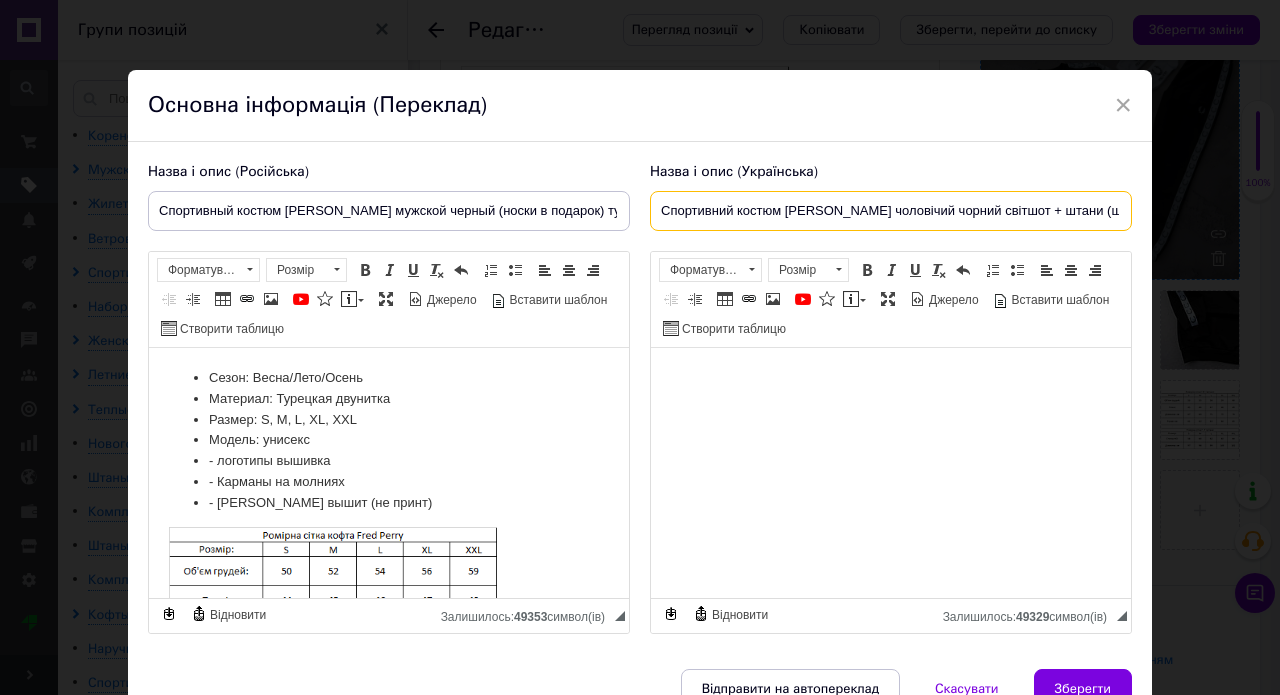 type on "Спортивний костюм Fred чоловічий чорний світшот + штани (шкарпетки в подарунок) турецька двунитка весна-літо-оіснь" 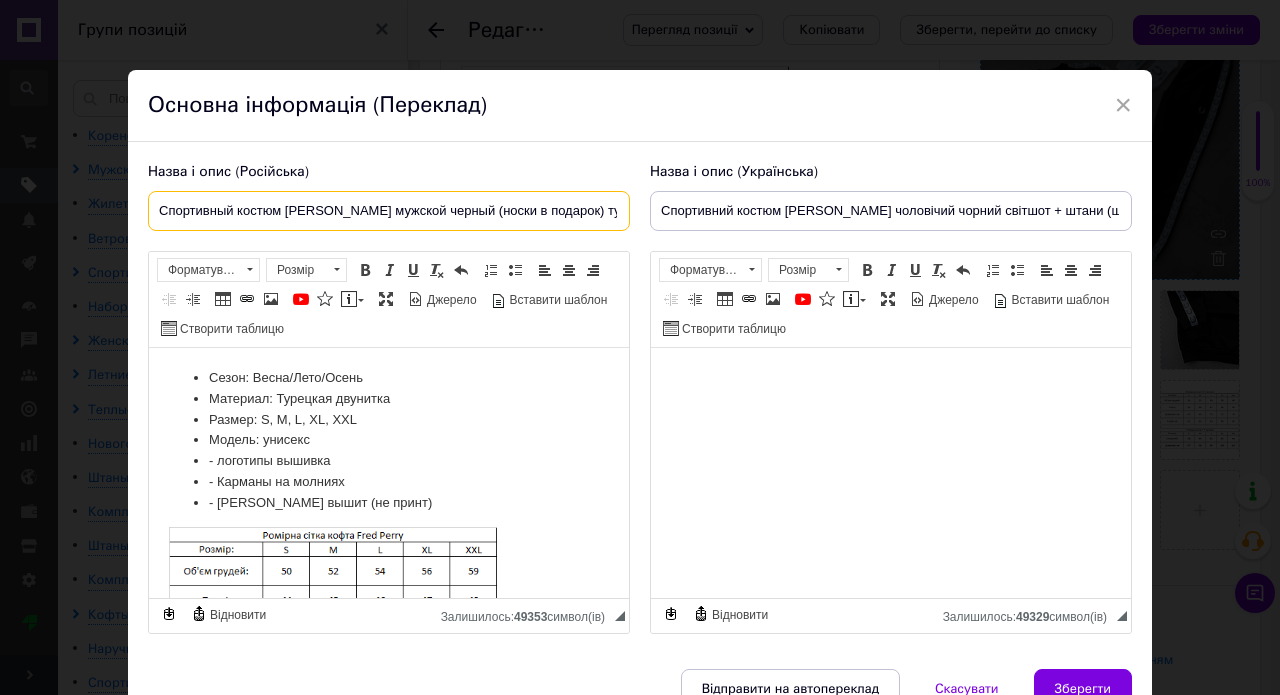 click on "Спортивный костюм [PERSON_NAME] мужской черный (носки в подарок) турецкая двунитка весна-лето-осень" at bounding box center (389, 211) 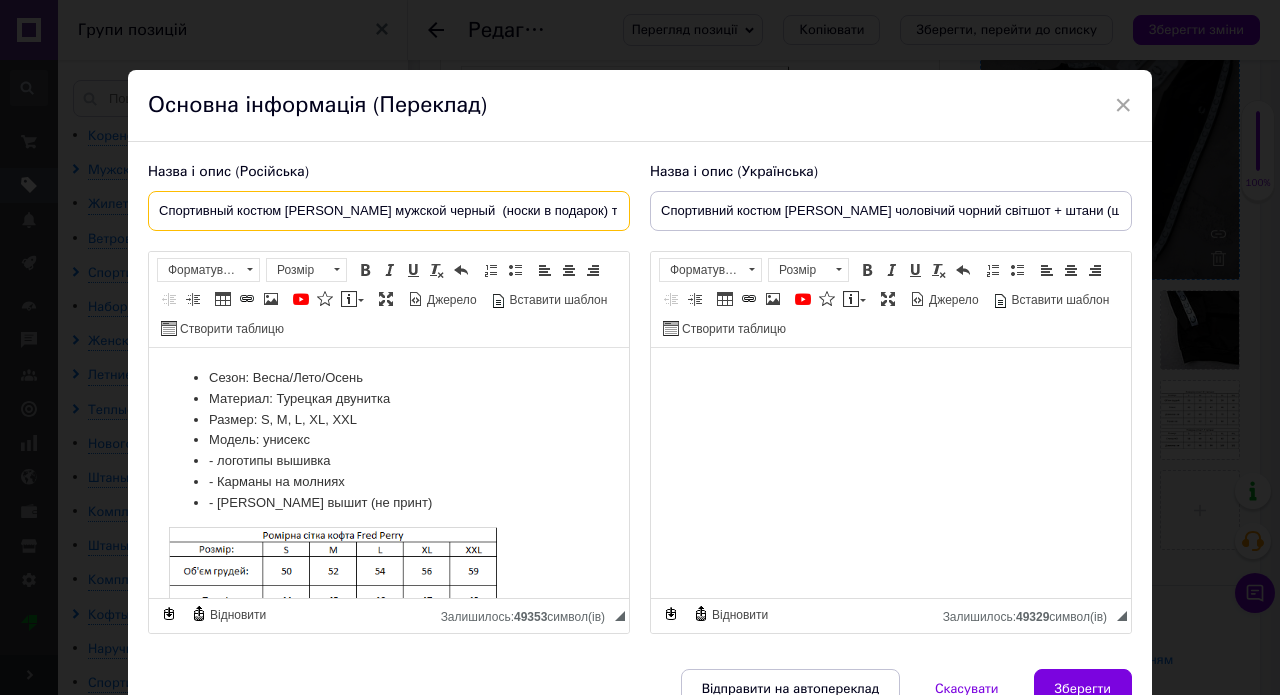 paste on "свитшот + штаны" 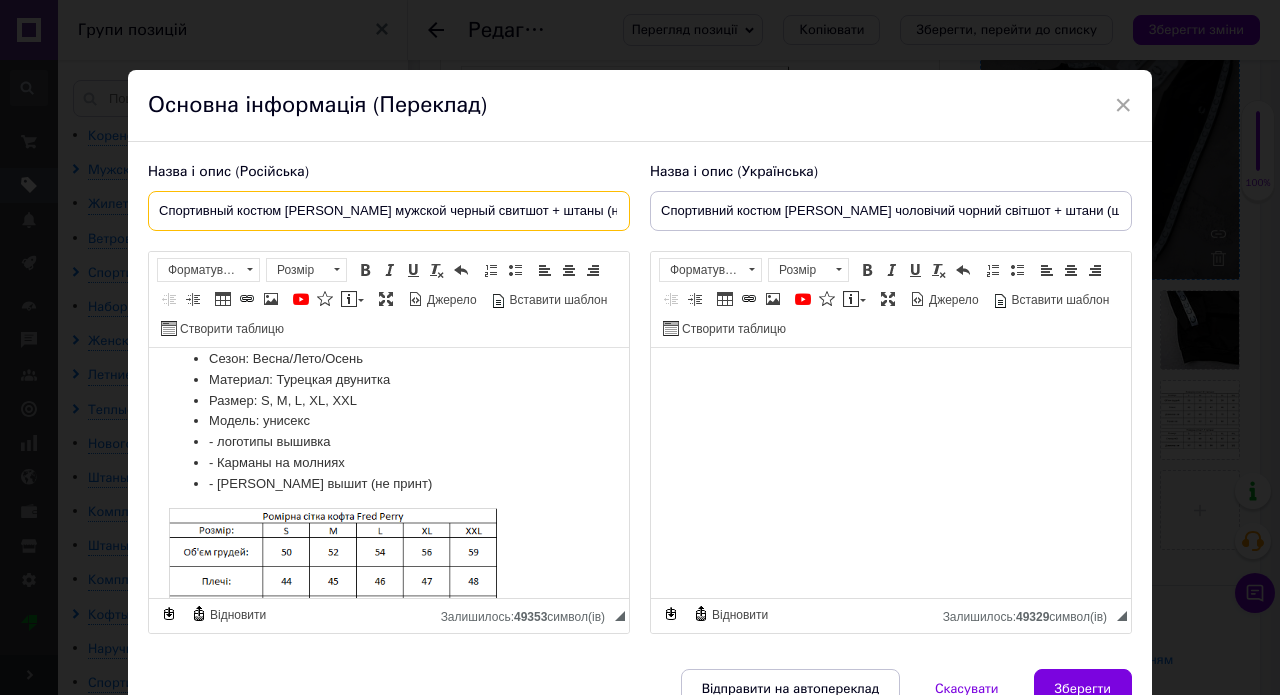 scroll, scrollTop: 17, scrollLeft: 0, axis: vertical 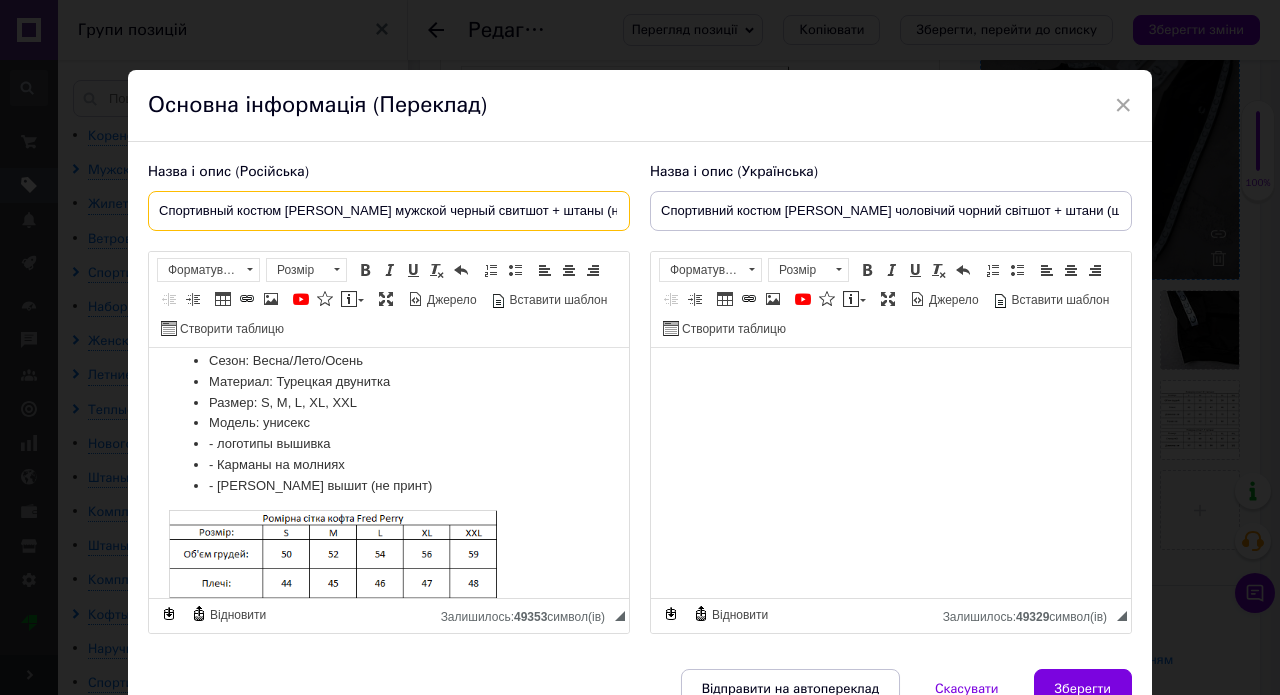 type on "Спортивный костюм [PERSON_NAME] мужской черный свитшот + штаны (носки в подарок) турецкая двунитка весна-лето-осень" 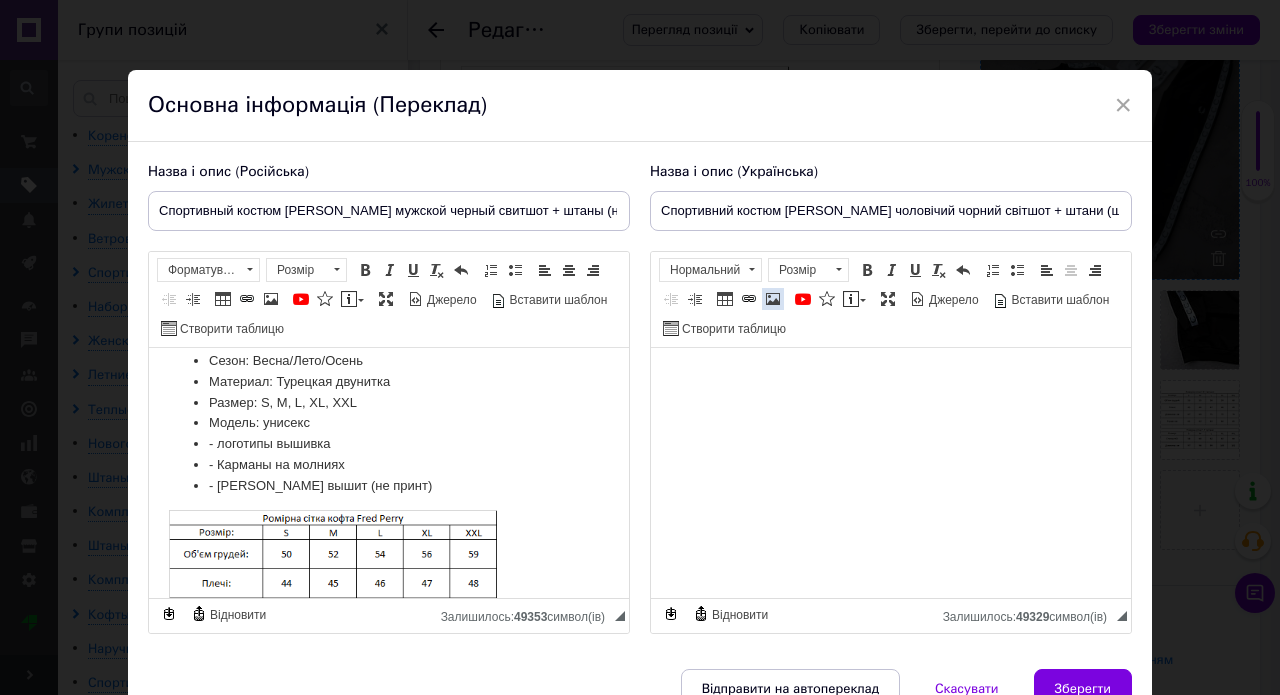 click at bounding box center [773, 299] 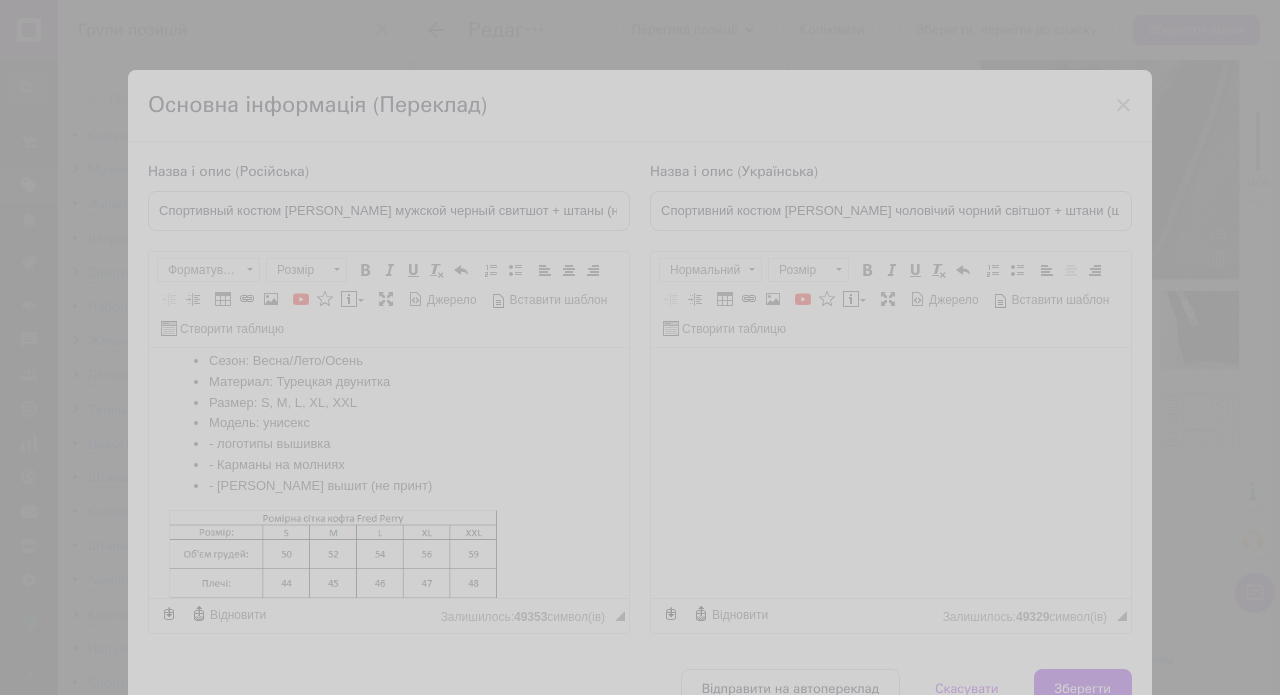 select 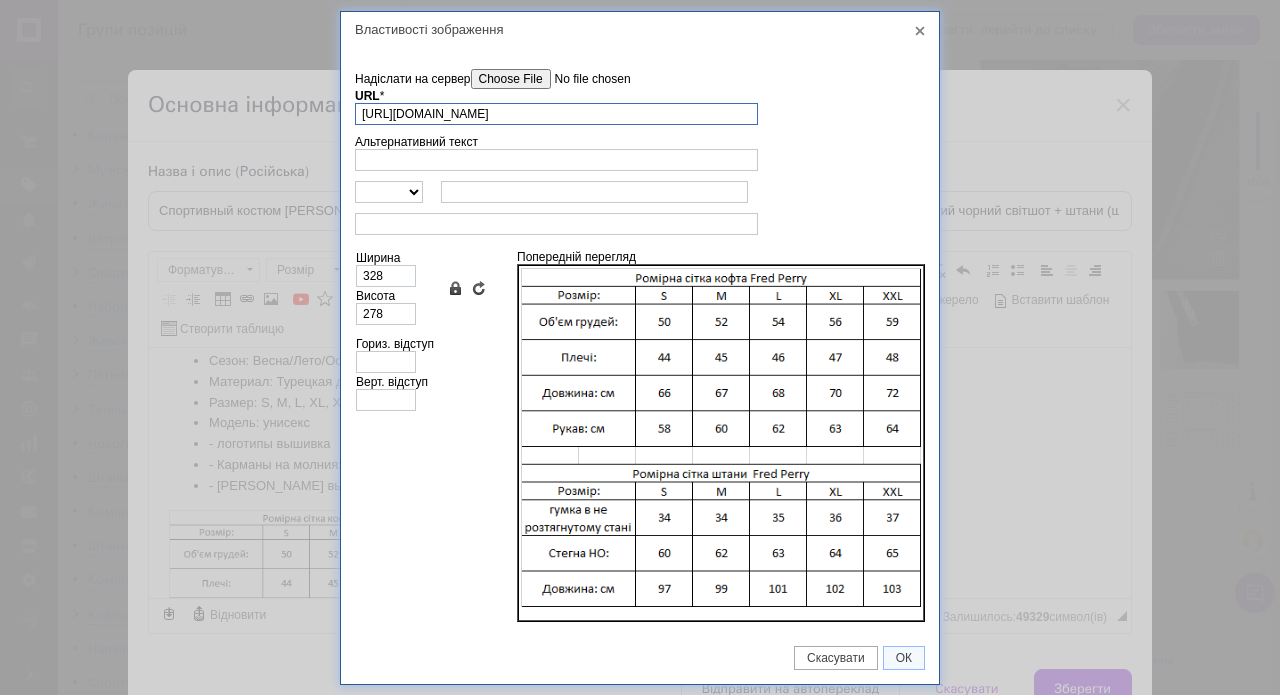 scroll, scrollTop: 0, scrollLeft: 236, axis: horizontal 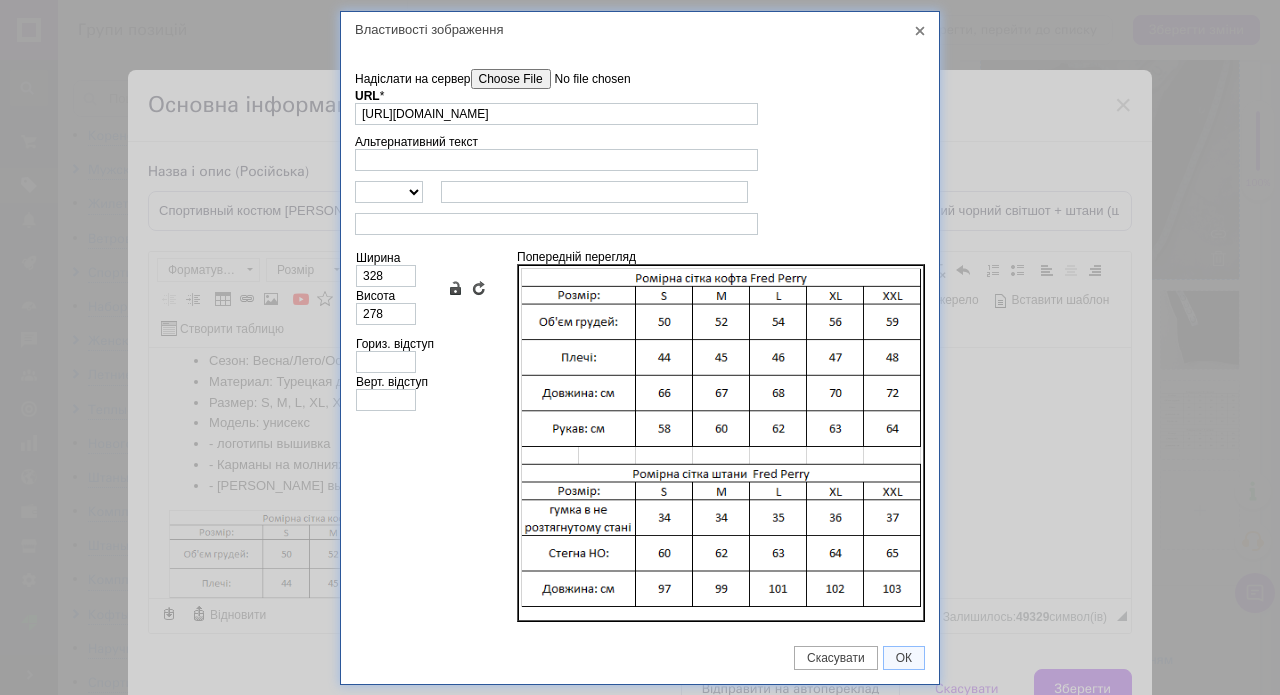 click on "Надіслати на сервер" at bounding box center (584, 79) 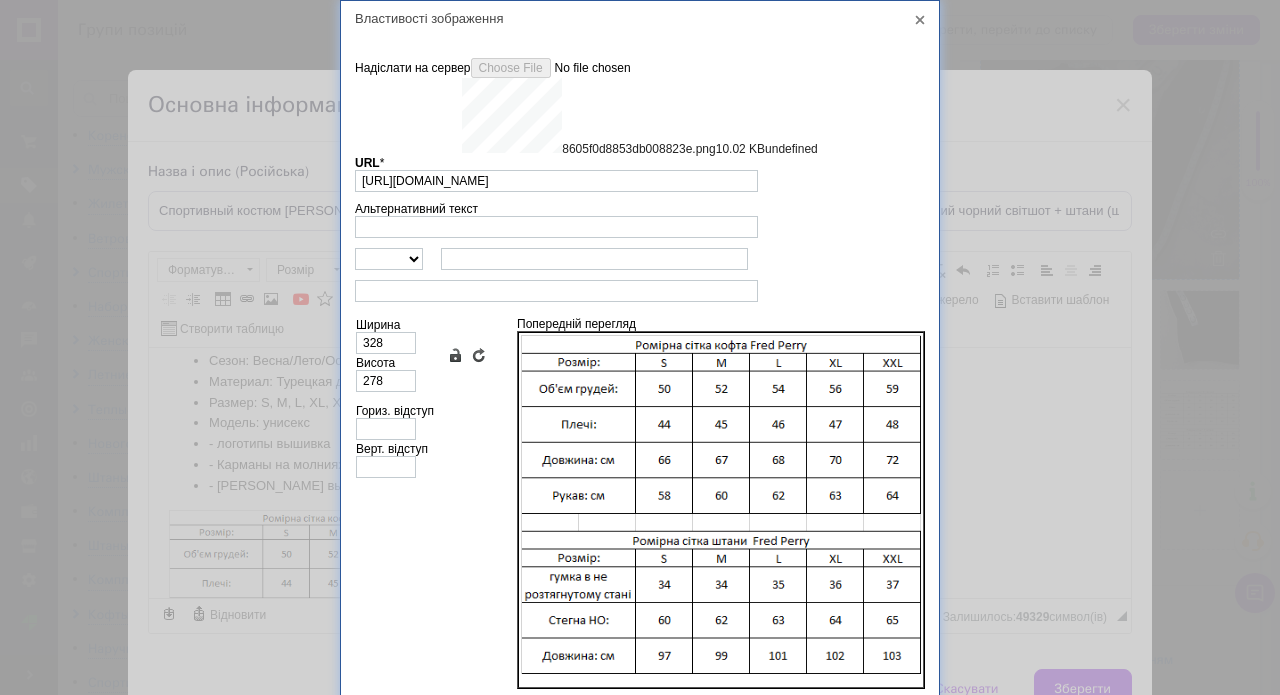 type on "https://images.prom.ua/6743774481_w640_h2048_8605f0d8853db008823e.png?fresh=1&PIMAGE_ID=6743774481" 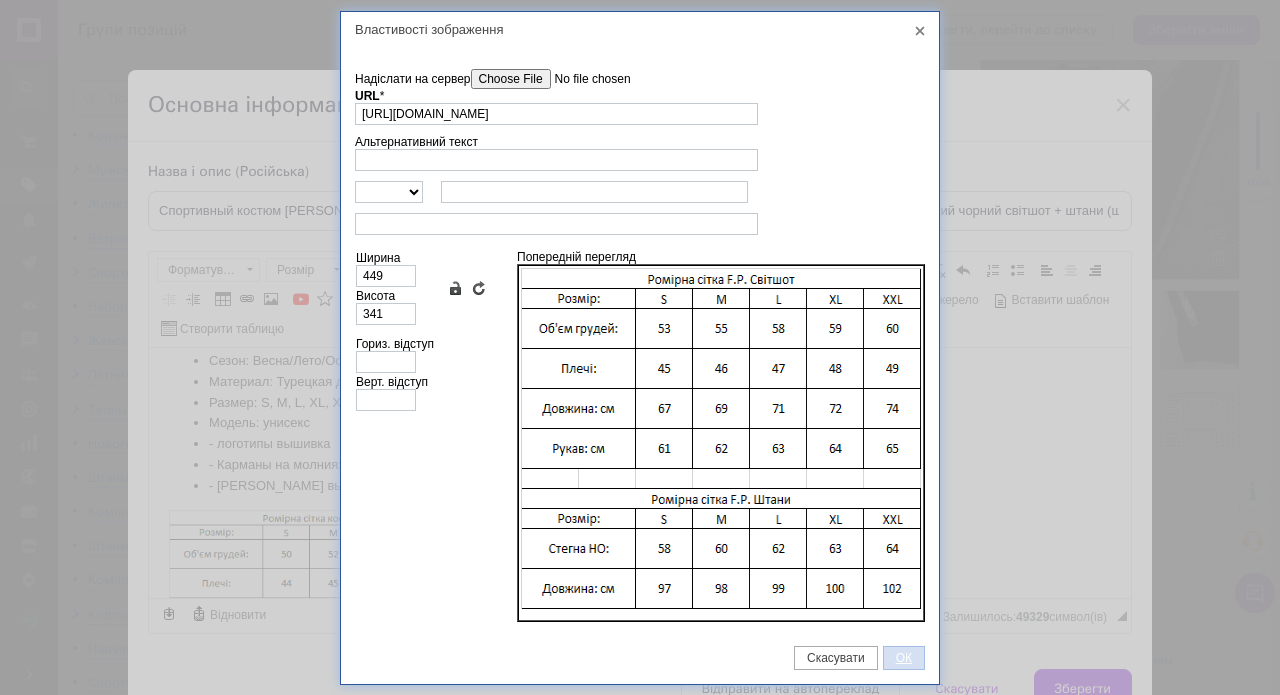 click on "ОК" at bounding box center (904, 658) 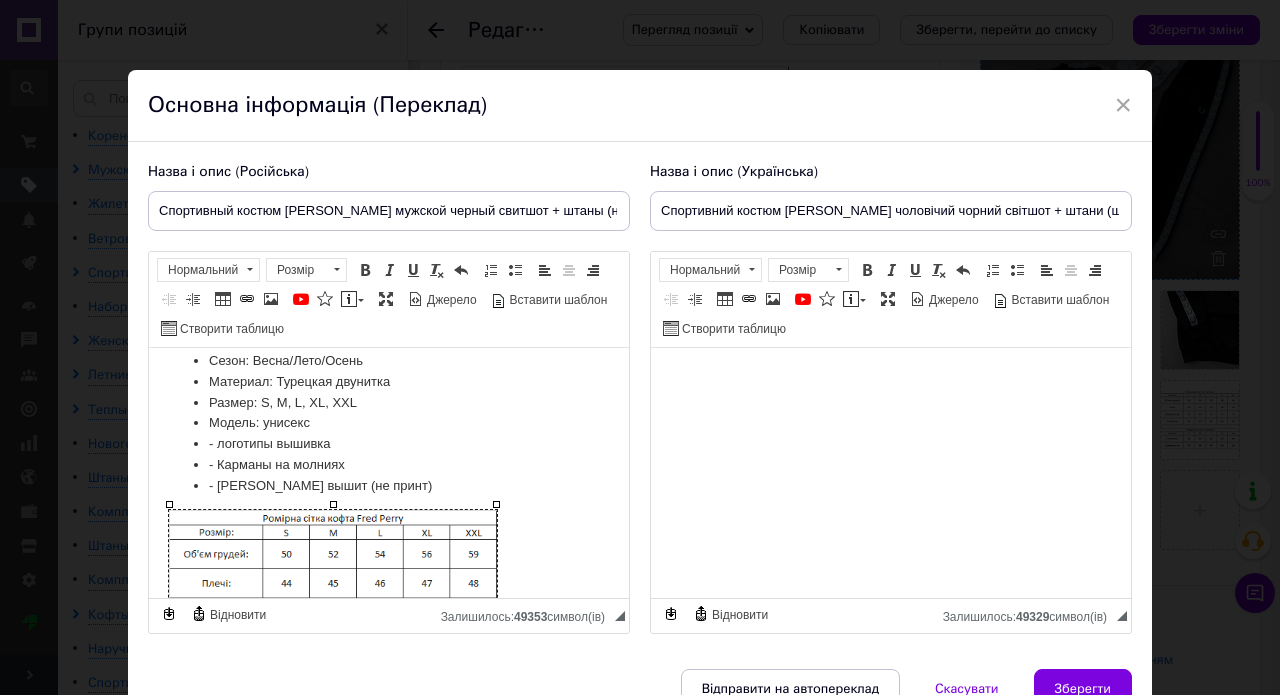 click at bounding box center (333, 649) 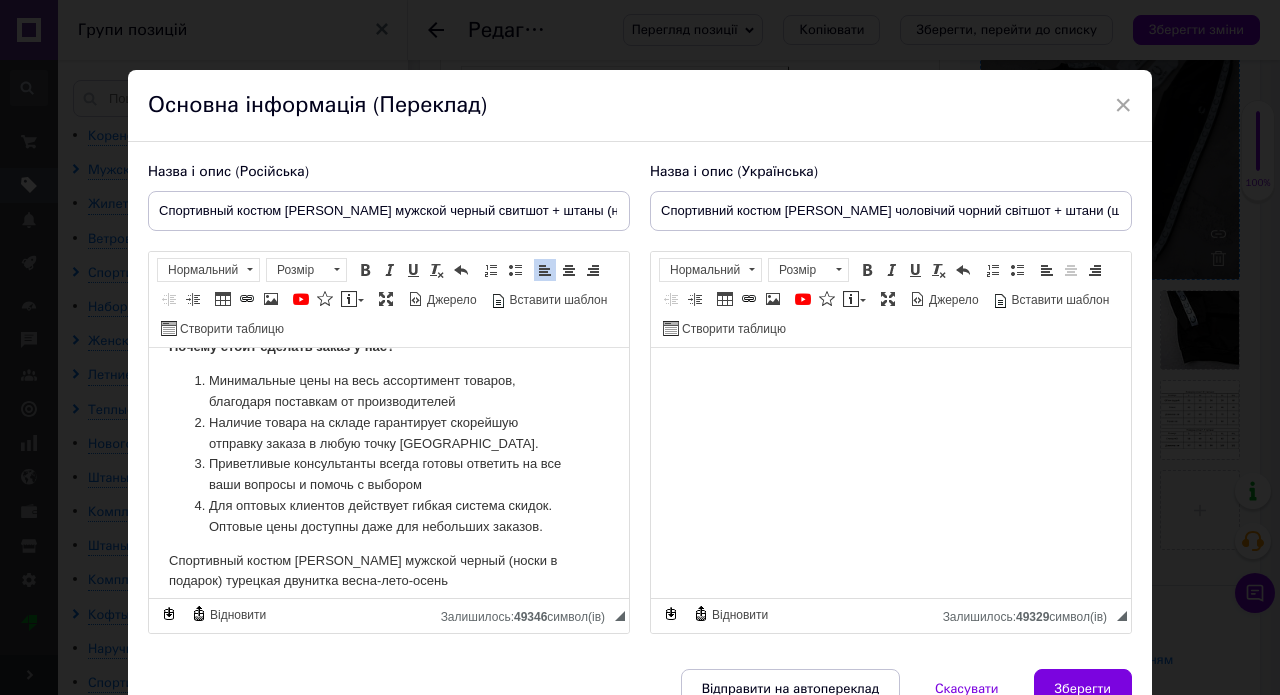 scroll, scrollTop: 455, scrollLeft: 0, axis: vertical 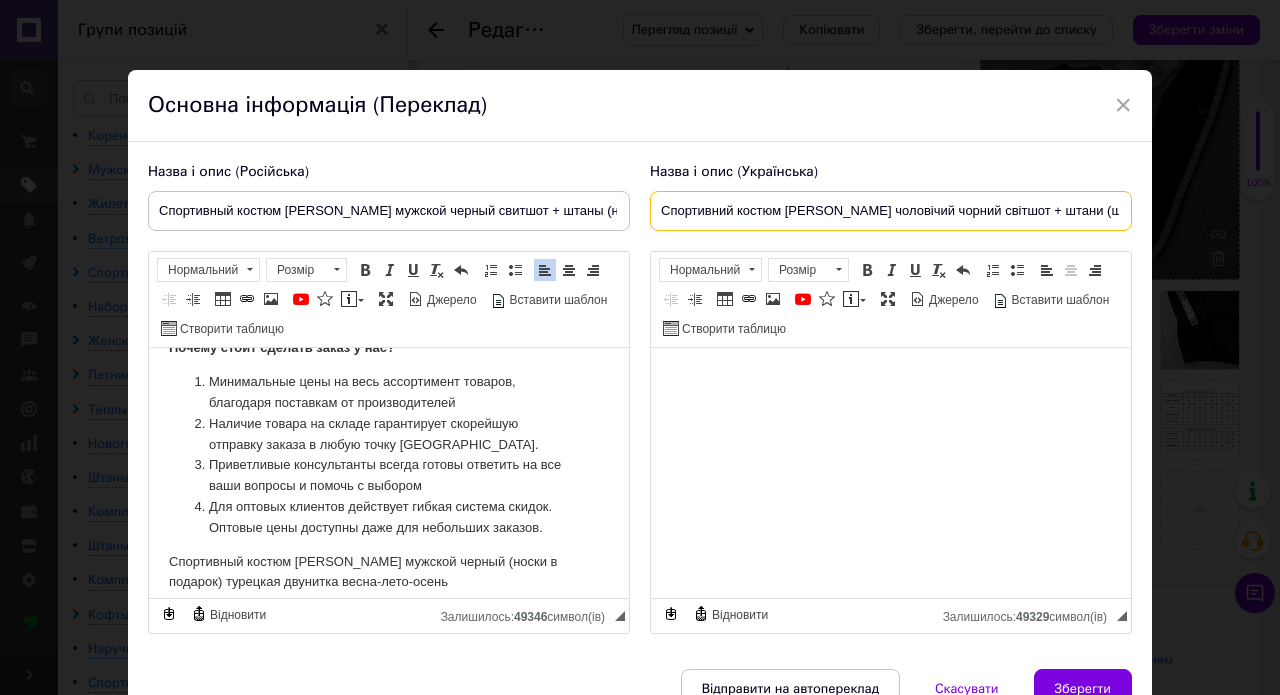 click on "Спортивний костюм Fred чоловічий чорний світшот + штани (шкарпетки в подарунок) турецька двунитка весна-літо-оіснь" at bounding box center [891, 211] 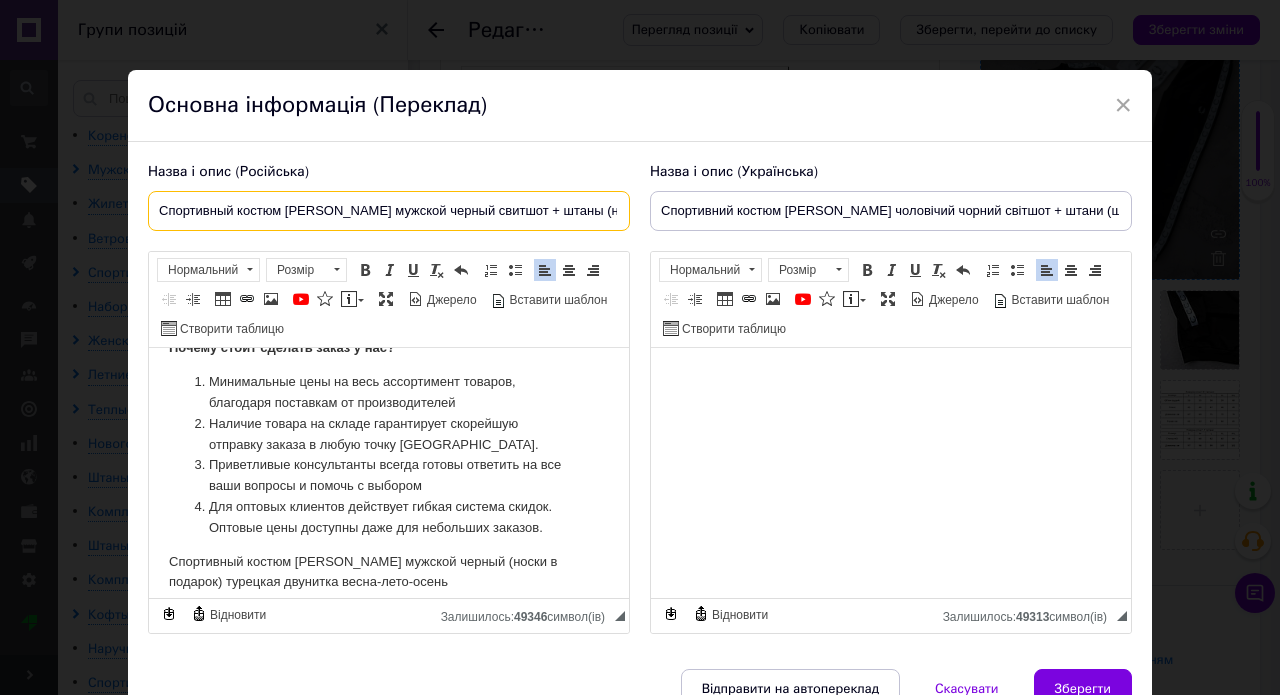 click on "Спортивный костюм [PERSON_NAME] мужской черный свитшот + штаны (носки в подарок) турецкая двунитка весна-лето-осень" at bounding box center (389, 211) 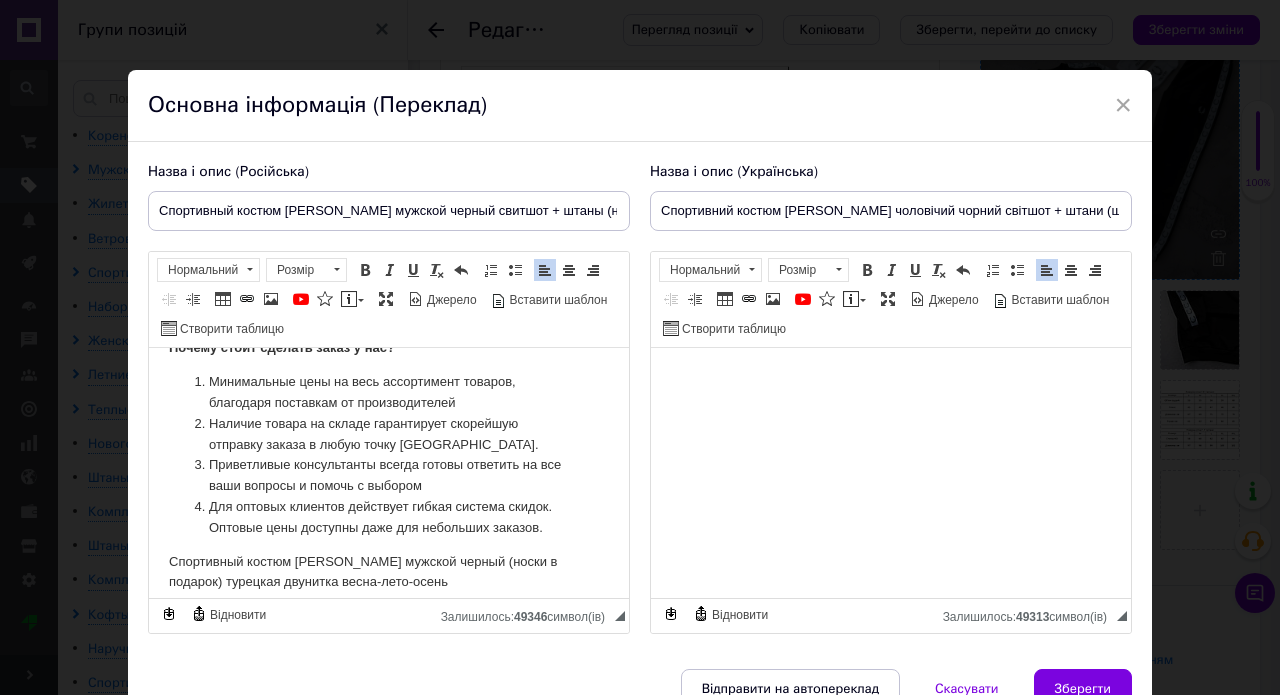 click on "Спортивный костюм [PERSON_NAME] мужской черный (носки в подарок) турецкая двунитка весна-лето-осень" at bounding box center (389, 573) 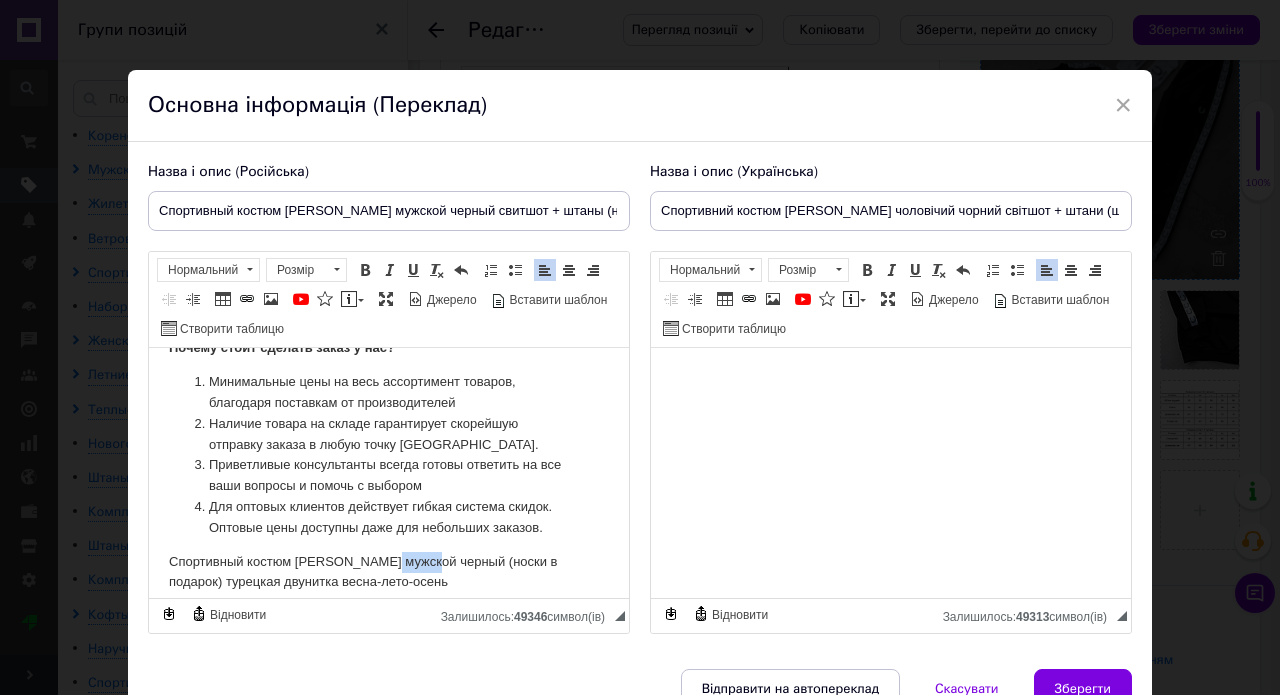 click on "Спортивный костюм [PERSON_NAME] мужской черный (носки в подарок) турецкая двунитка весна-лето-осень" at bounding box center (389, 573) 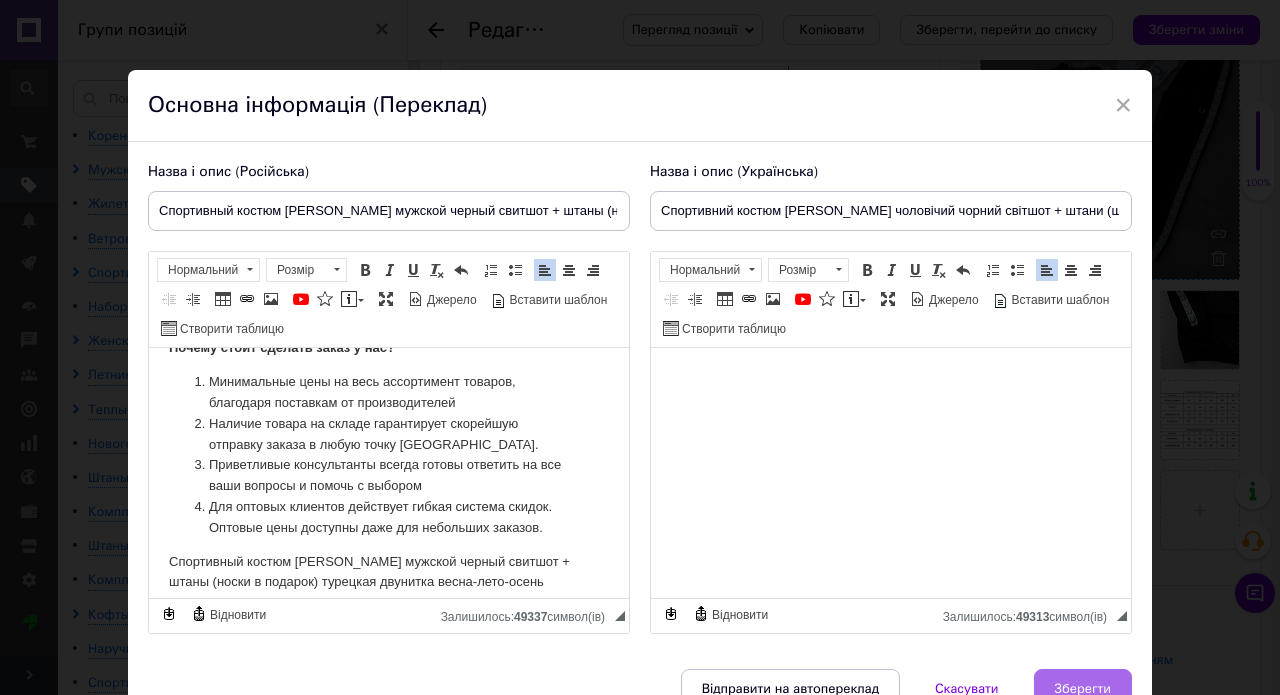 click on "Зберегти" at bounding box center (1083, 689) 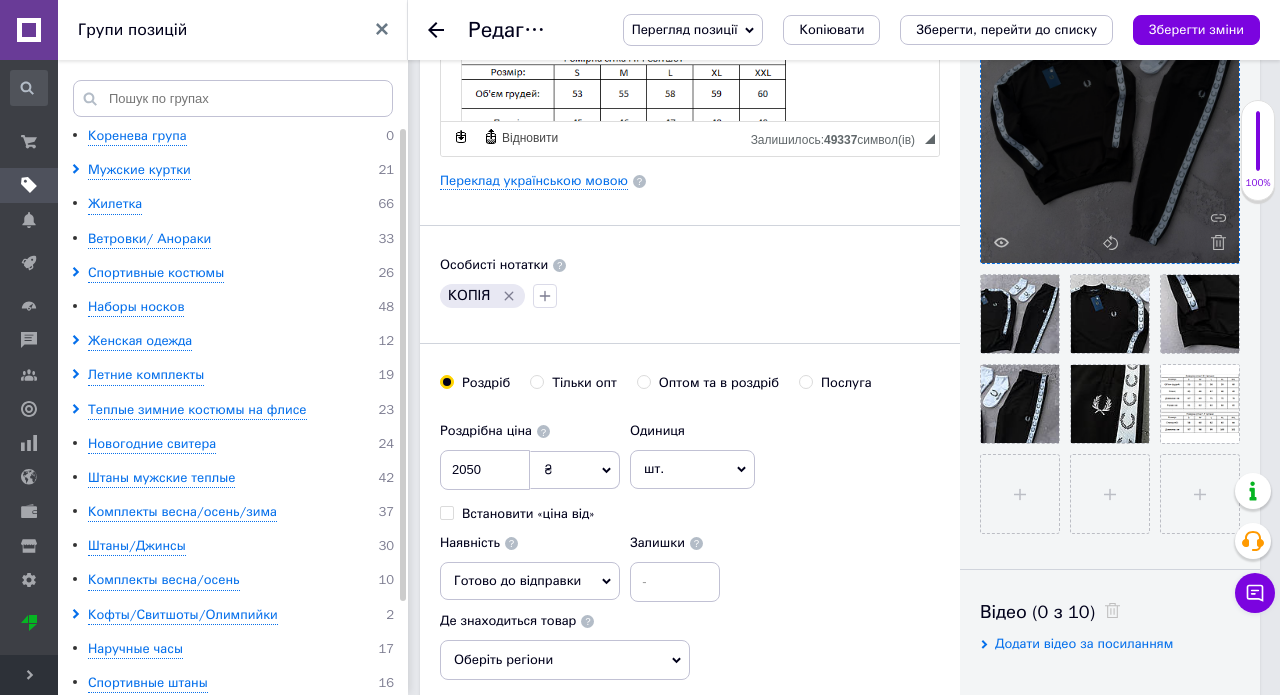 scroll, scrollTop: 497, scrollLeft: 0, axis: vertical 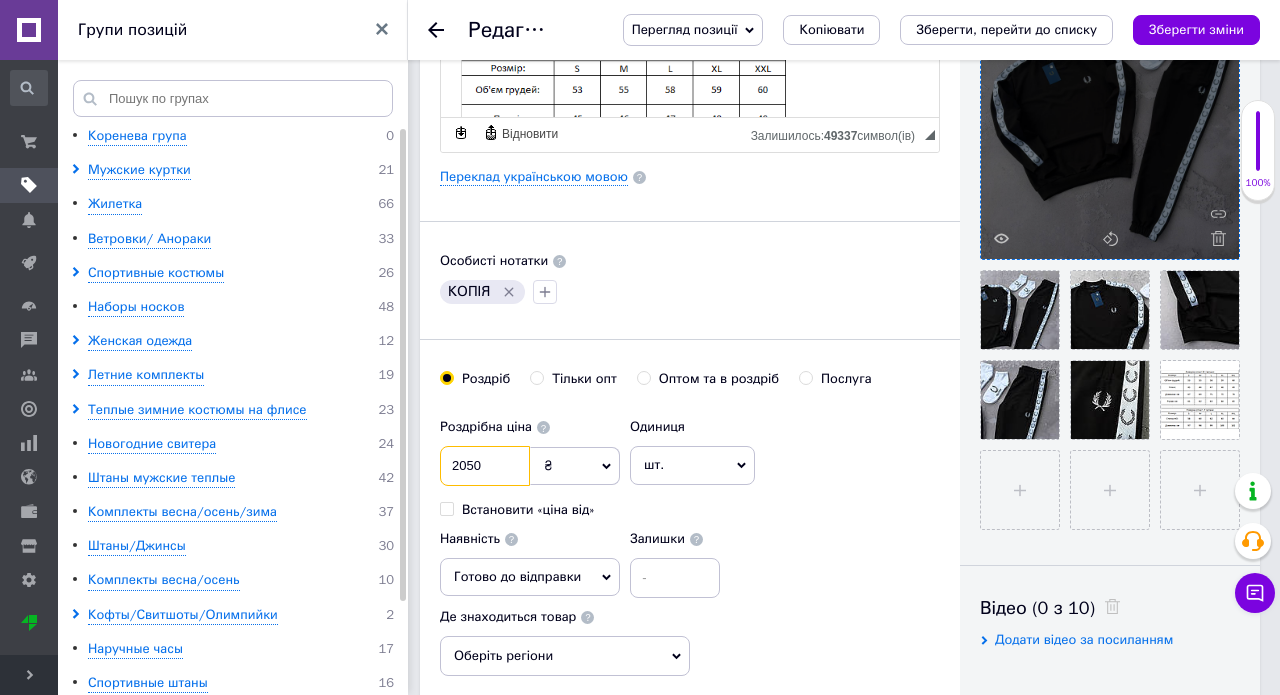 click on "2050" at bounding box center [485, 466] 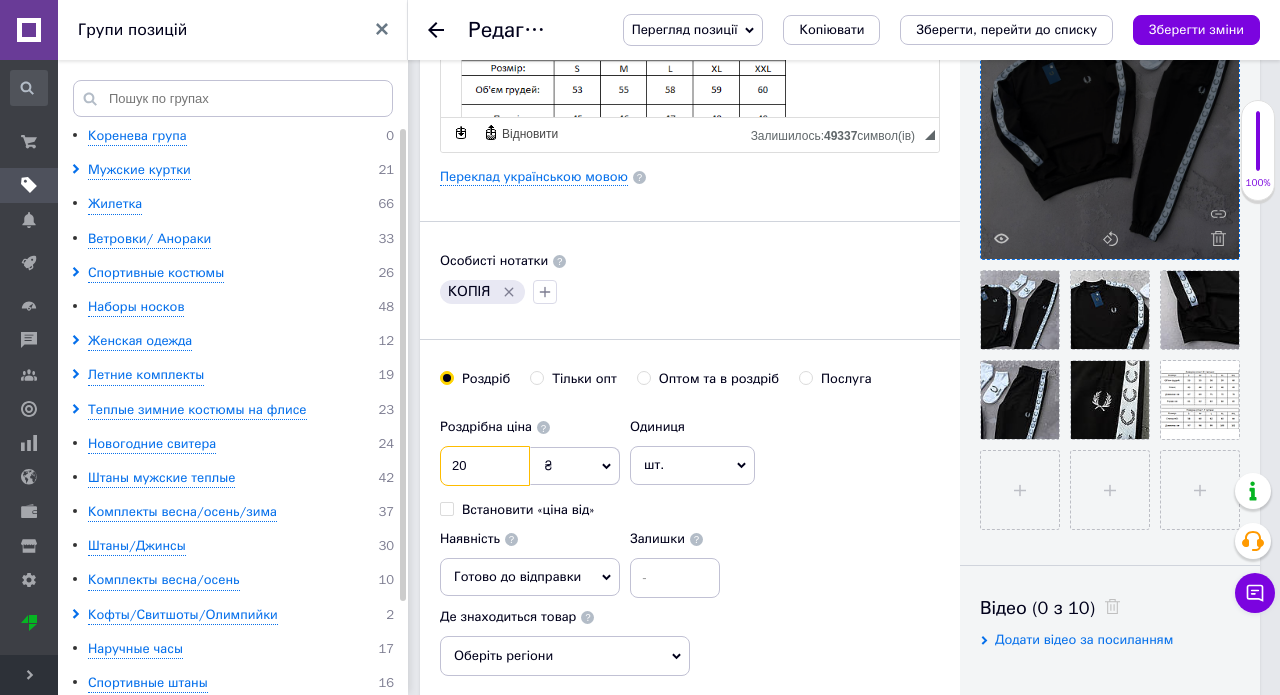 type on "2" 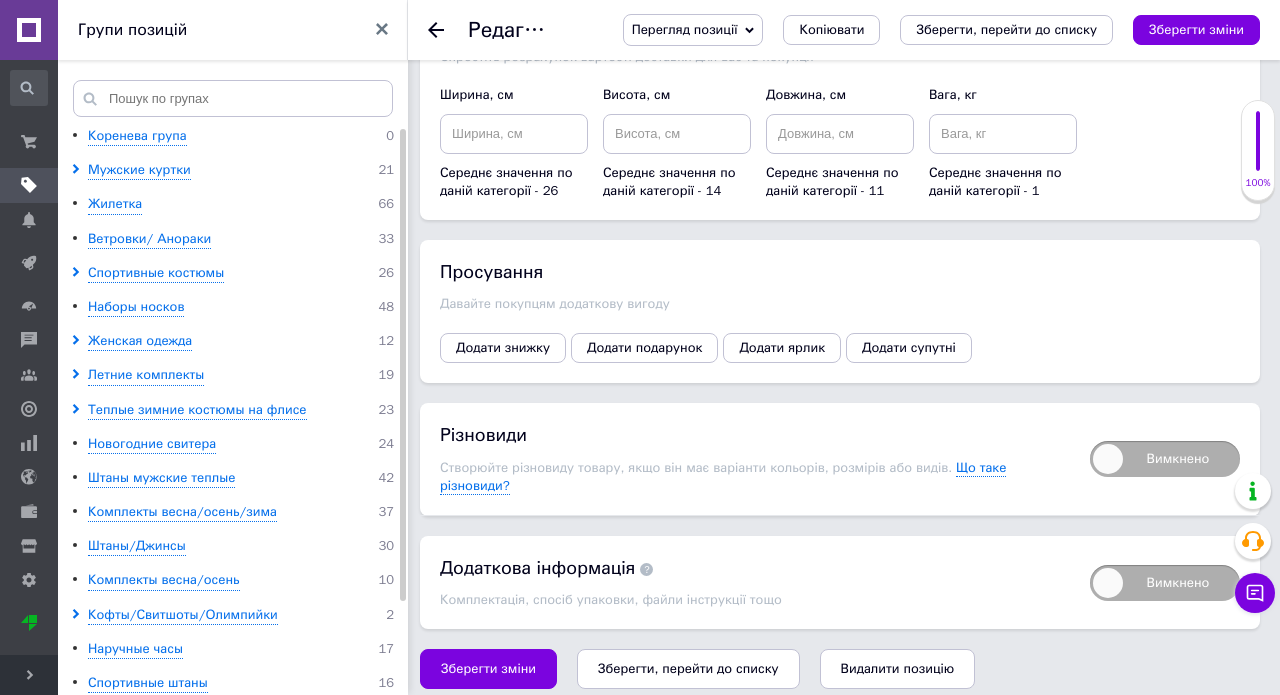 scroll, scrollTop: 2676, scrollLeft: 0, axis: vertical 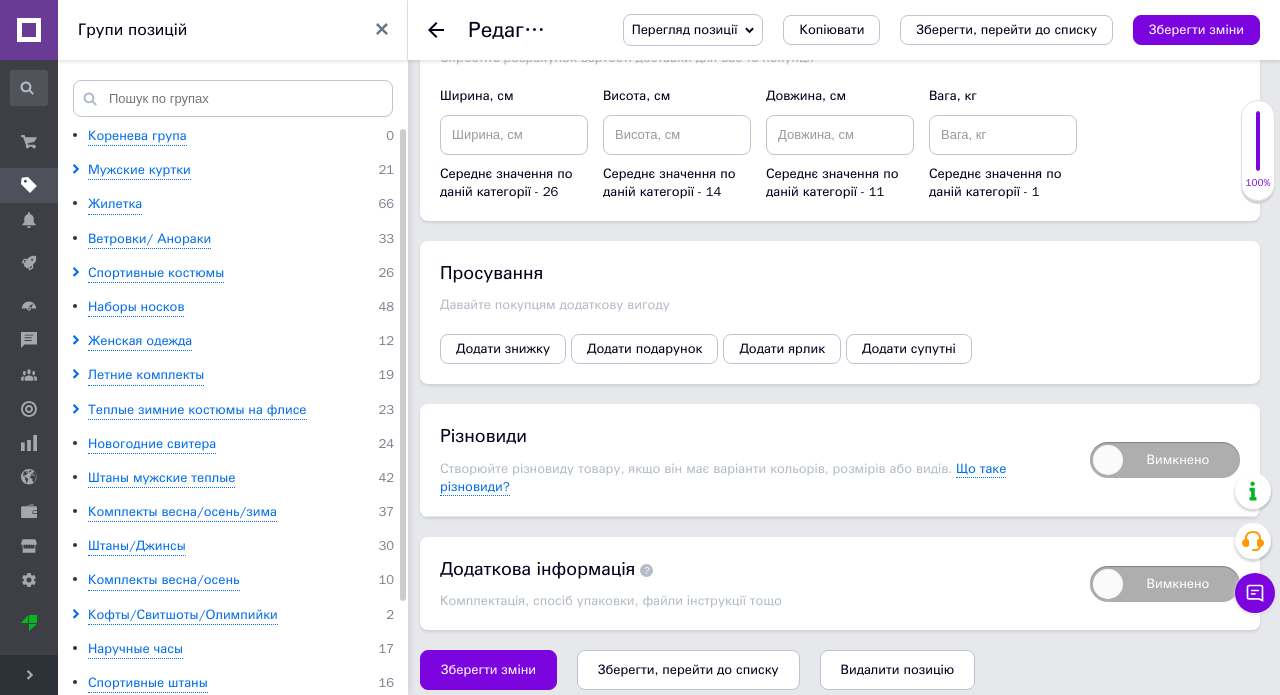 type on "1950" 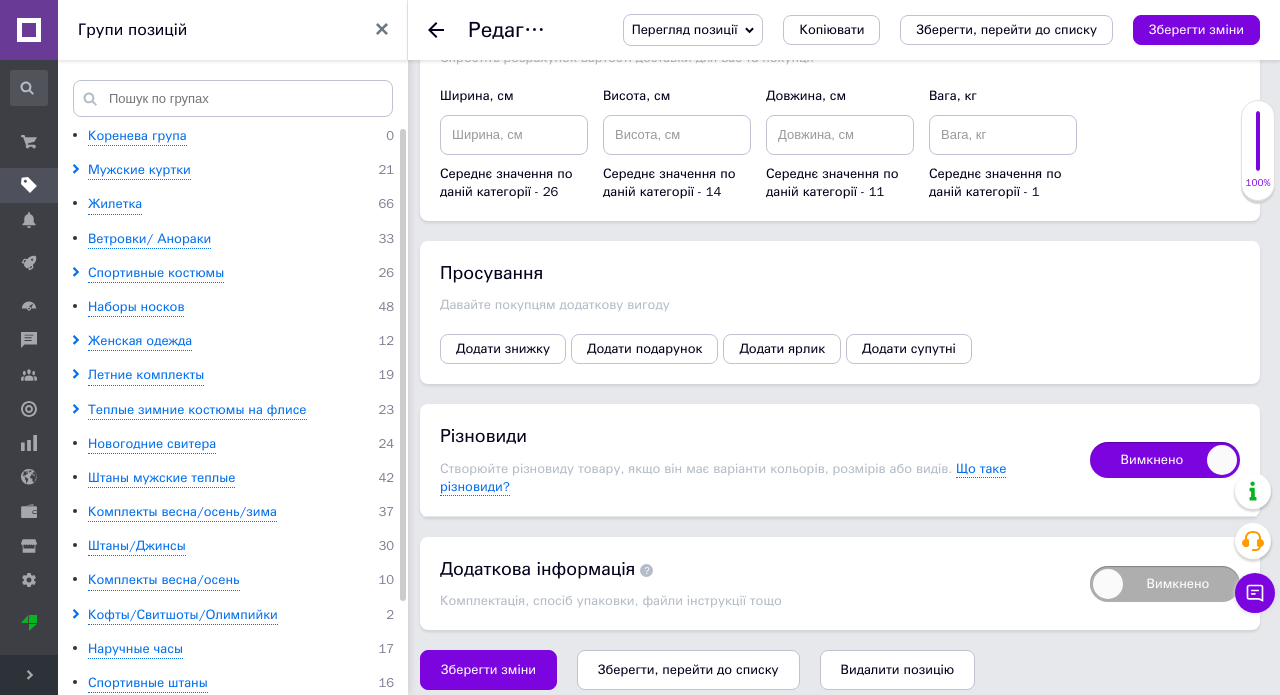 checkbox on "true" 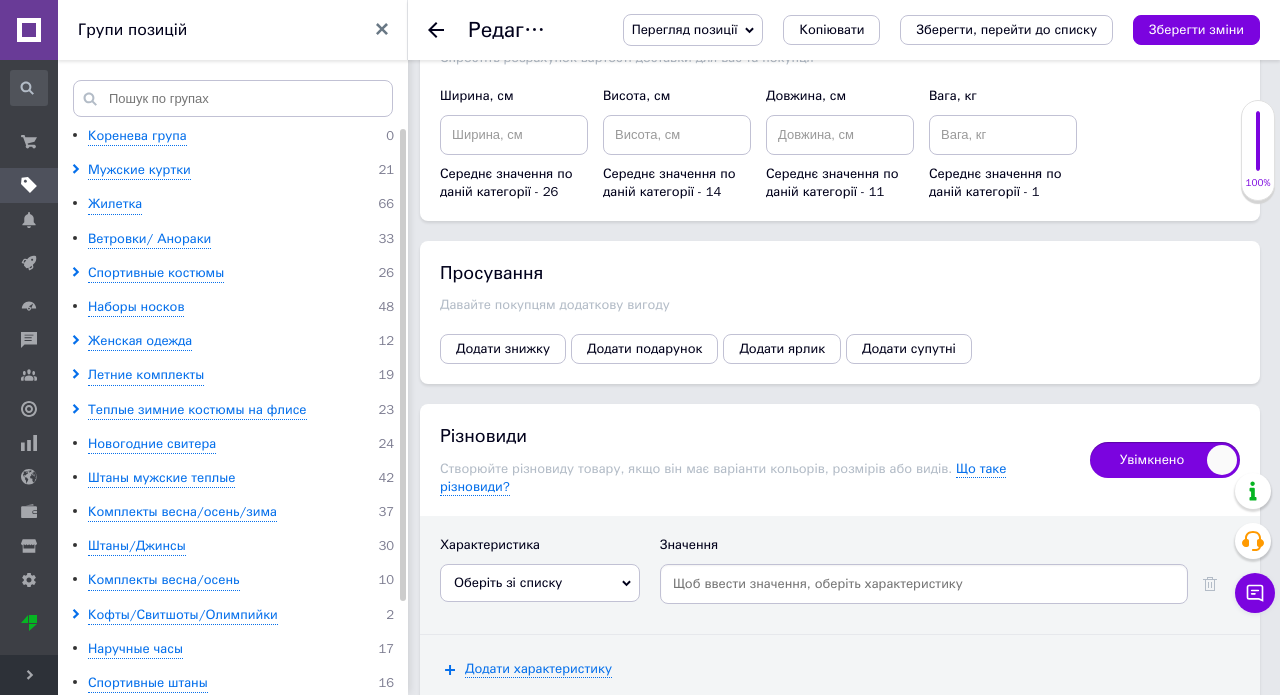 click on "Оберіть зі списку" at bounding box center [540, 583] 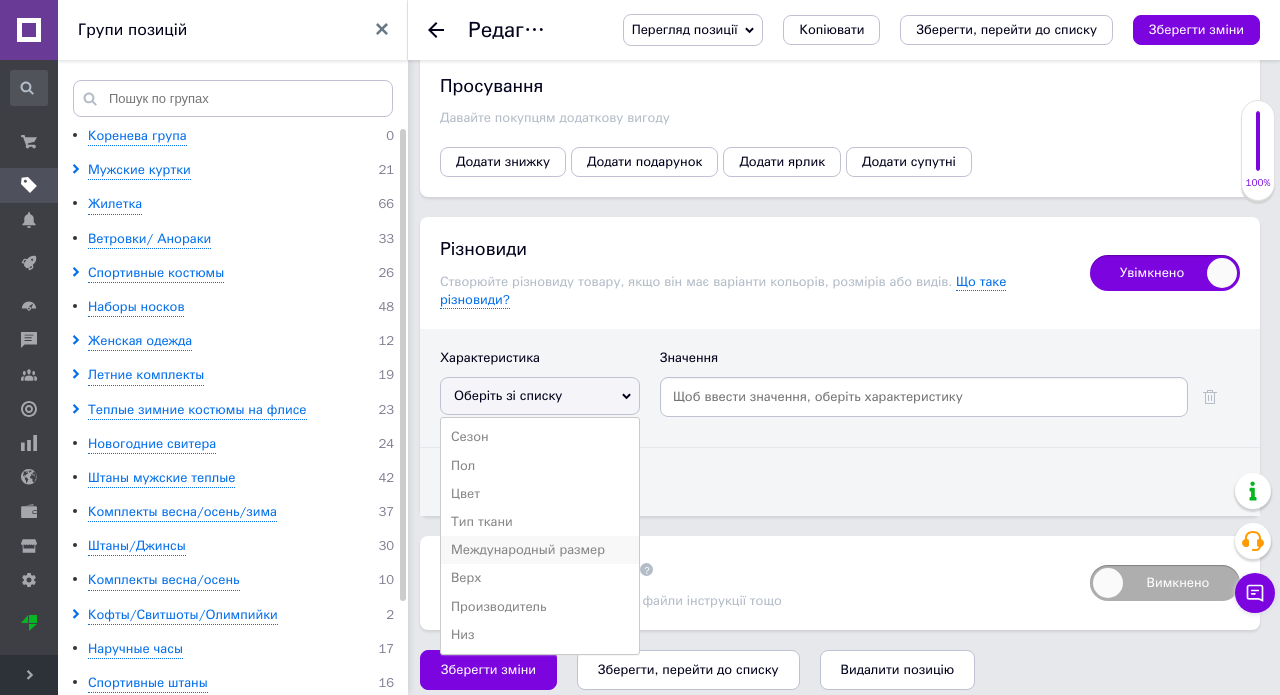 scroll, scrollTop: 2862, scrollLeft: 0, axis: vertical 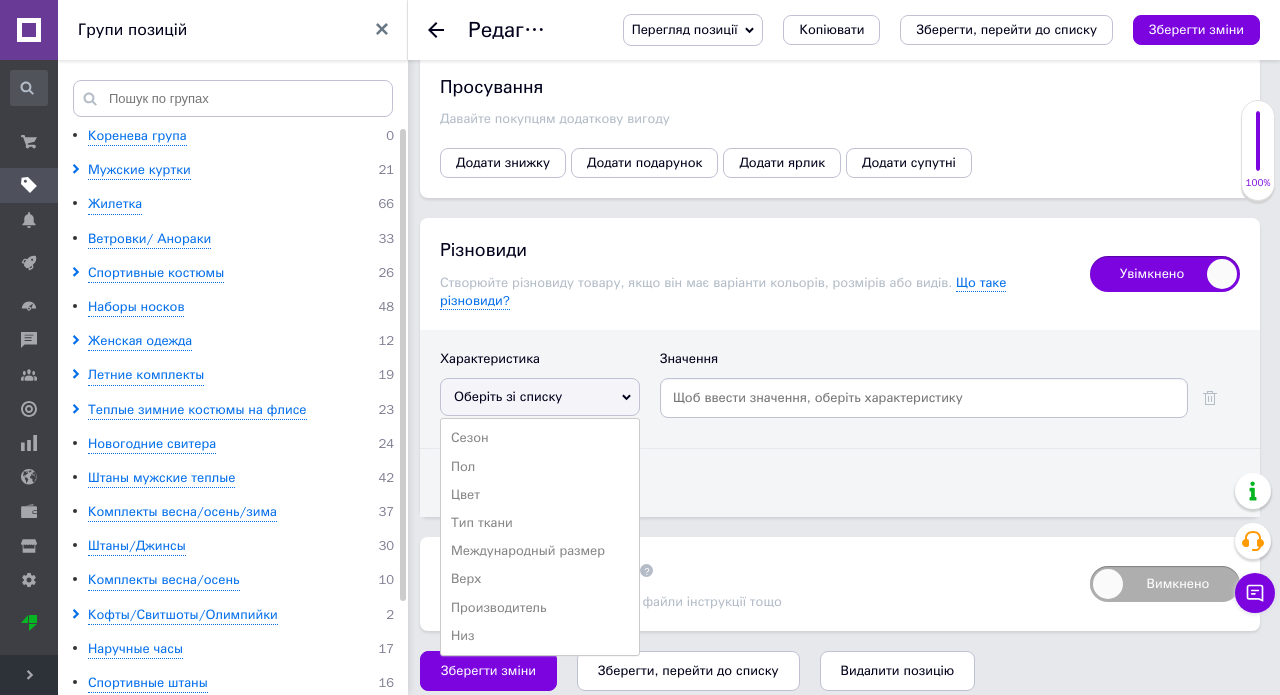 click on "Международный размер" at bounding box center [540, 551] 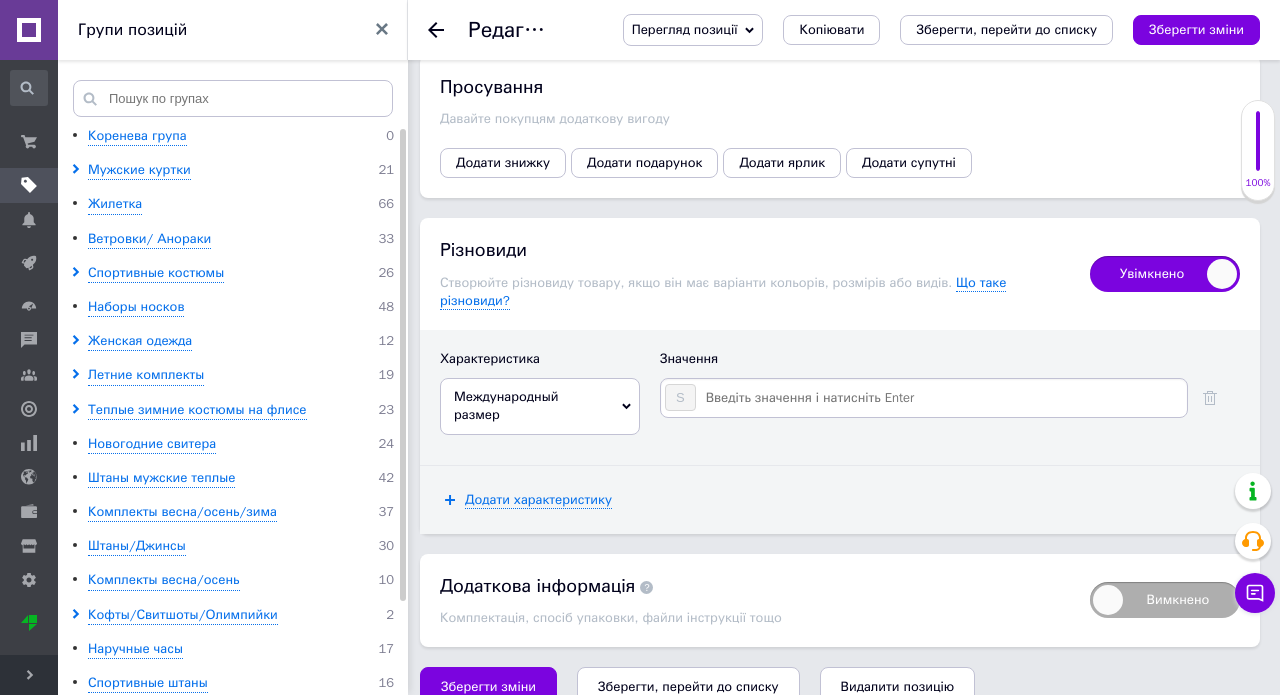 click at bounding box center (940, 398) 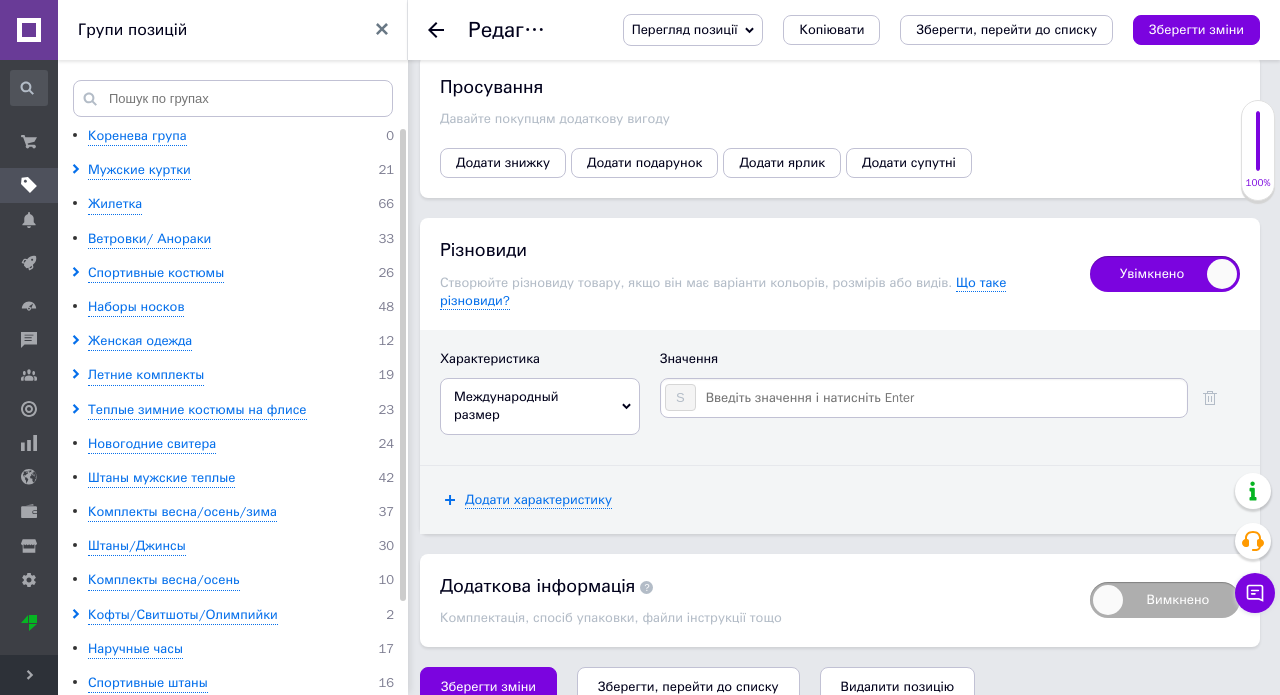 type on "M" 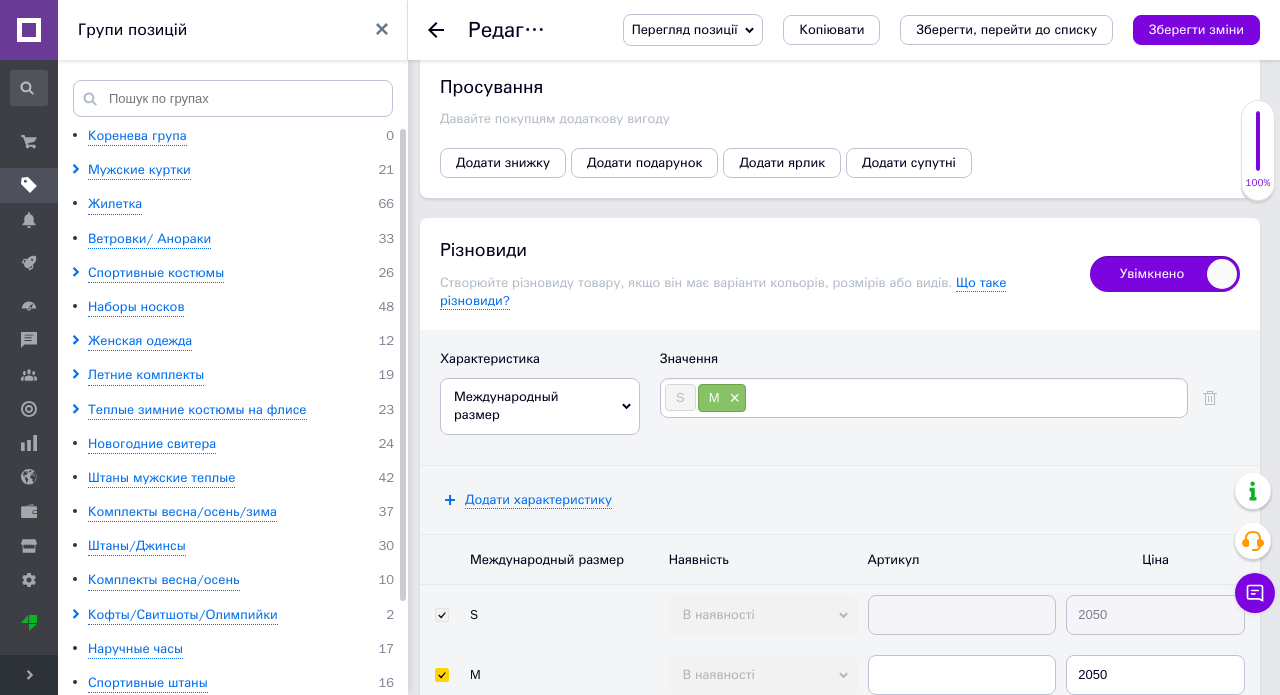 type on "L" 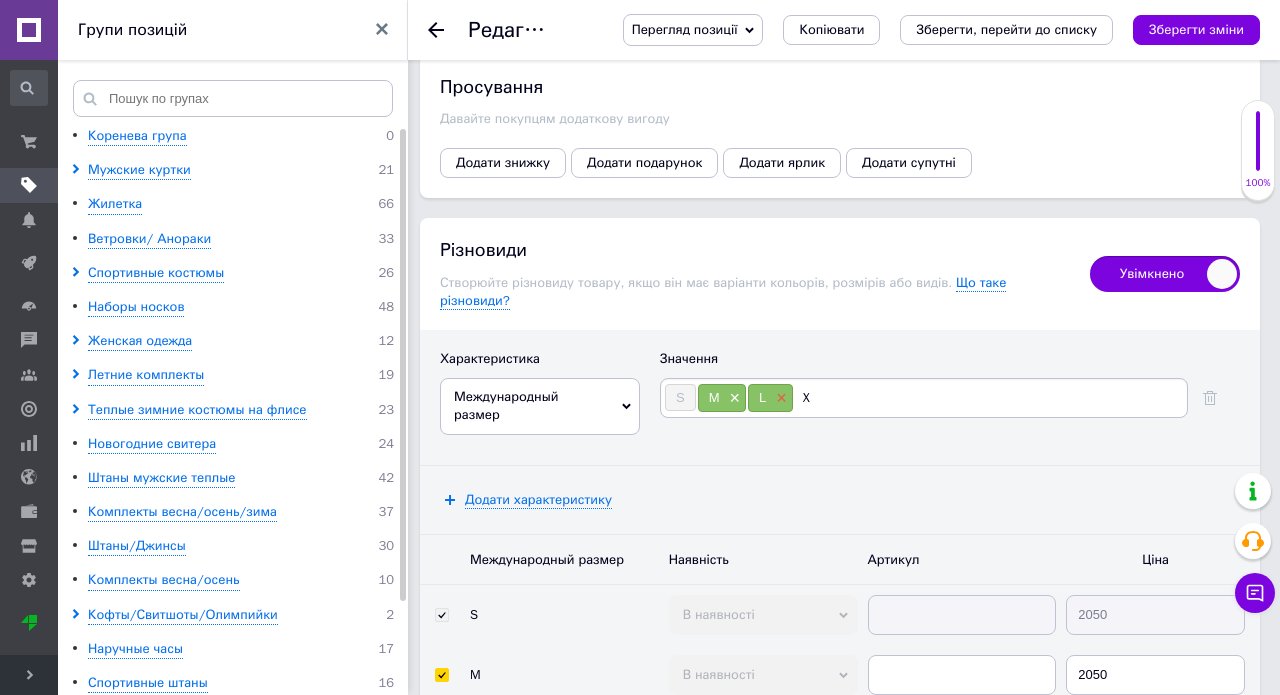 type on "XL" 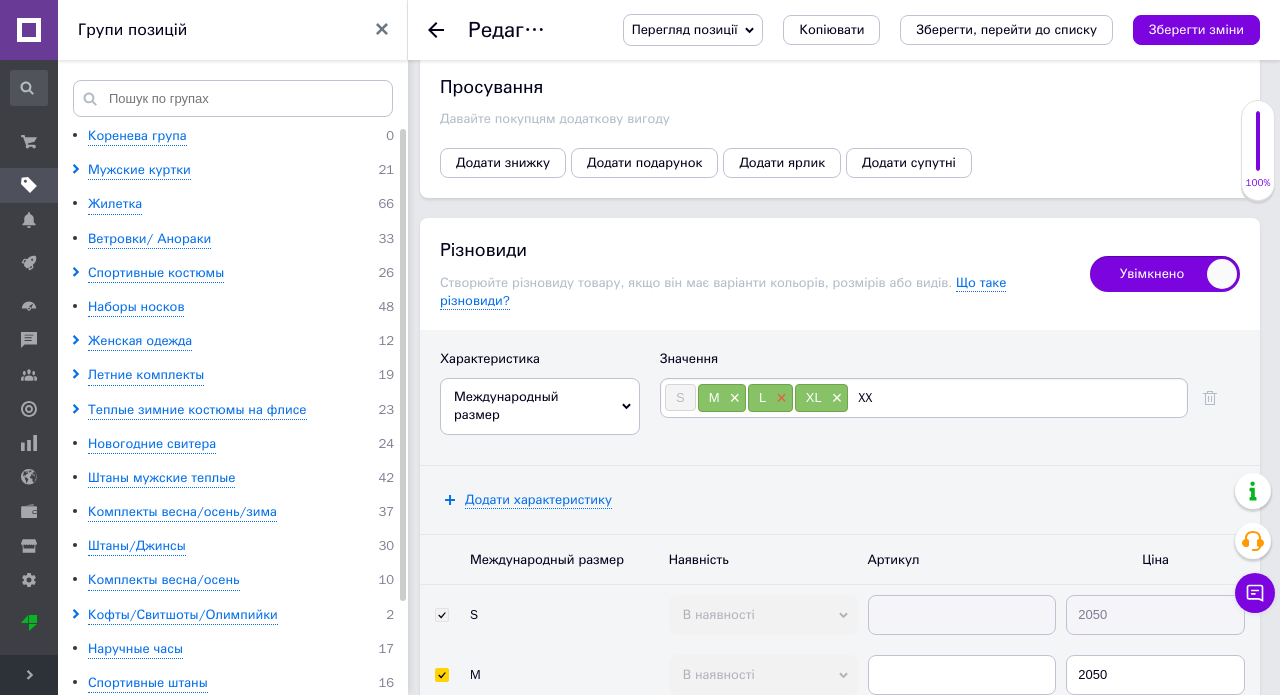 type on "XXL" 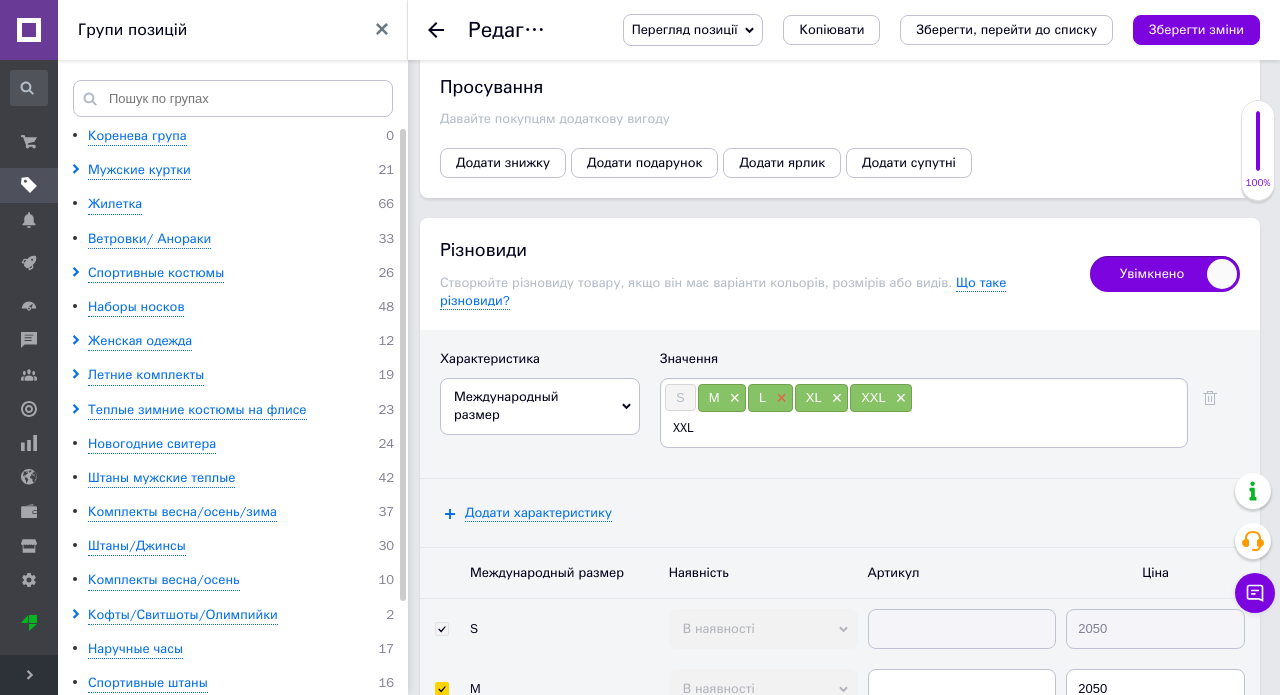 type 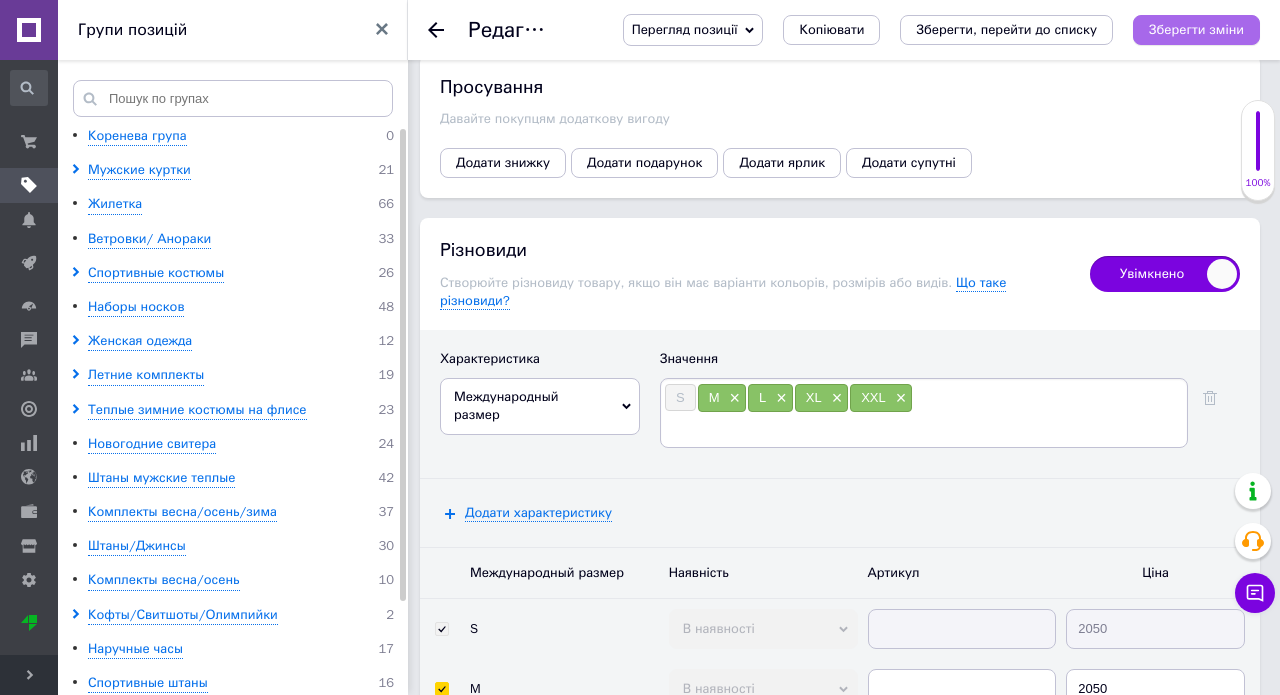 click on "Зберегти зміни" at bounding box center [1196, 29] 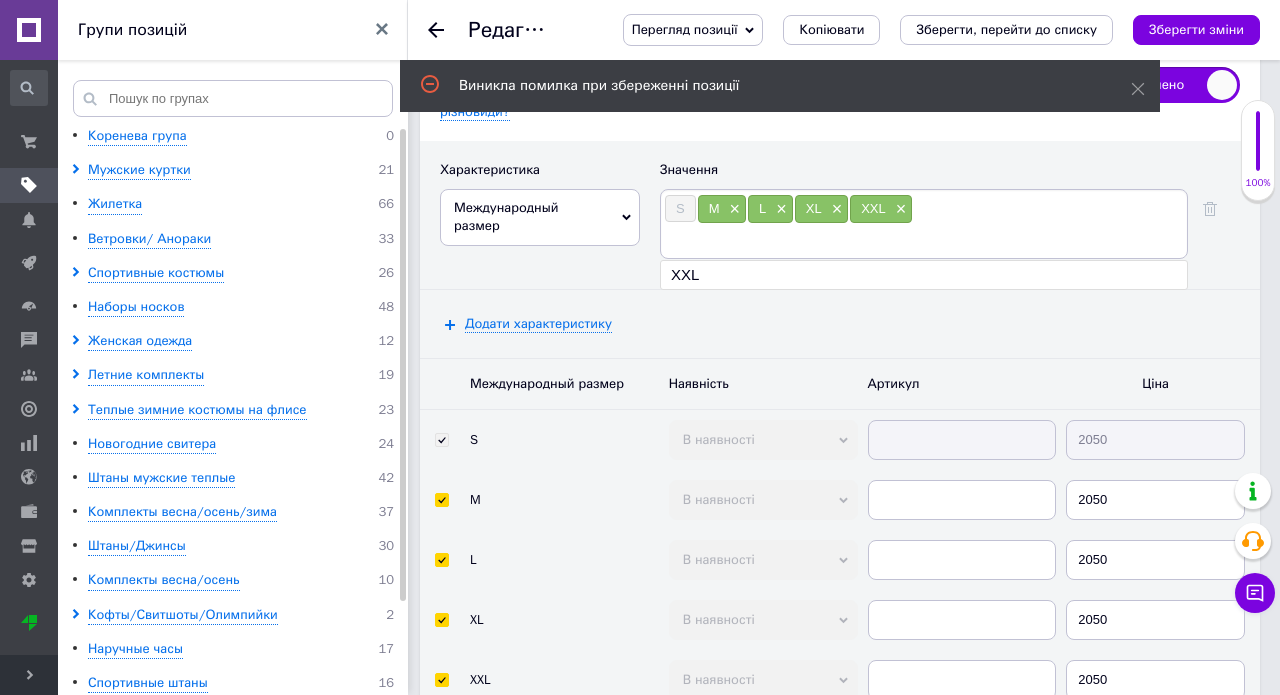 scroll, scrollTop: 3019, scrollLeft: 0, axis: vertical 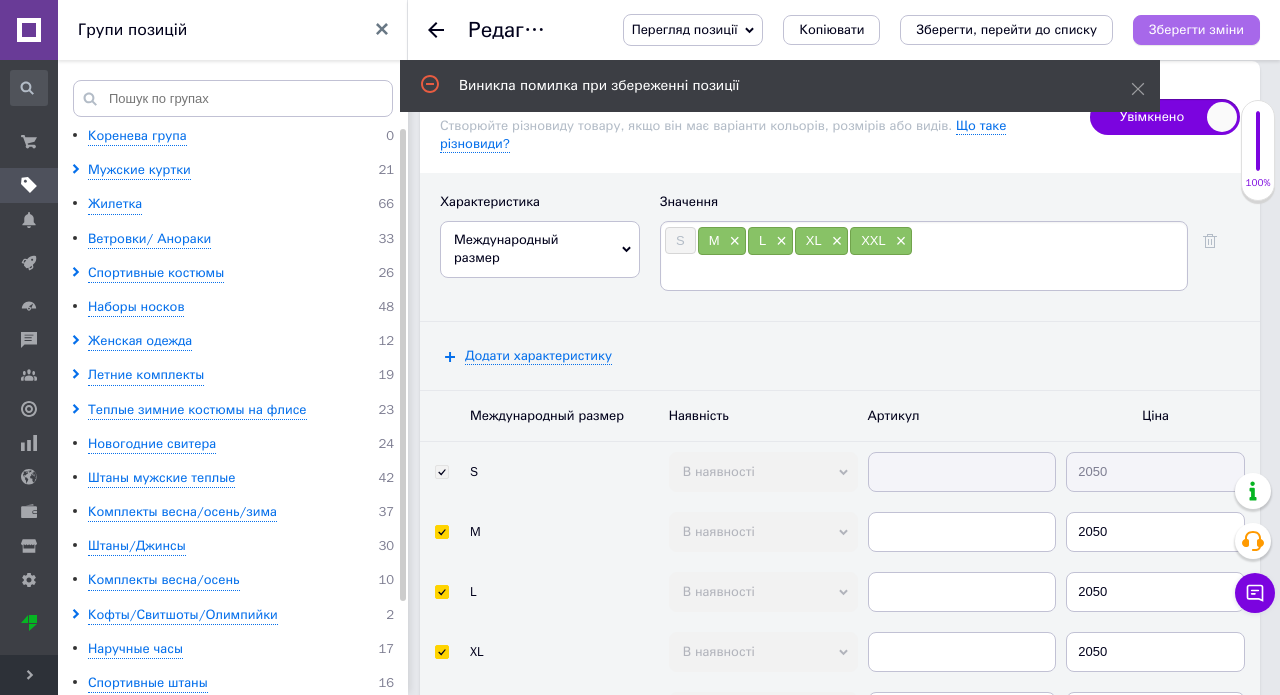 click on "Зберегти зміни" at bounding box center [1196, 29] 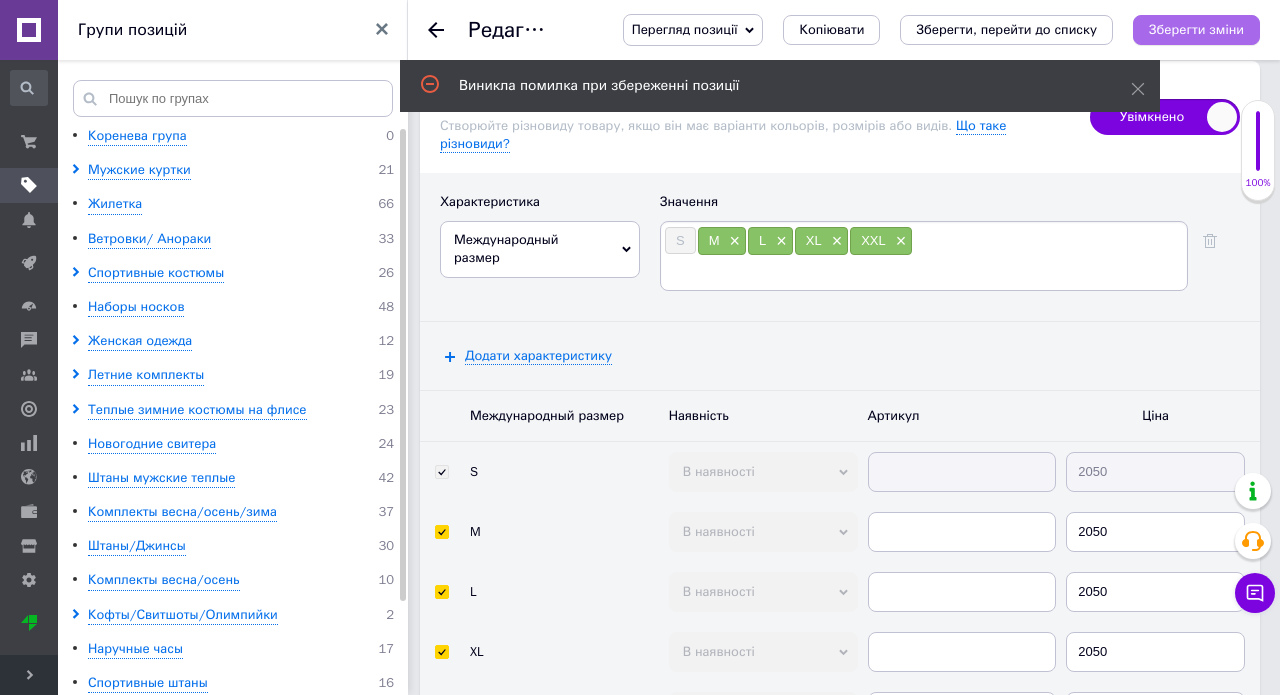 click on "Зберегти зміни" at bounding box center [1196, 29] 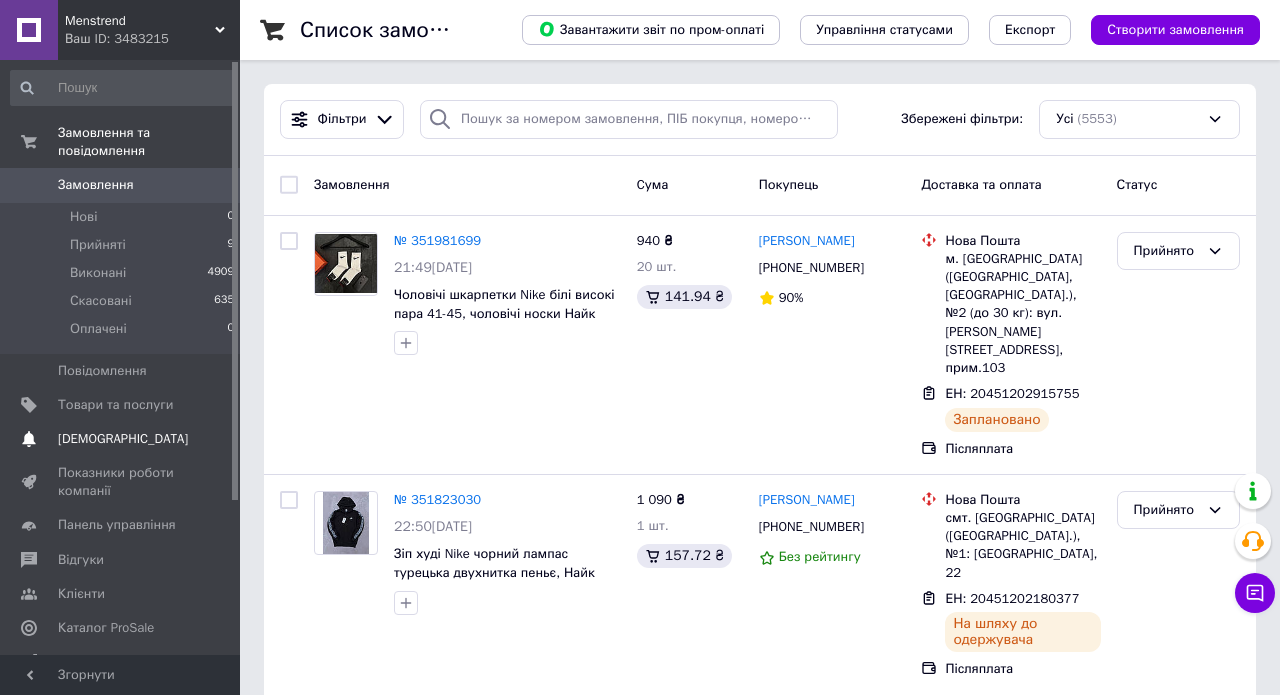 scroll, scrollTop: 0, scrollLeft: 0, axis: both 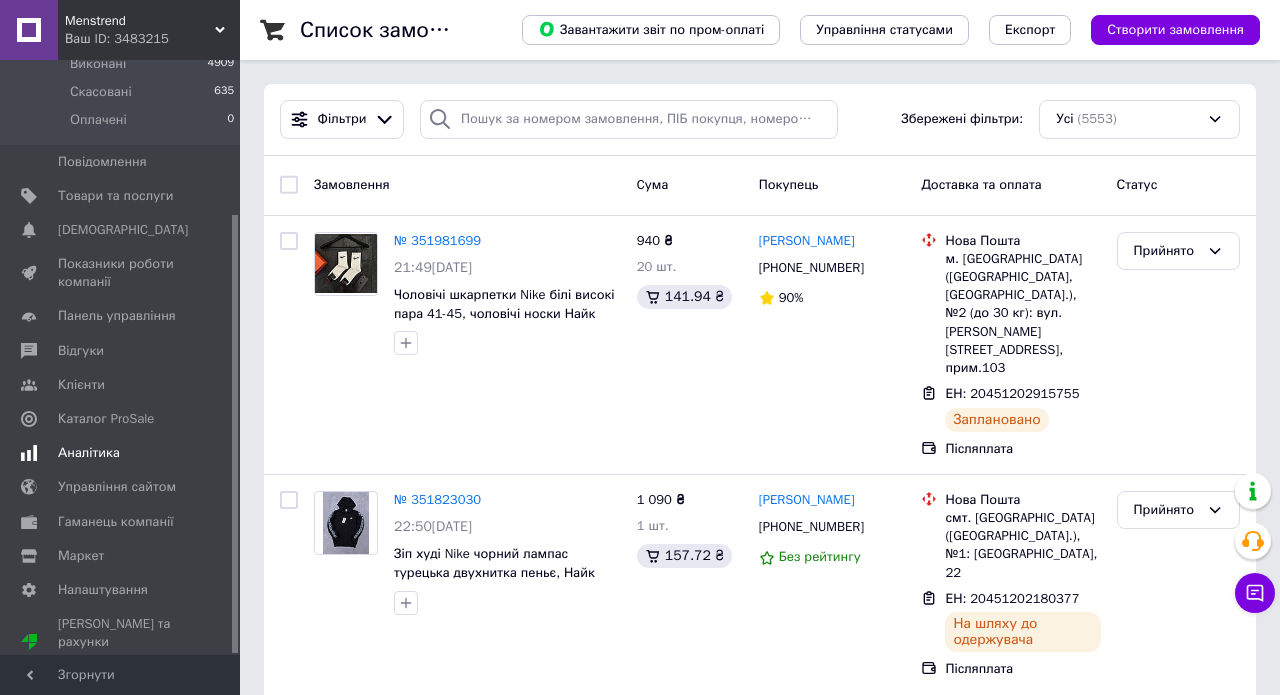 click on "Аналітика" at bounding box center [89, 453] 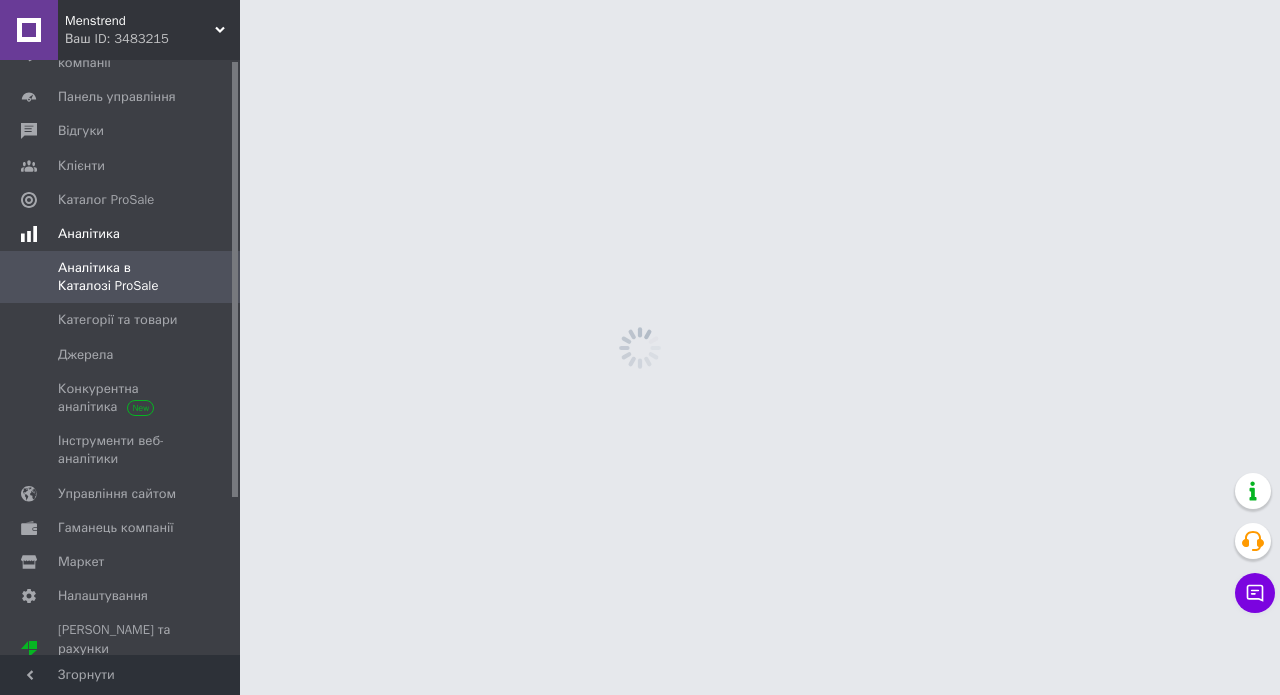scroll, scrollTop: 0, scrollLeft: 0, axis: both 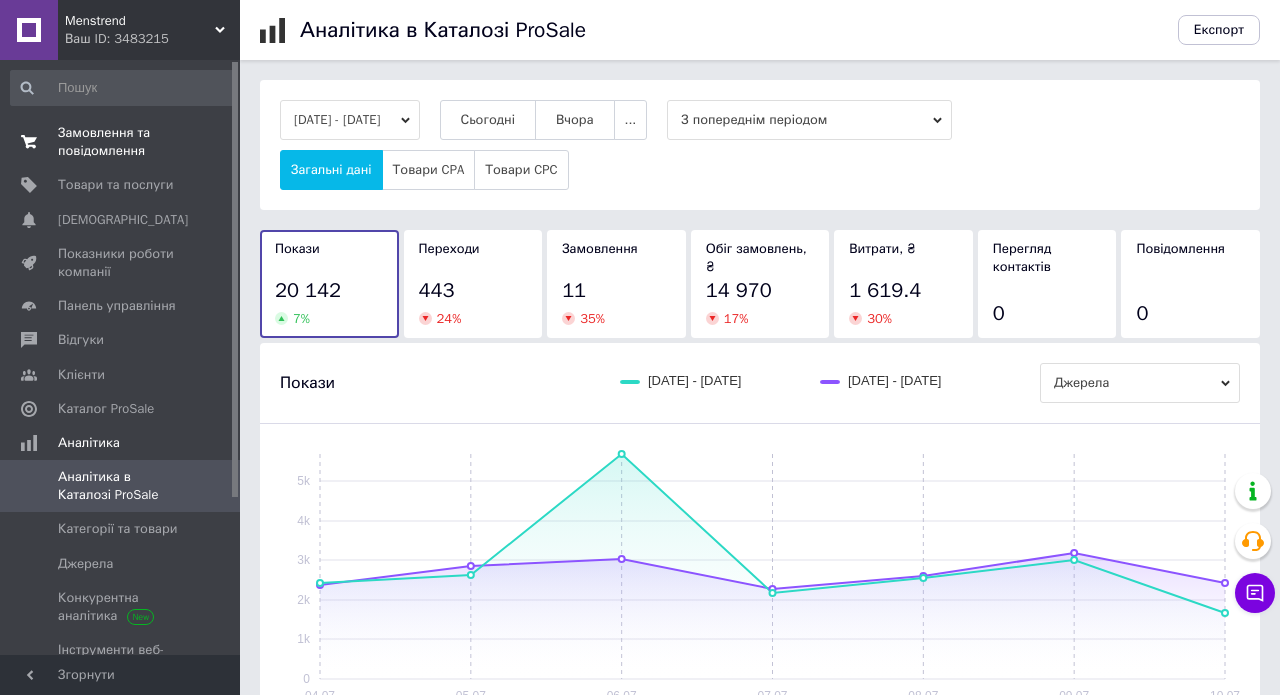 click on "Замовлення та повідомлення" at bounding box center [121, 142] 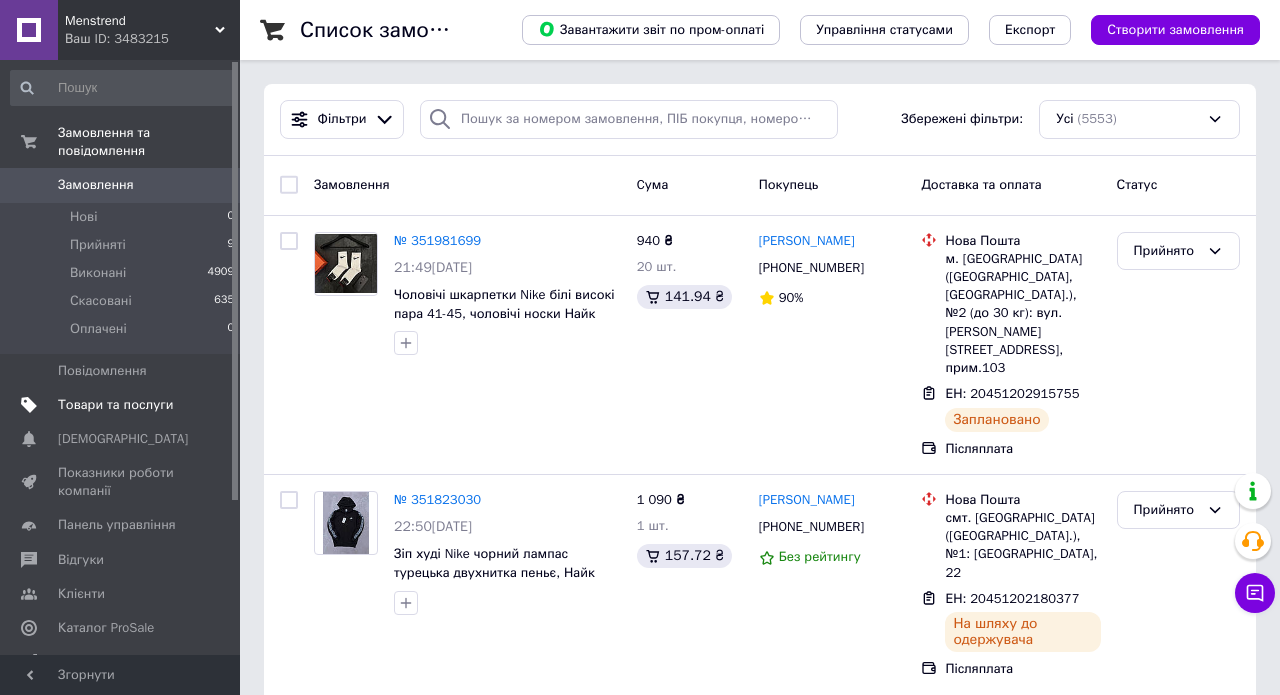 click on "Товари та послуги" at bounding box center (123, 405) 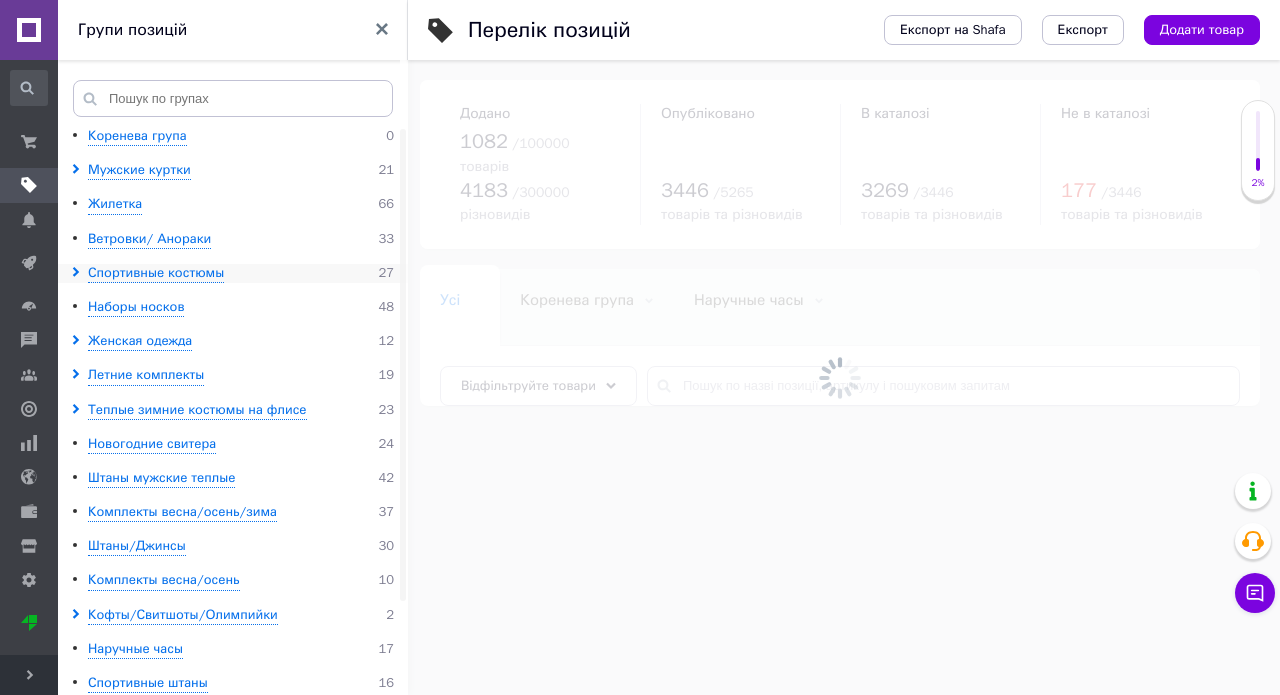 click 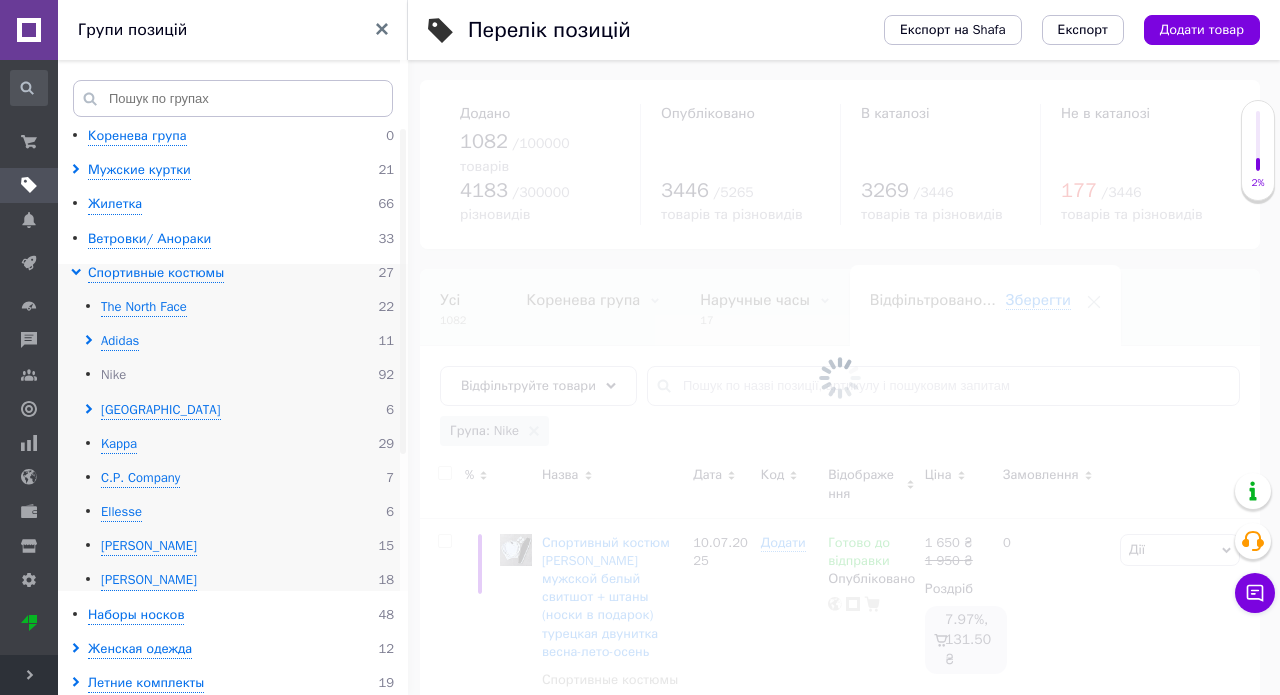 click on "Nike" at bounding box center [113, 375] 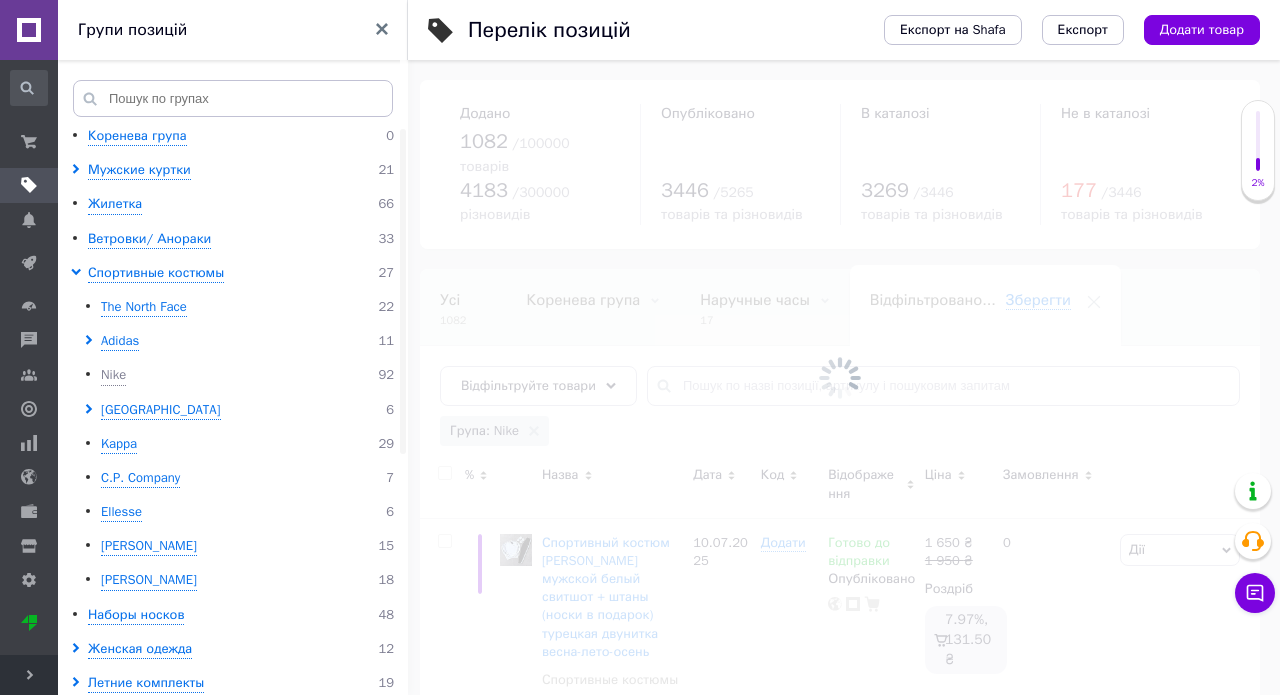 scroll, scrollTop: 0, scrollLeft: 45, axis: horizontal 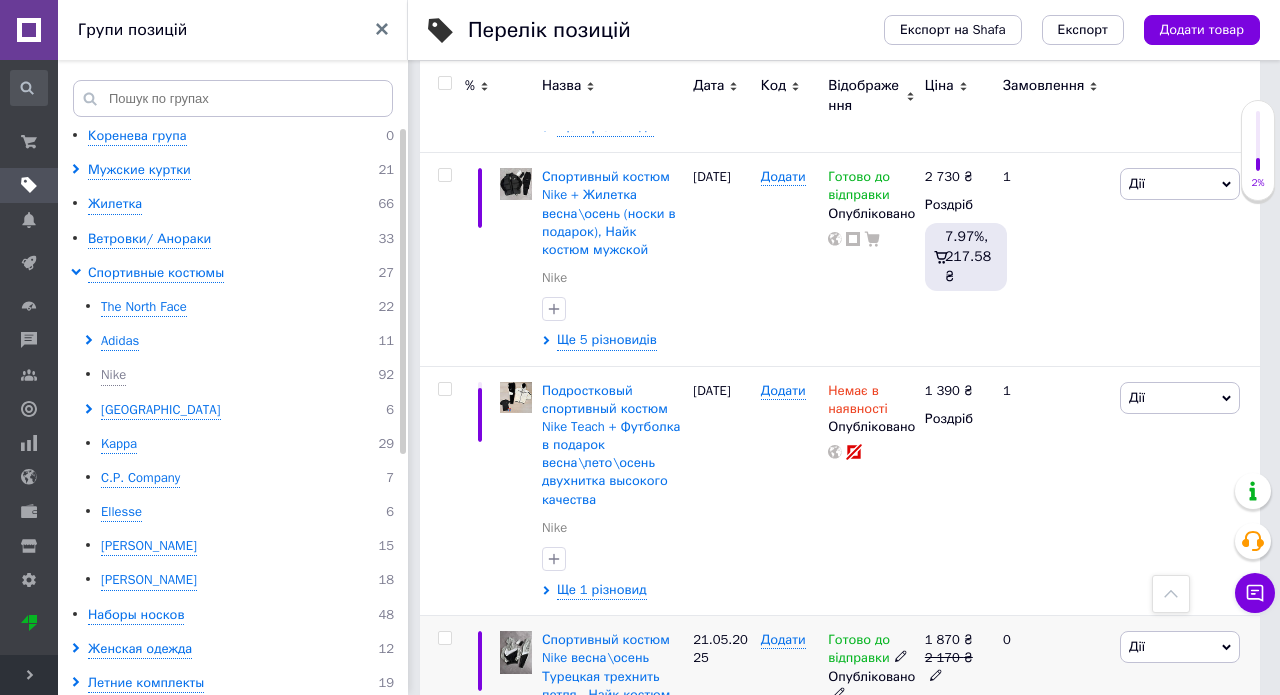 click 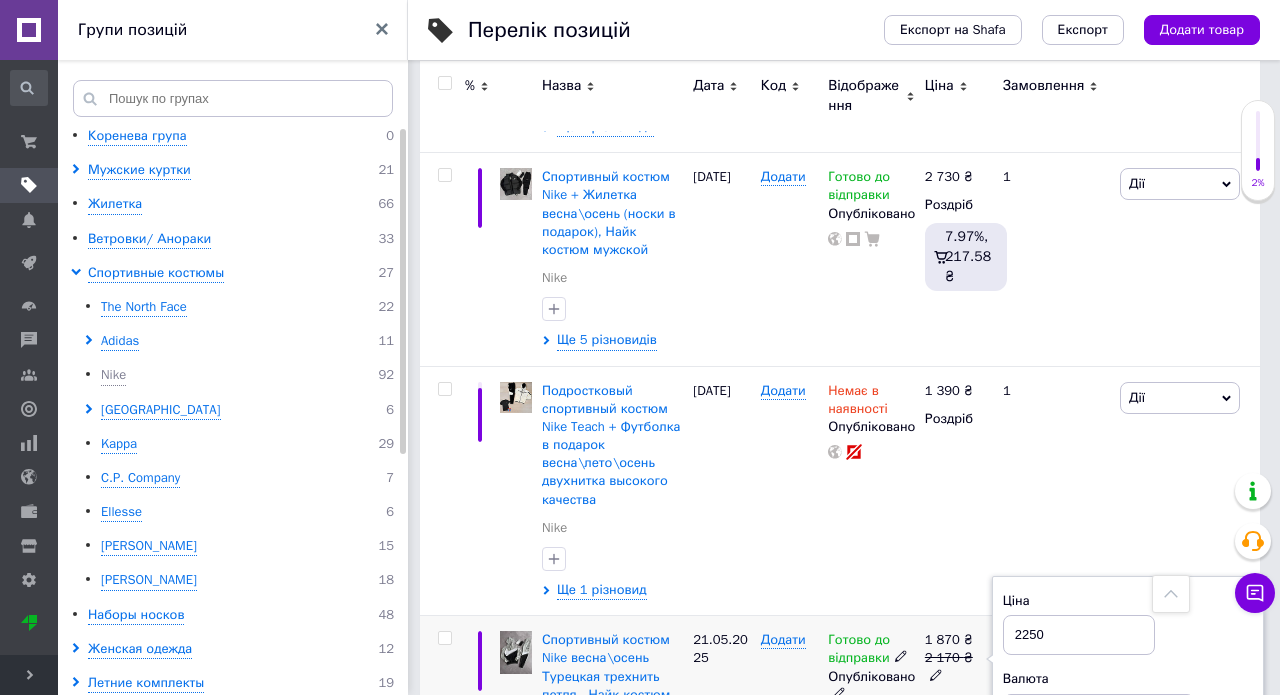 type on "2250" 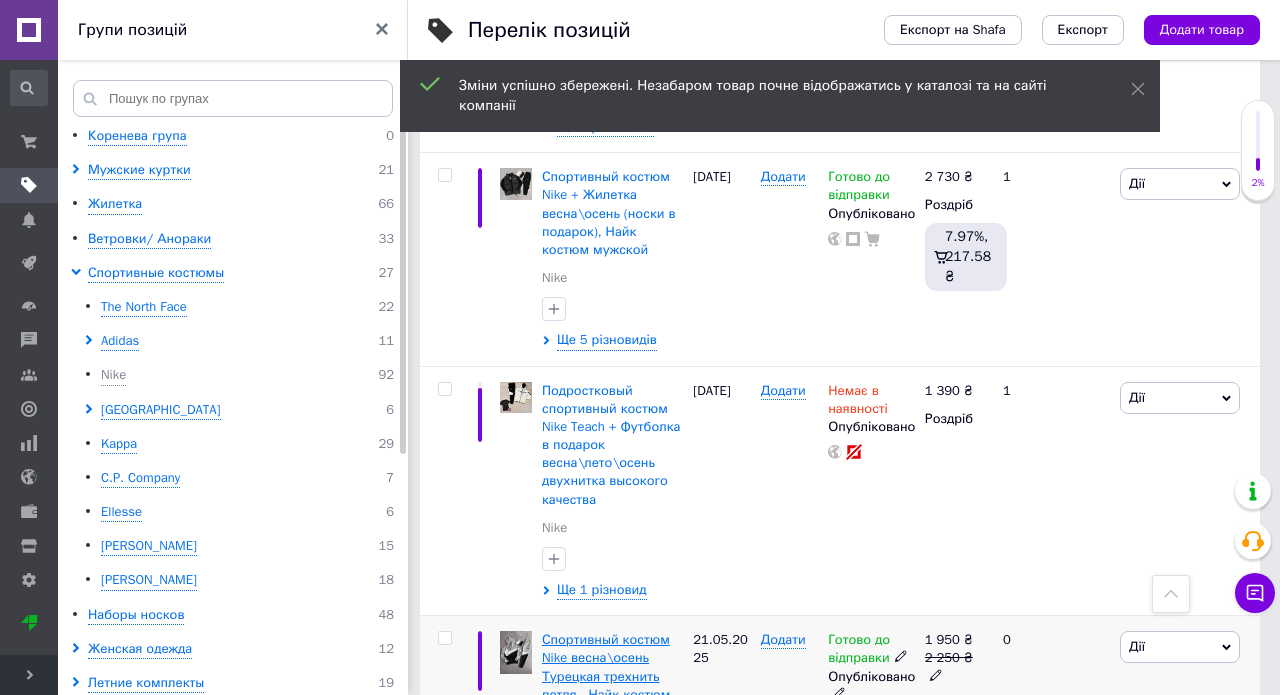 click on "Спортивный костюм Nike весна\осень Турецкая трехнить петля , Найк костюм" at bounding box center [606, 667] 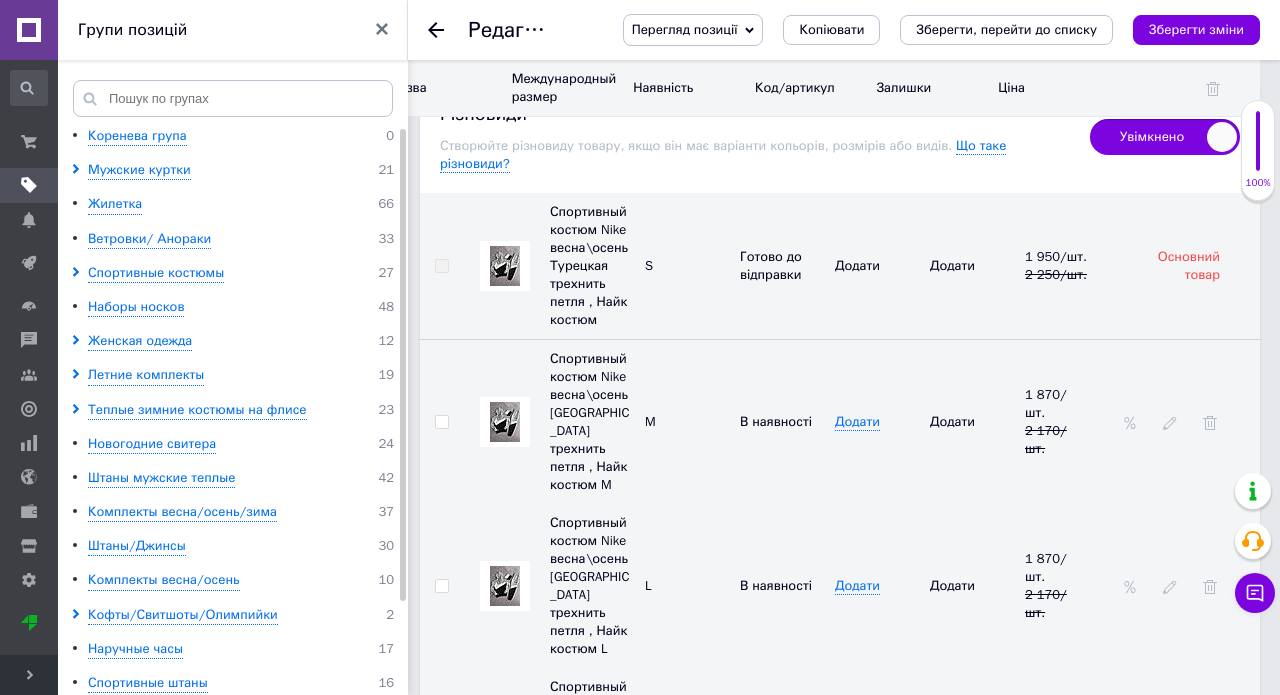 scroll, scrollTop: 2933, scrollLeft: 0, axis: vertical 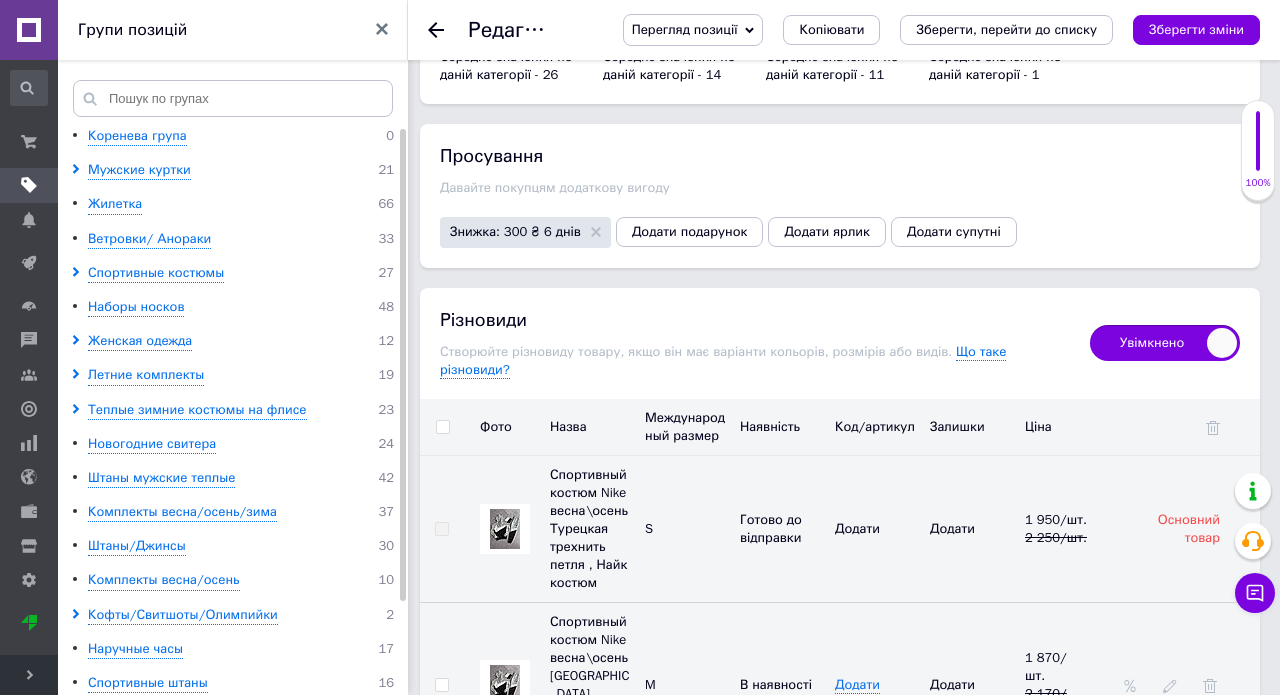 click at bounding box center (443, 427) 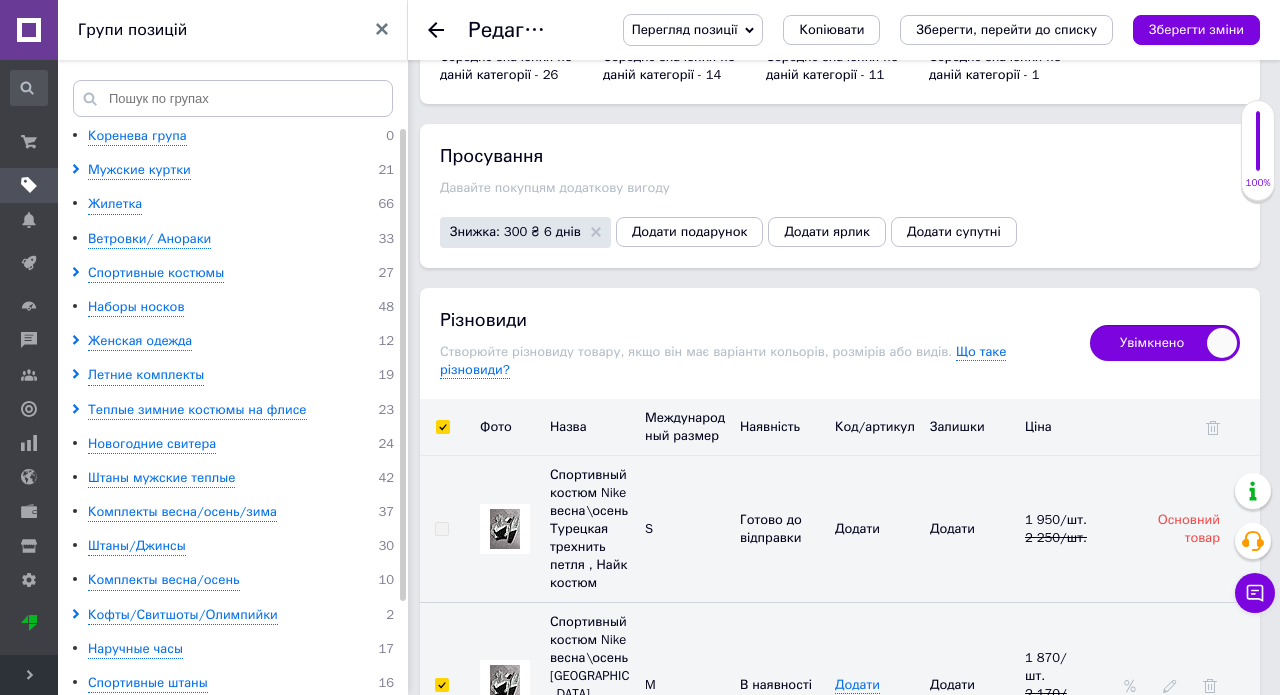 checkbox on "true" 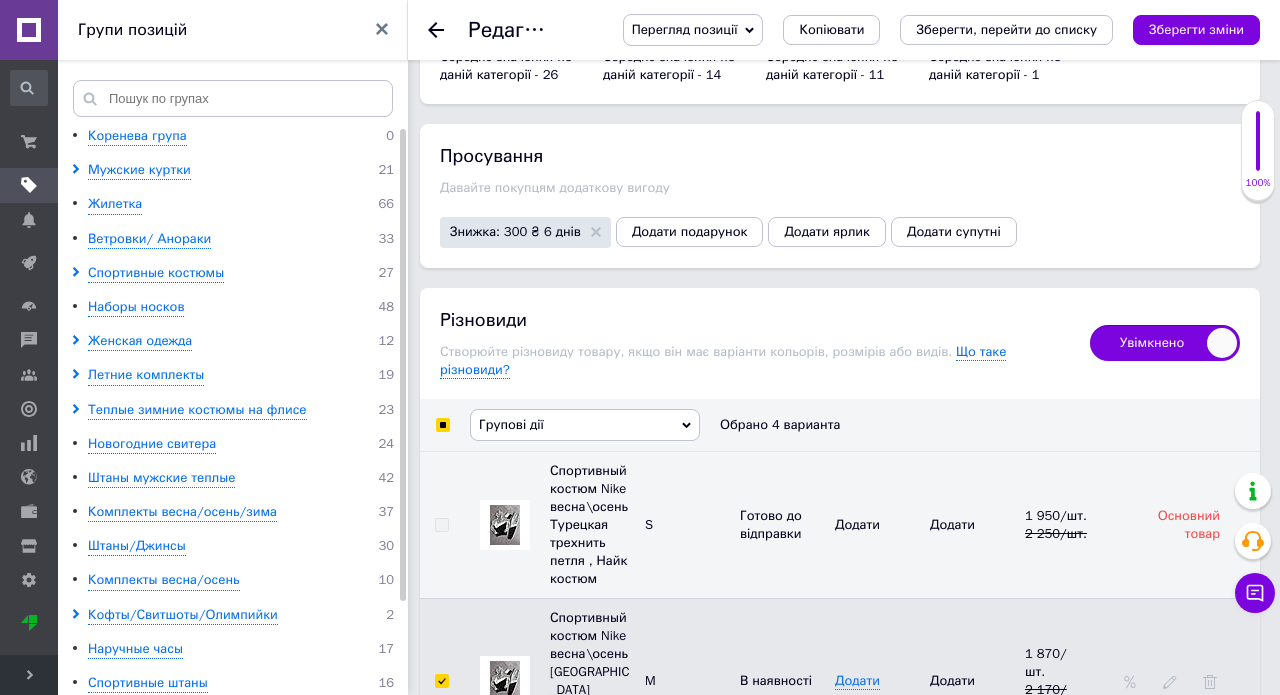 click on "Групові дії" at bounding box center [585, 425] 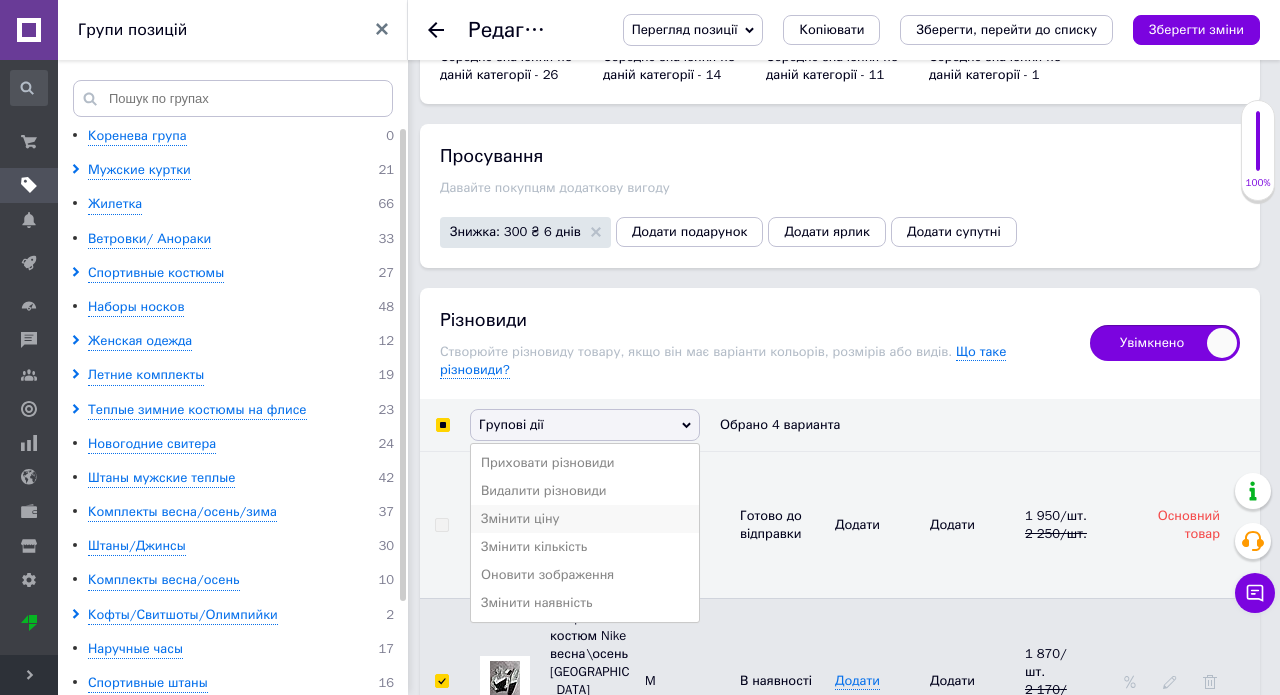 click on "Змінити ціну" at bounding box center [585, 519] 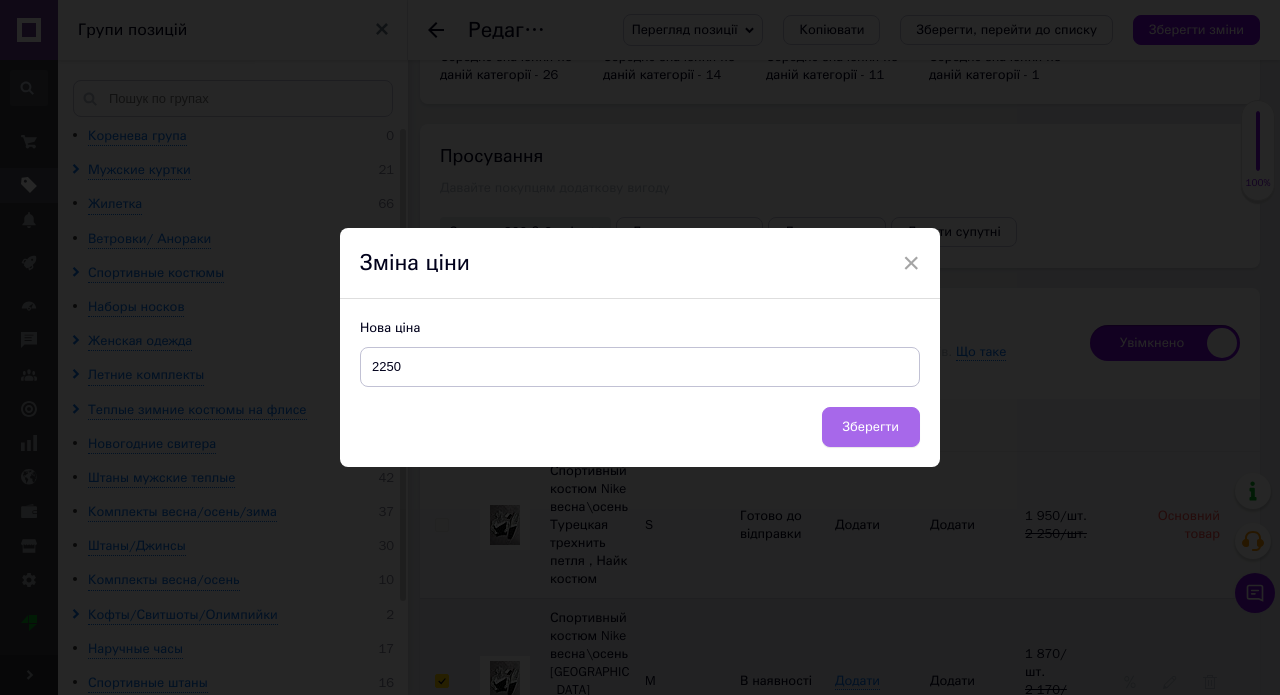 type on "2250" 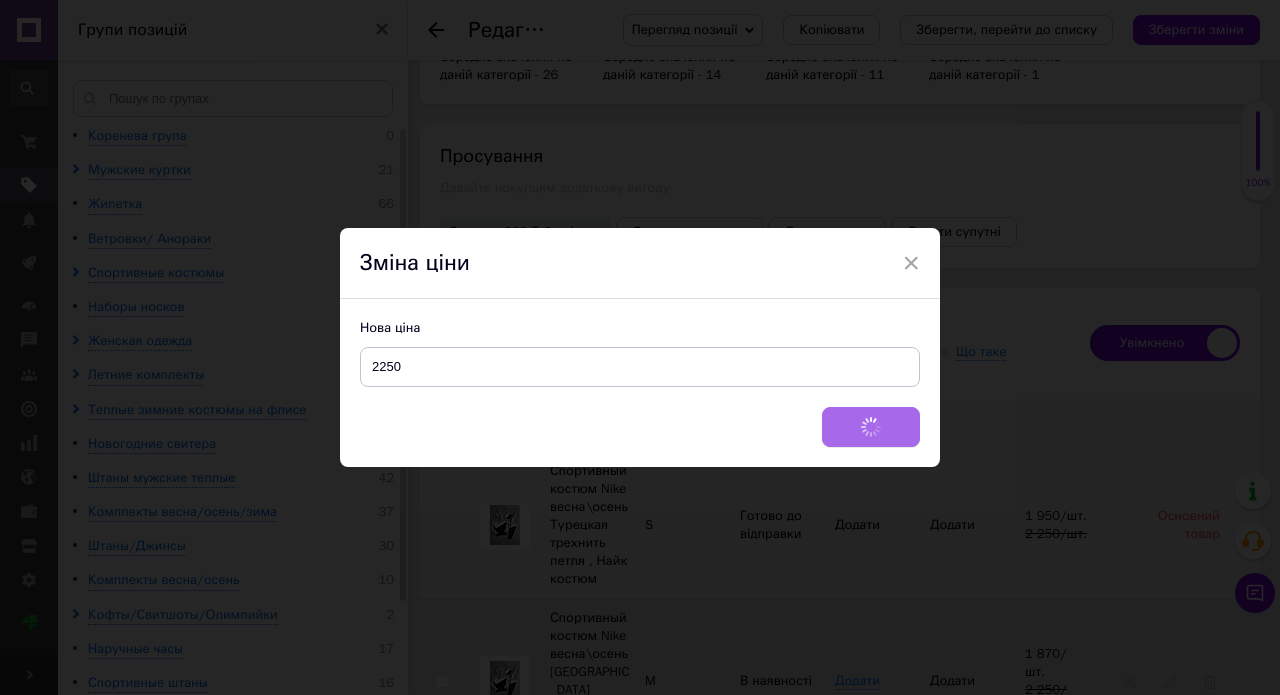 checkbox on "false" 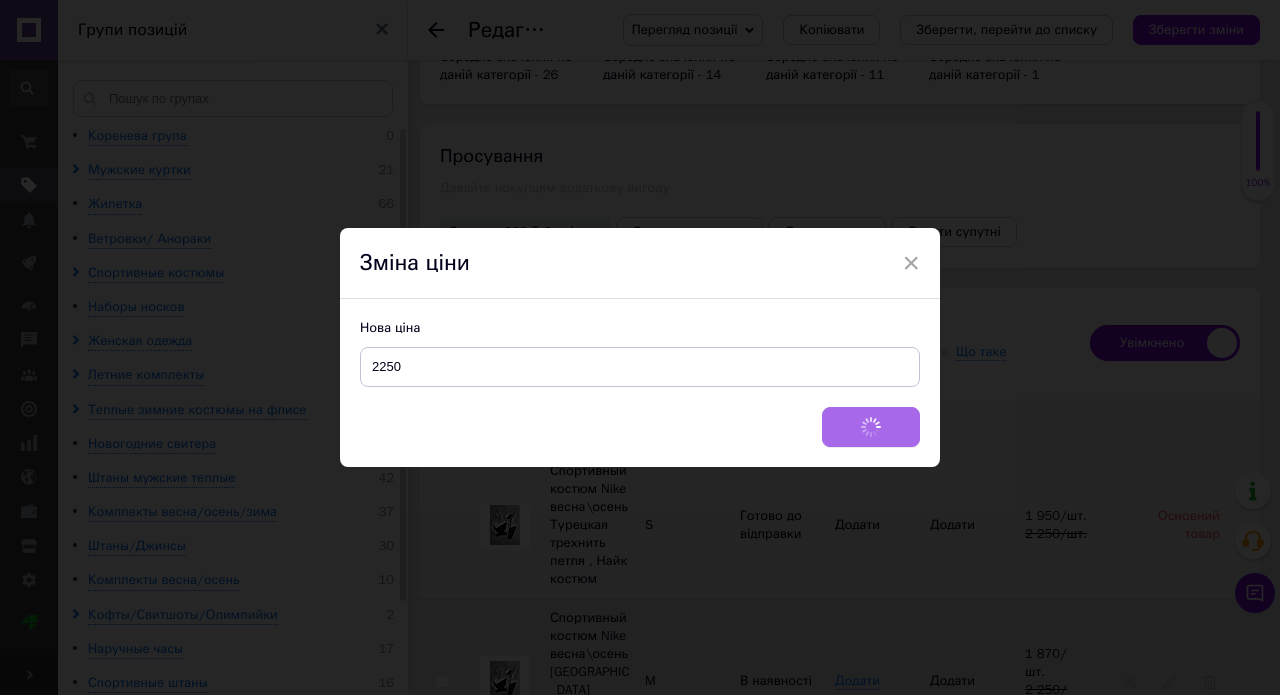 checkbox on "false" 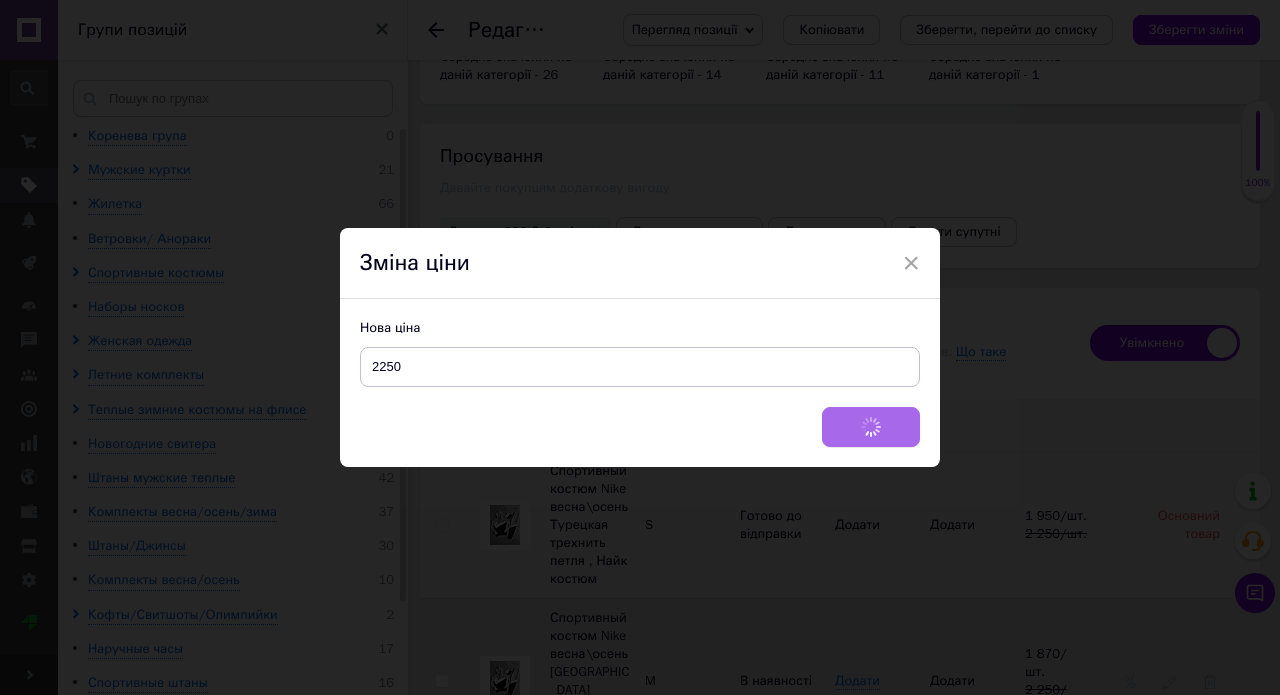 checkbox on "false" 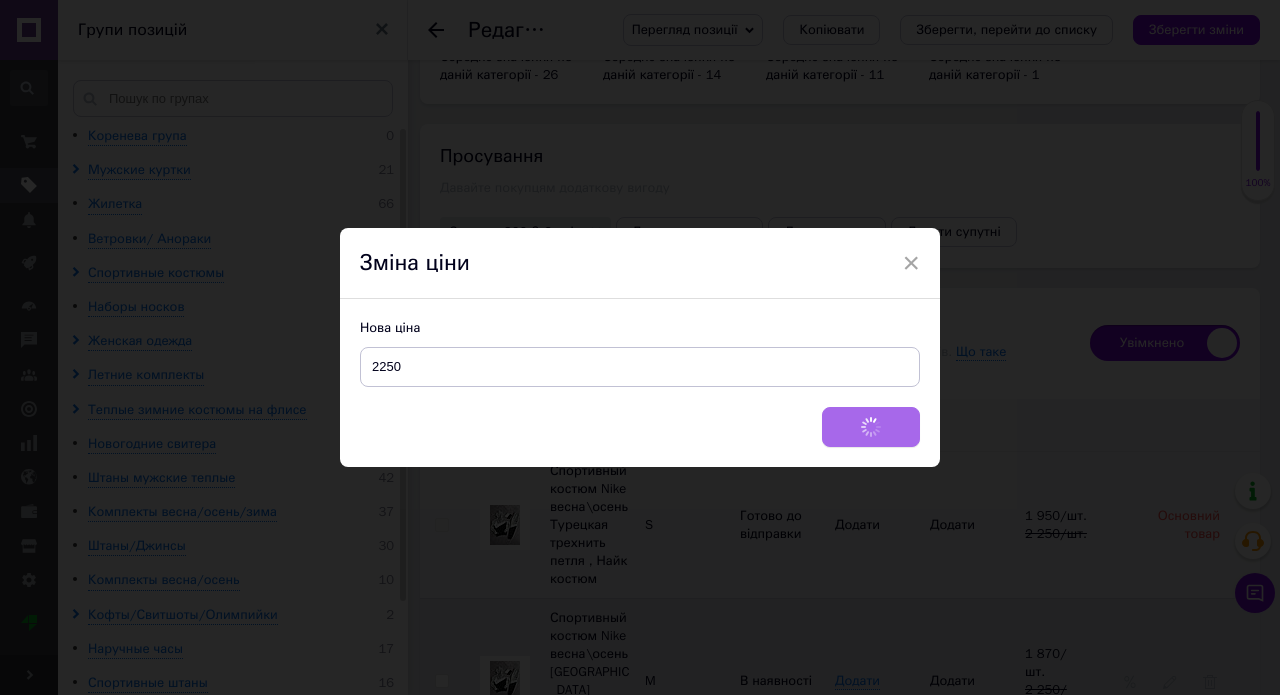 checkbox on "false" 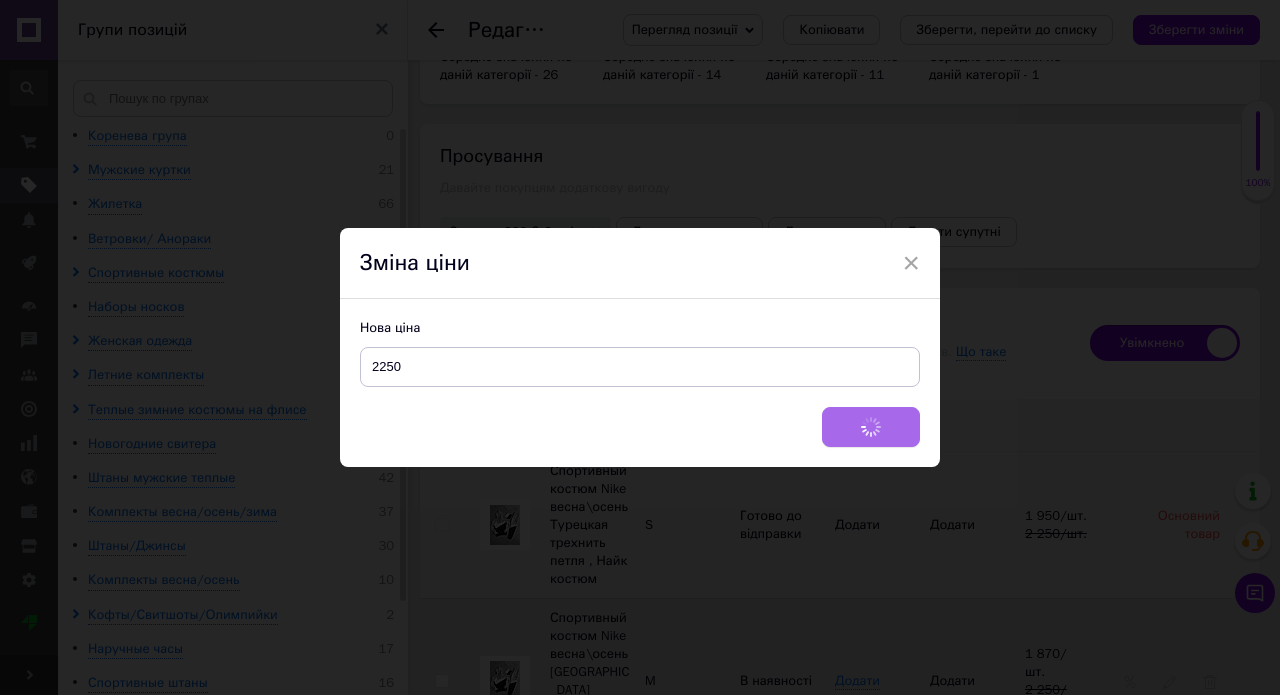 checkbox on "false" 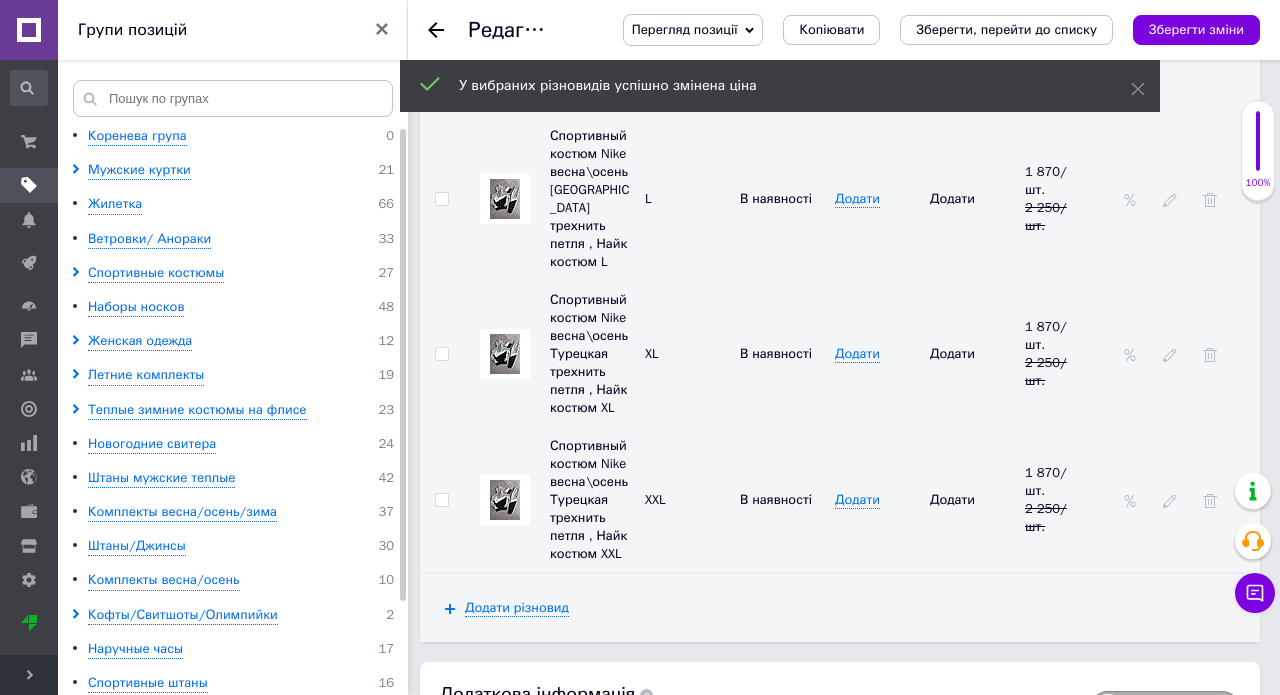 scroll, scrollTop: 3514, scrollLeft: 0, axis: vertical 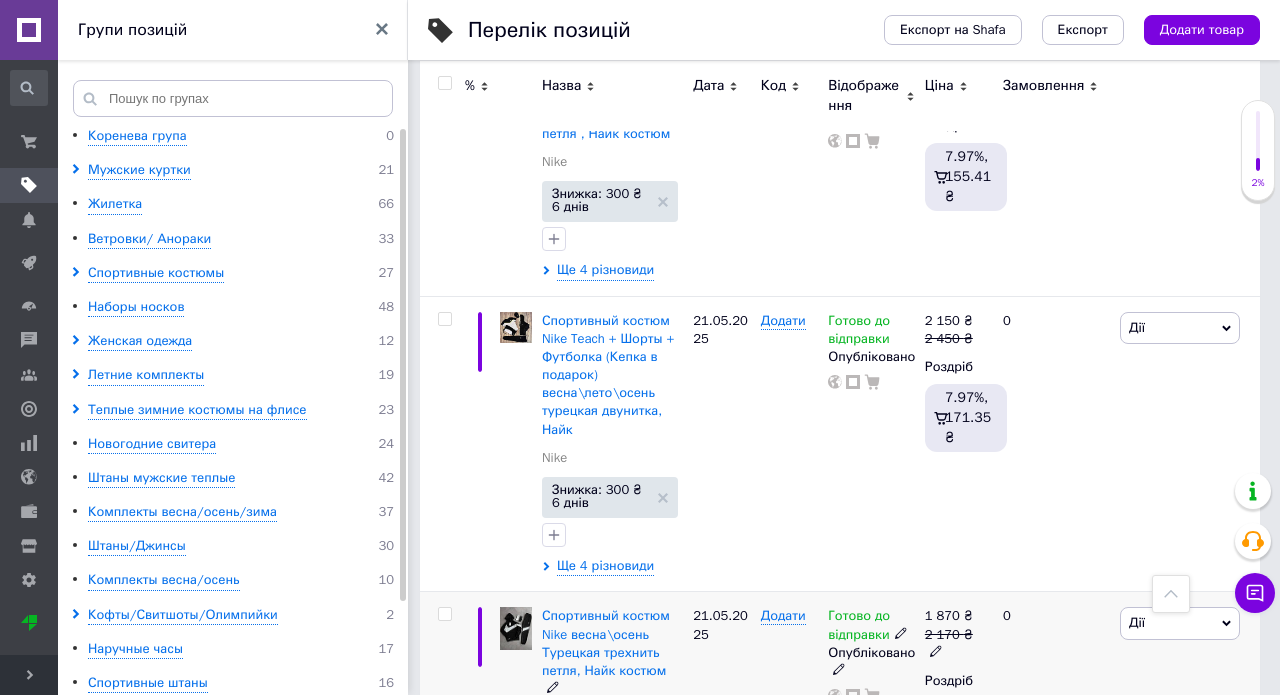 click 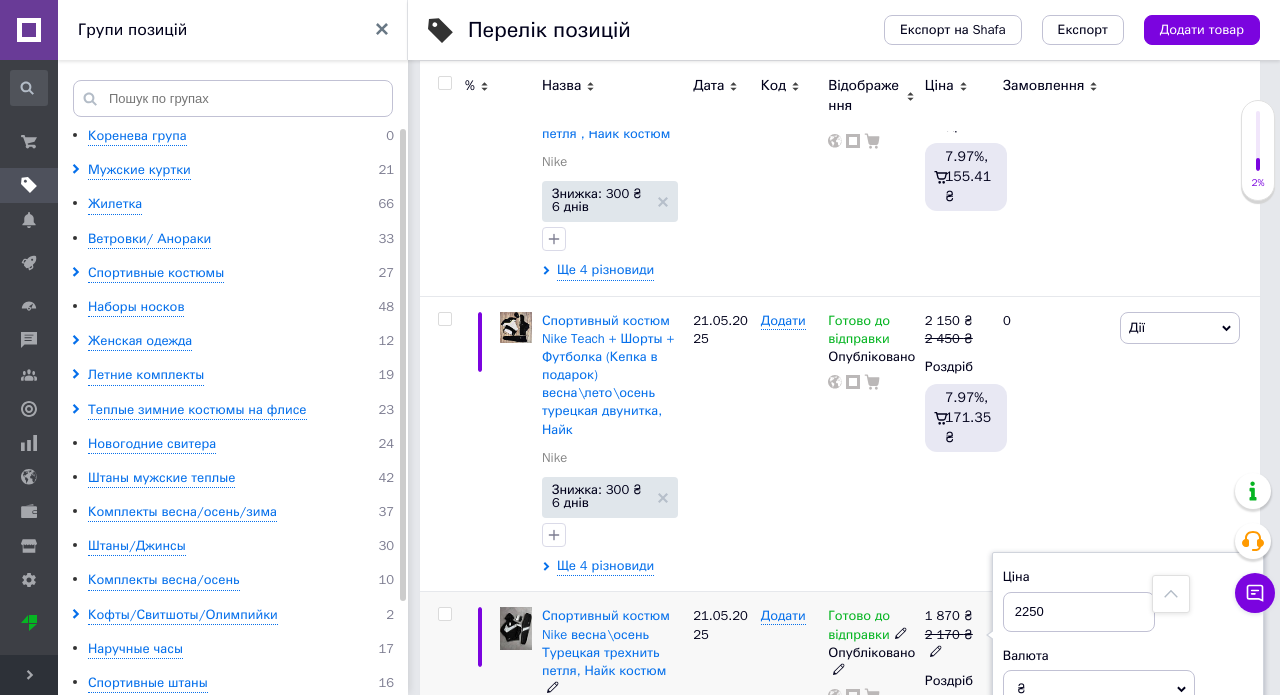 type on "2250" 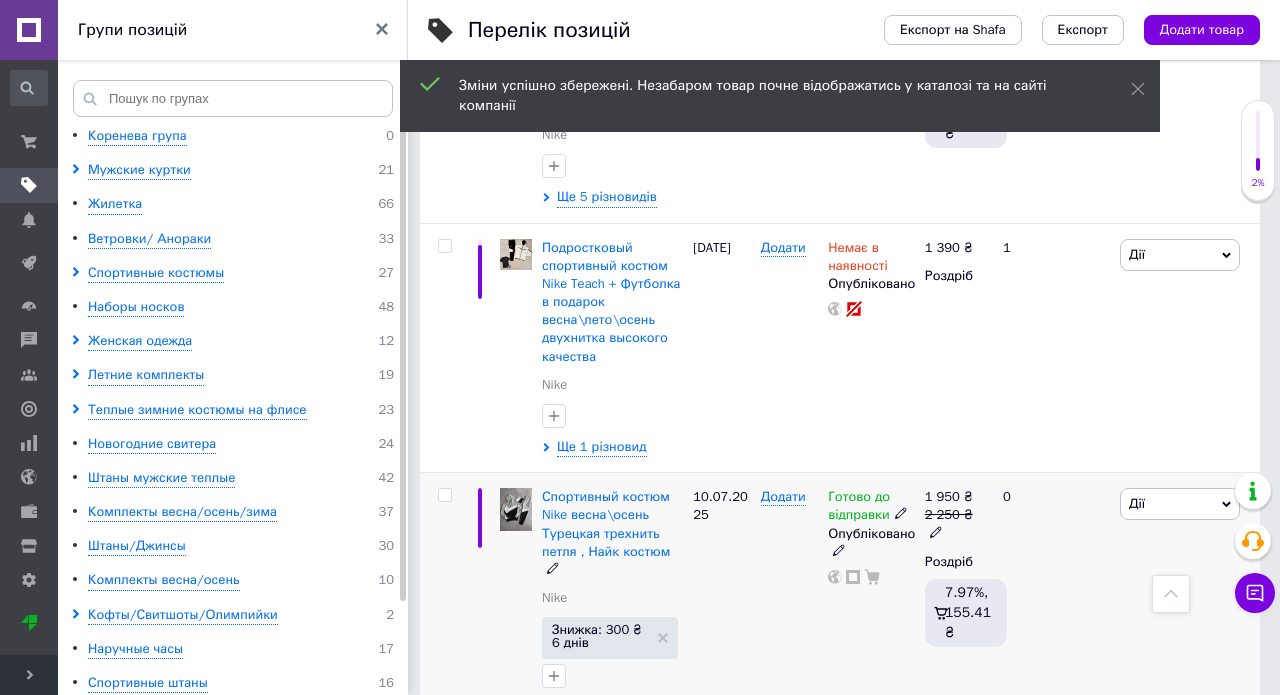 scroll, scrollTop: 15326, scrollLeft: 0, axis: vertical 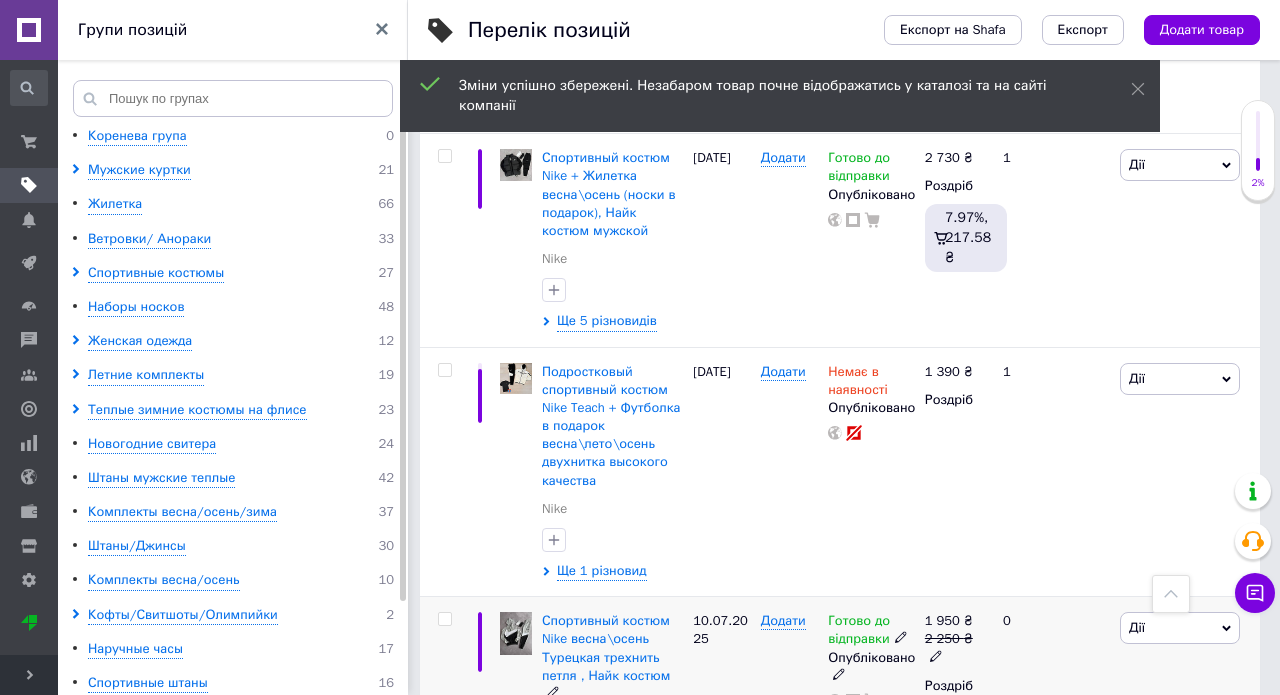 click on "Дії" at bounding box center (1180, 628) 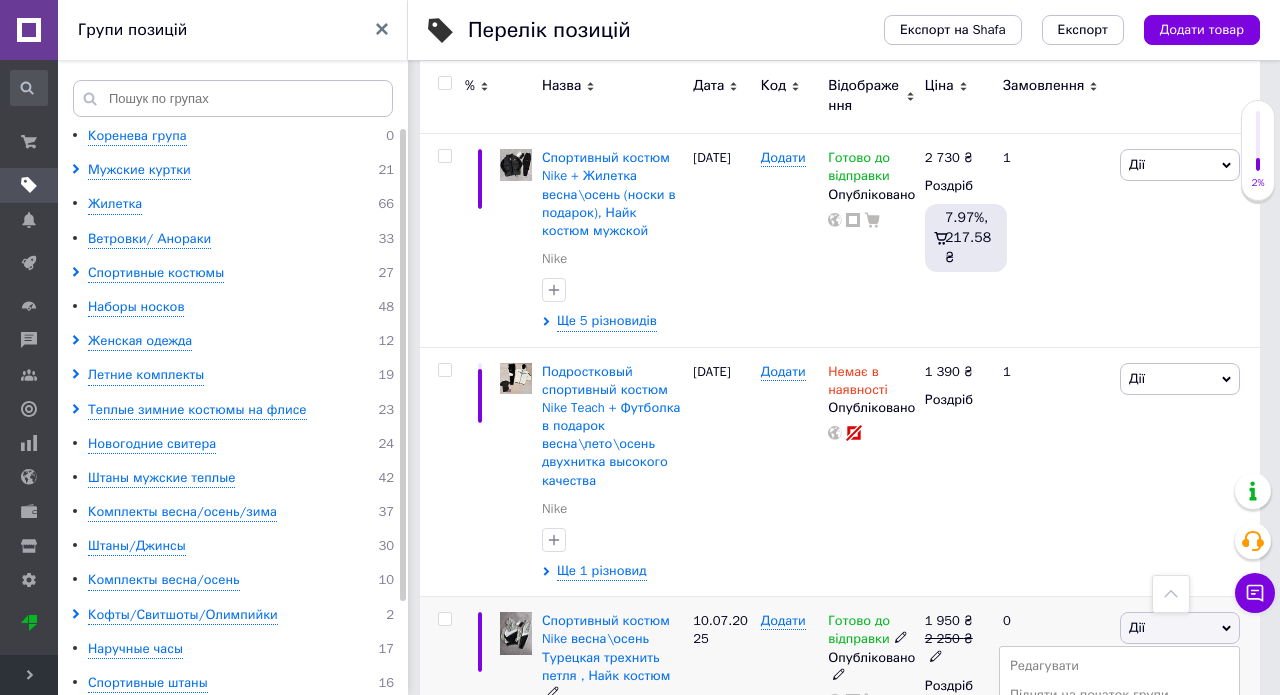click on "Знижка" at bounding box center (1119, 751) 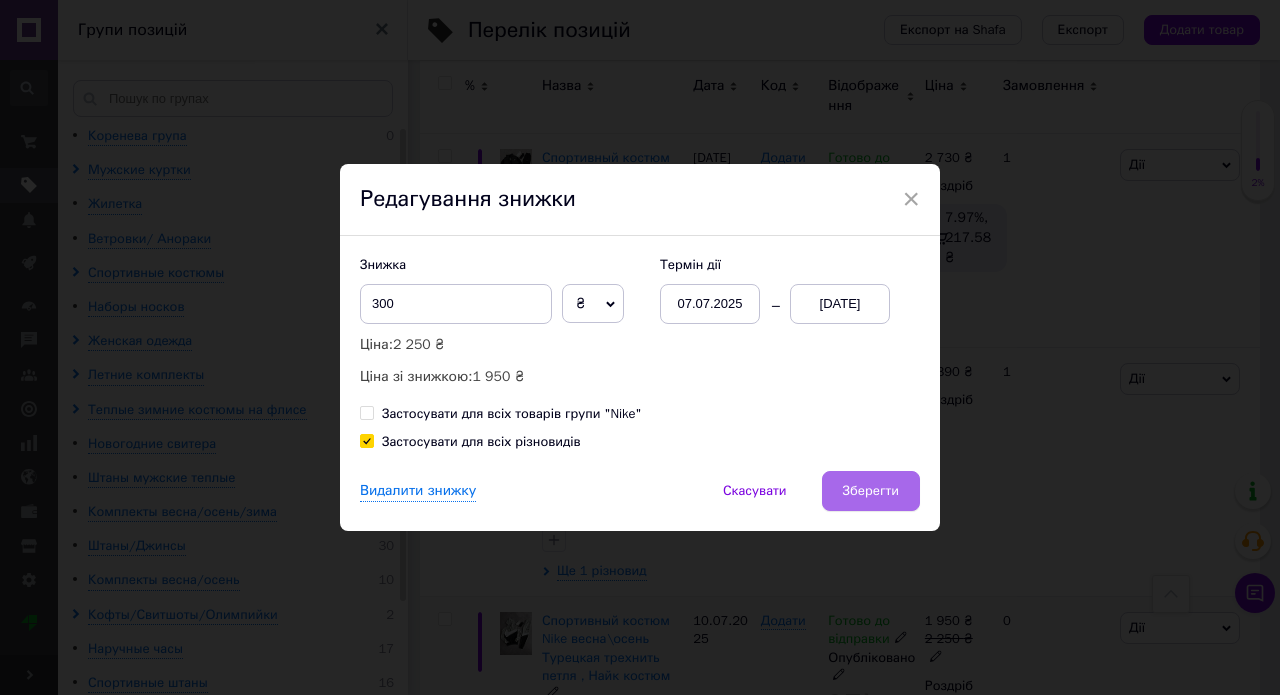 click on "Зберегти" at bounding box center (871, 491) 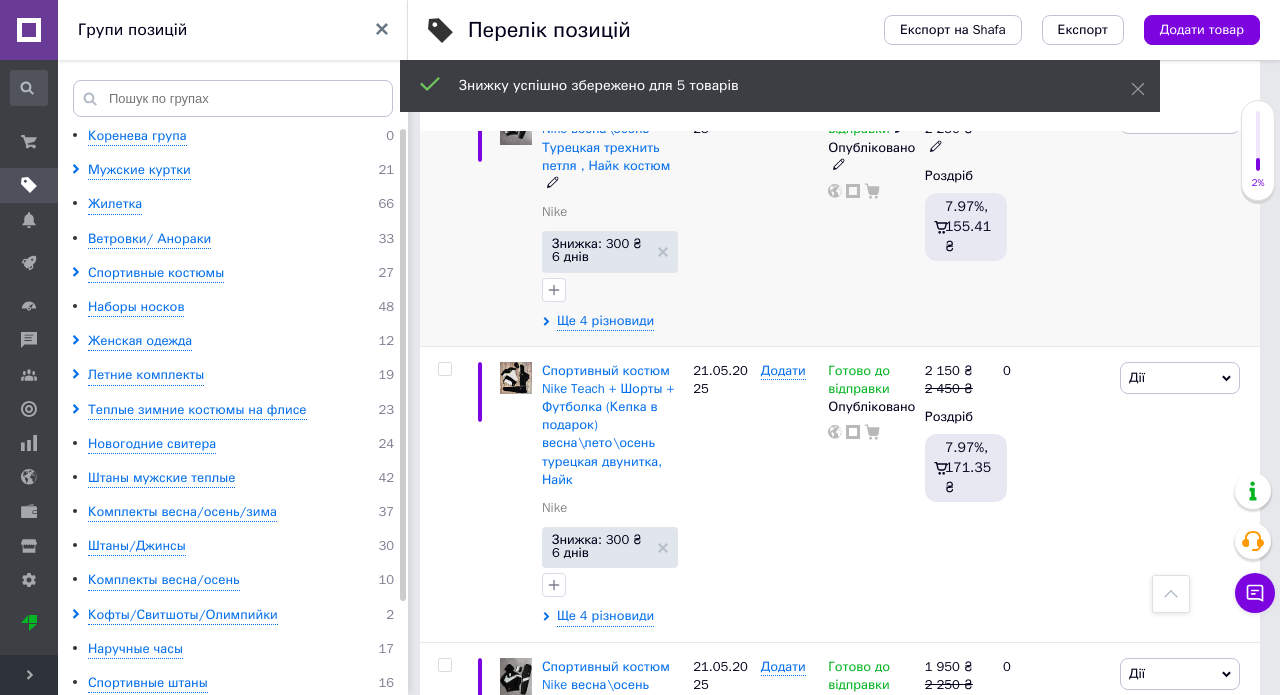 scroll, scrollTop: 15841, scrollLeft: 0, axis: vertical 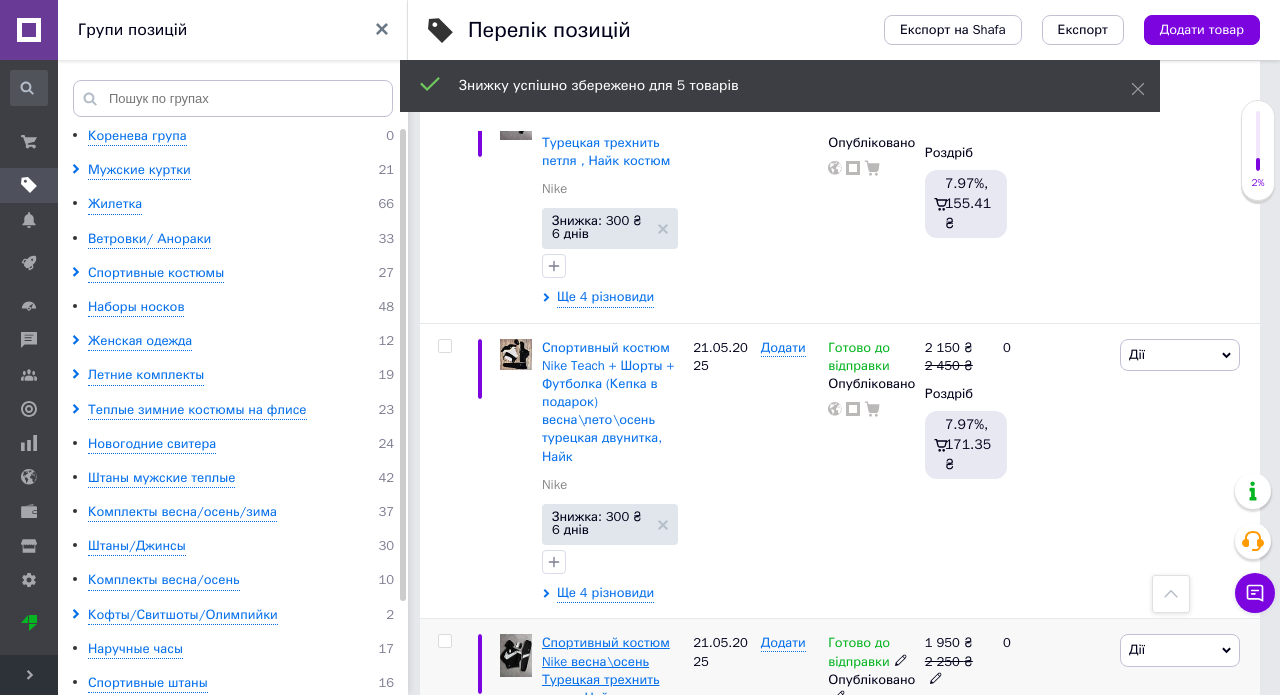 click on "Спортивный костюм Nike весна\осень Турецкая трехнить петля, Найк костюм" at bounding box center [606, 670] 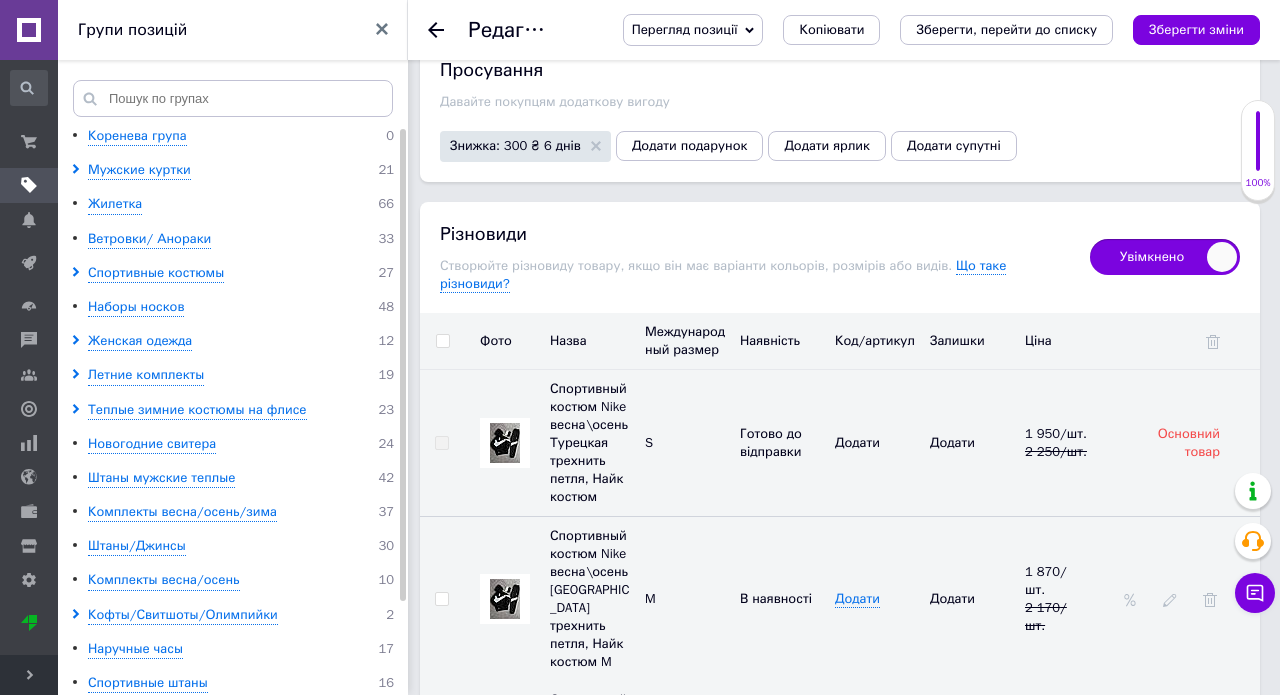 scroll, scrollTop: 3026, scrollLeft: 0, axis: vertical 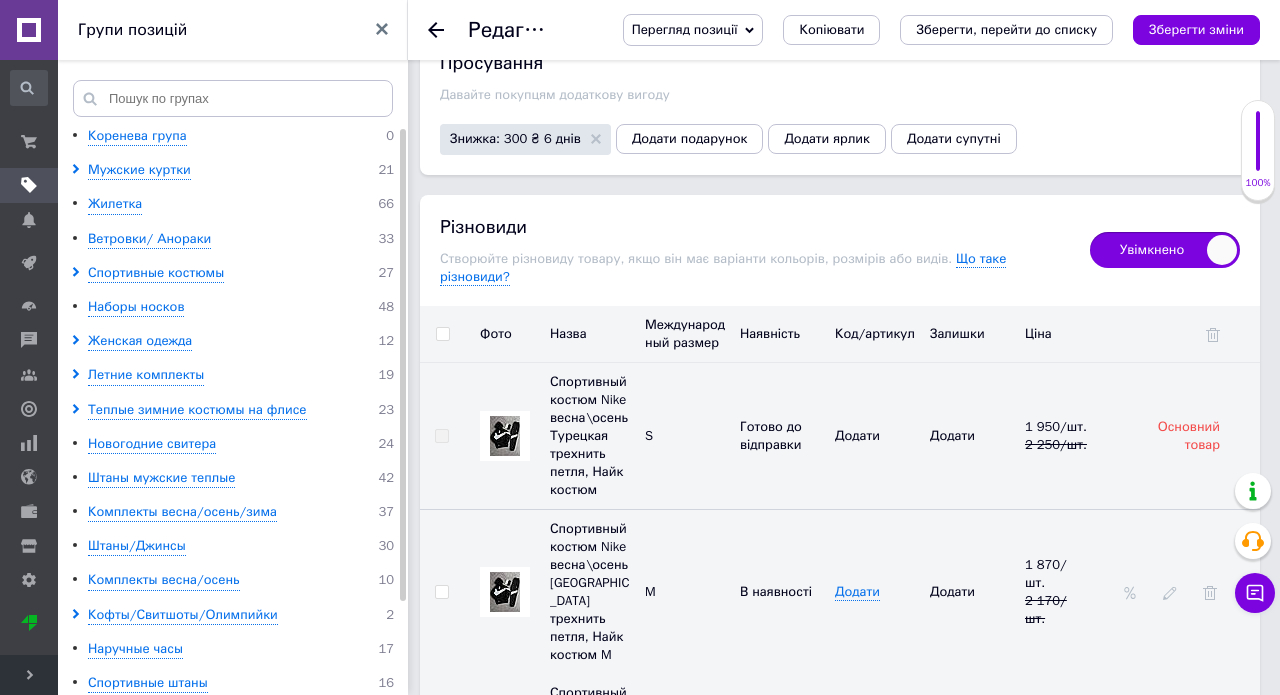 click at bounding box center [442, 334] 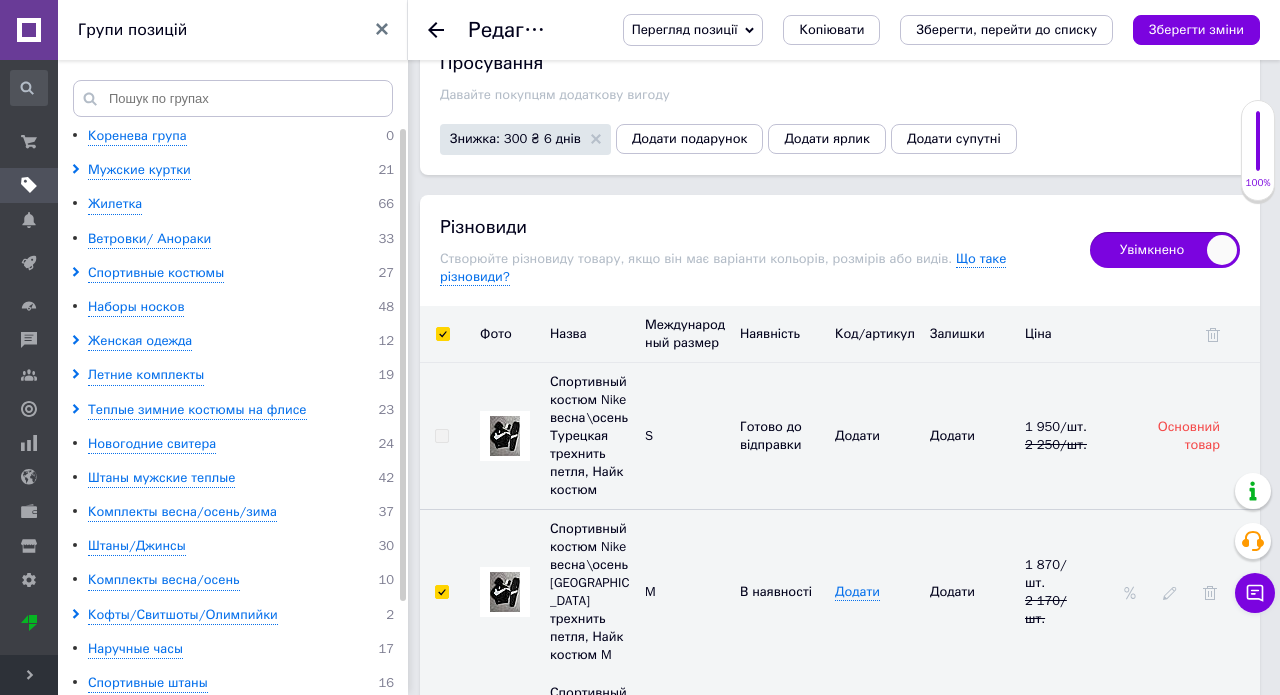 checkbox on "true" 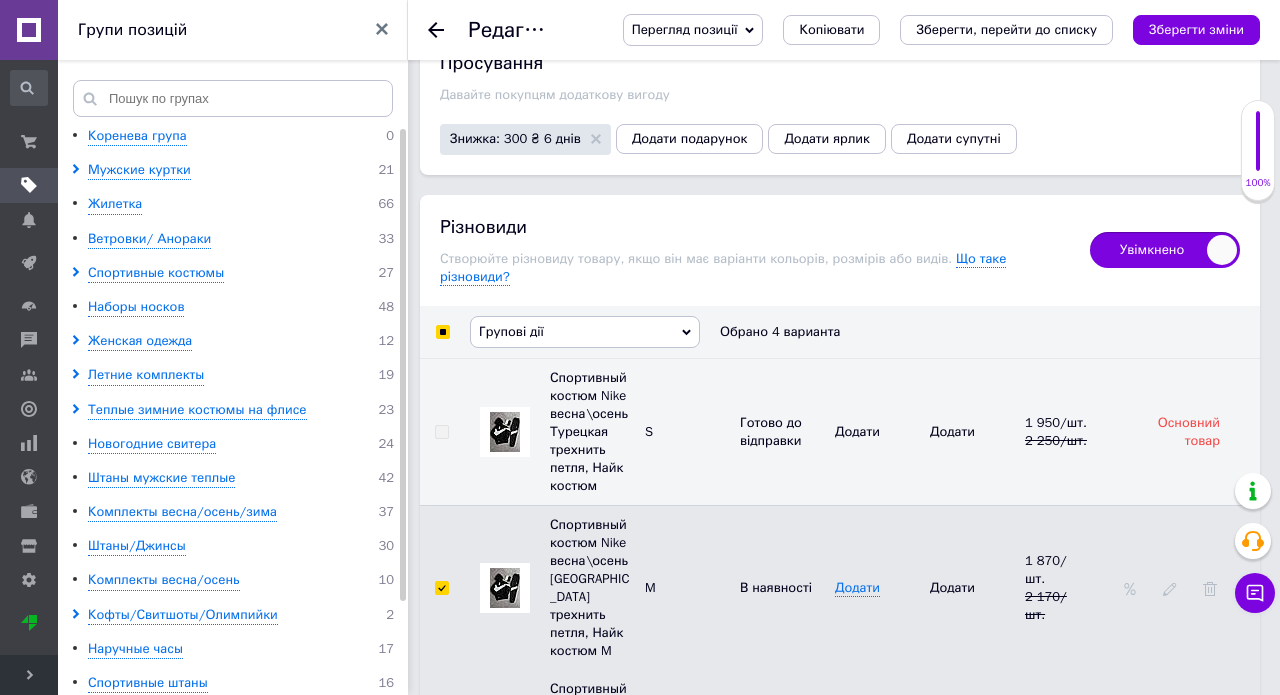 click on "Групові дії" at bounding box center (585, 332) 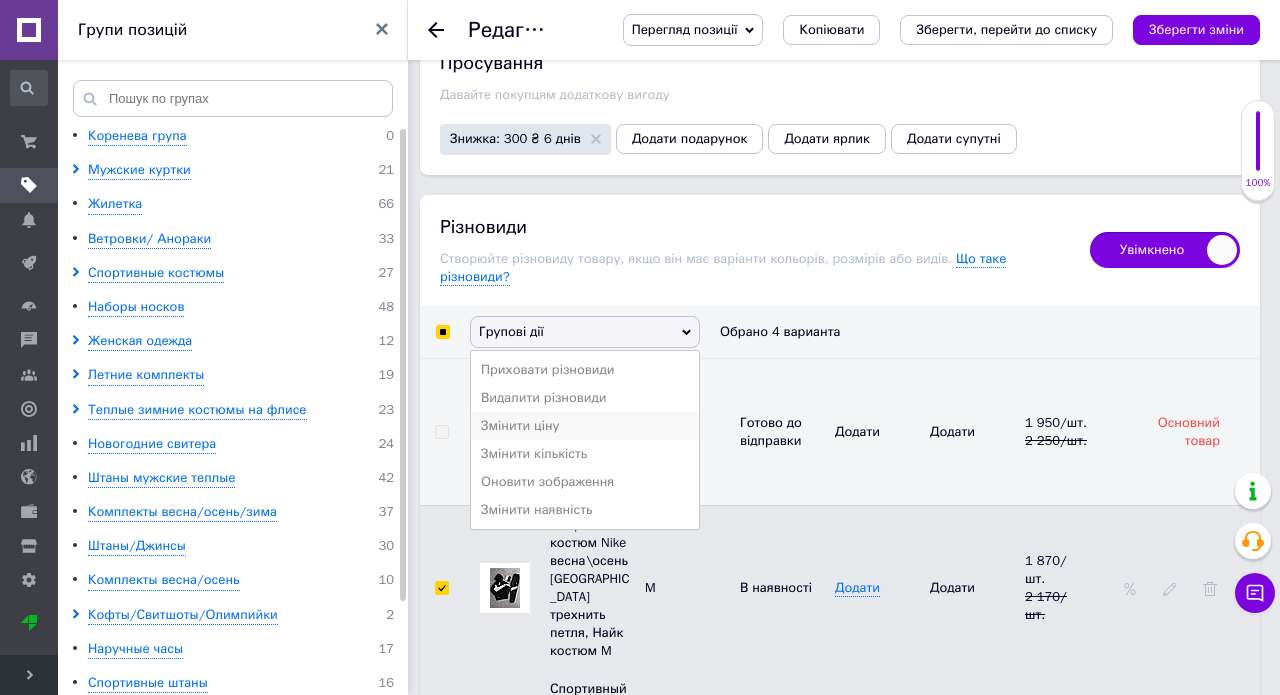click on "Змінити ціну" at bounding box center [585, 426] 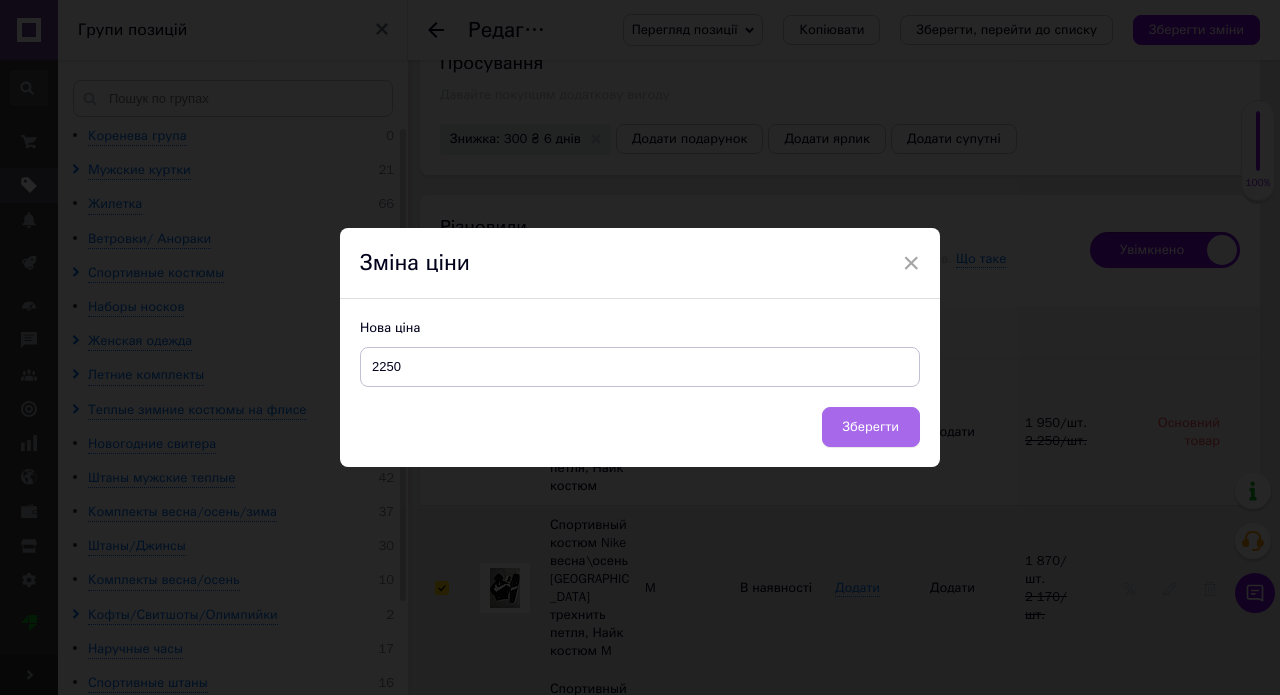 type on "2250" 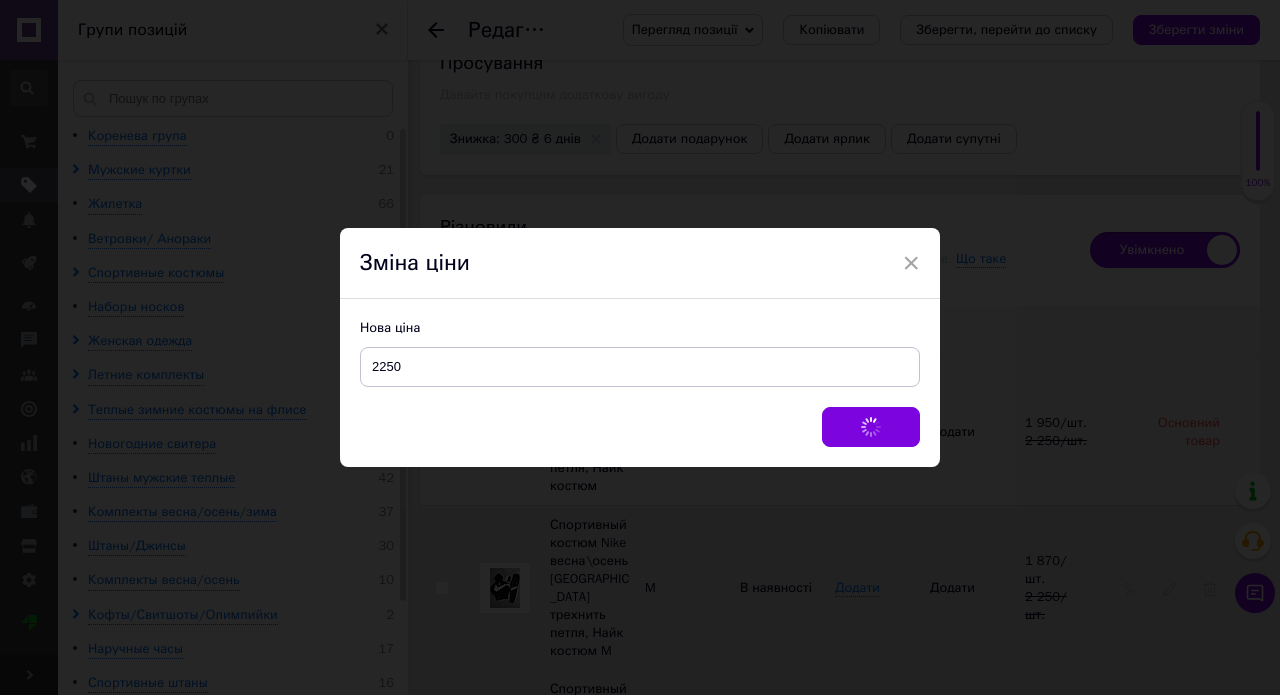 checkbox on "false" 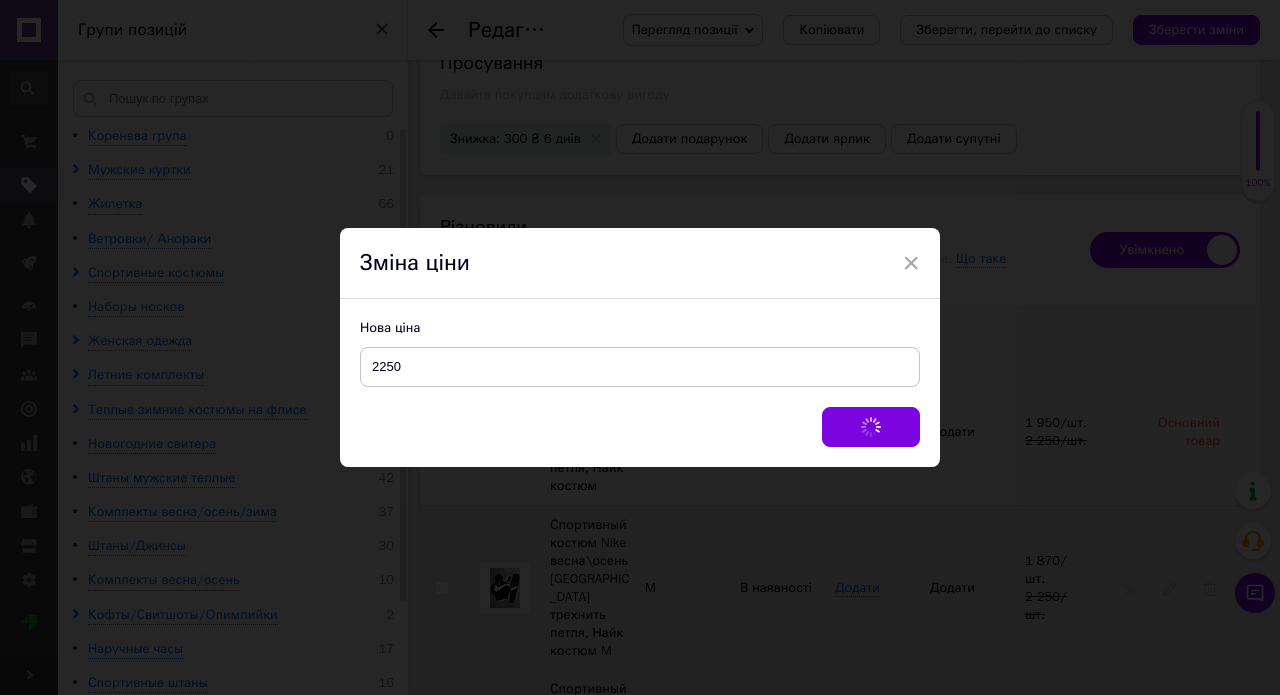 checkbox on "false" 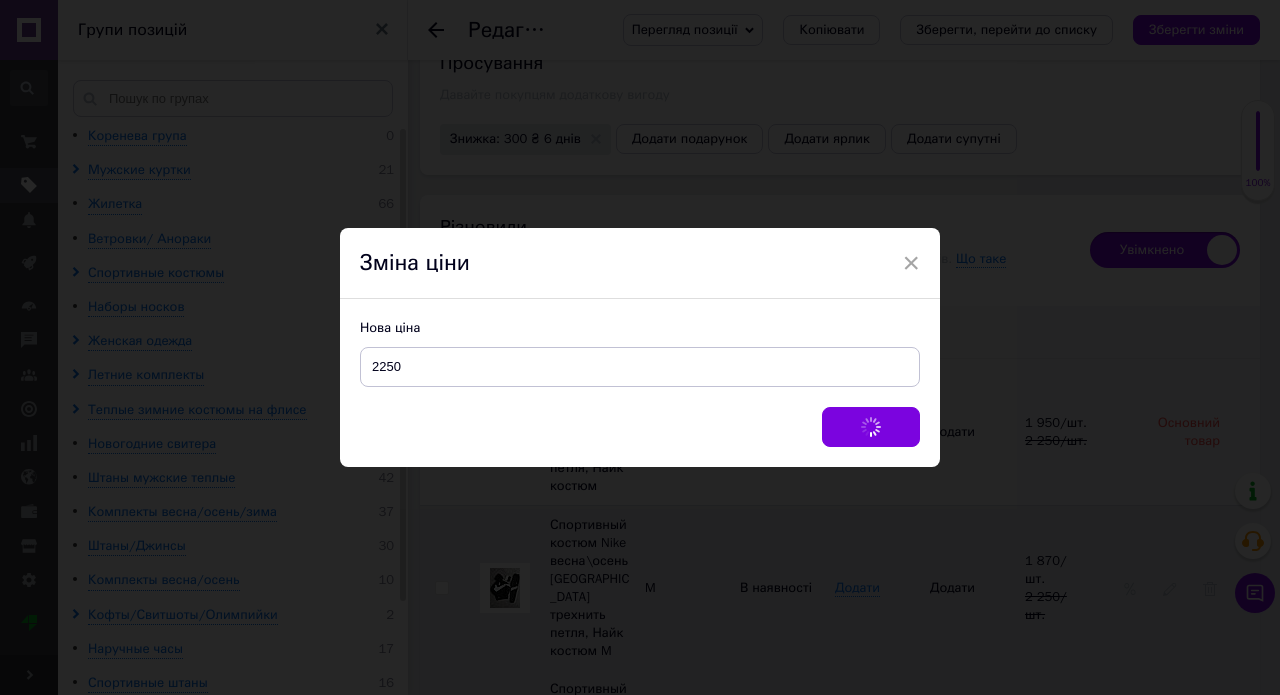 checkbox on "false" 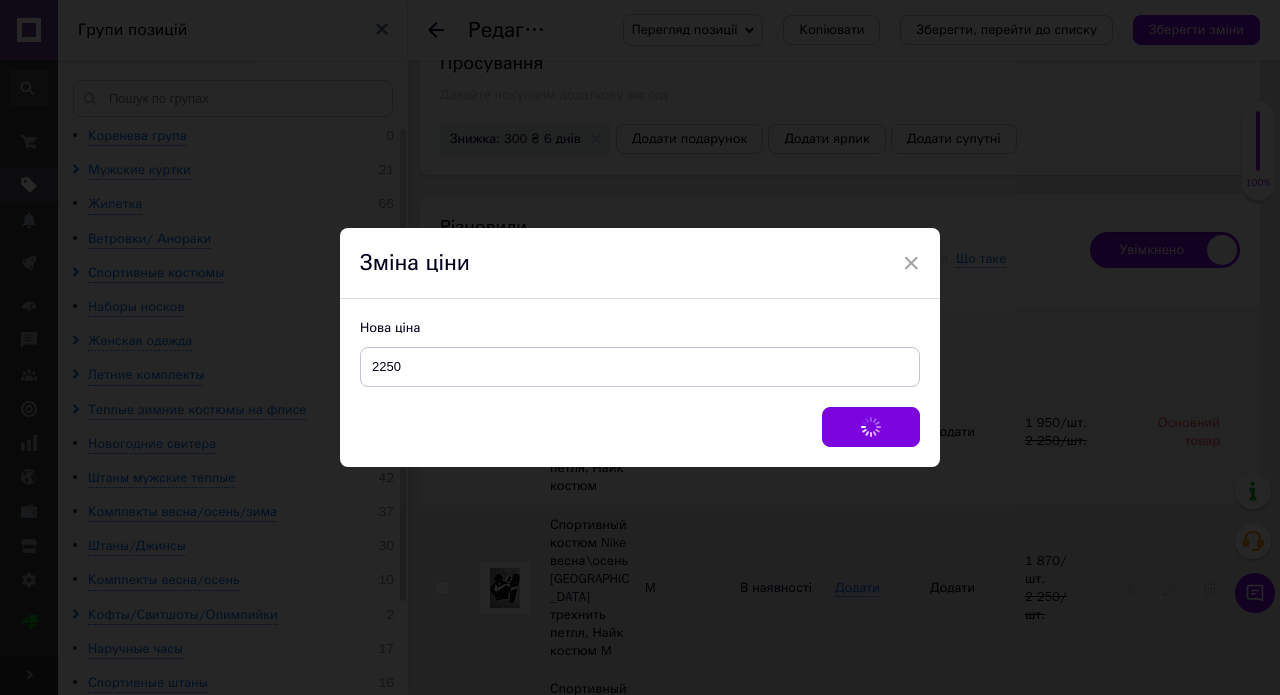checkbox on "false" 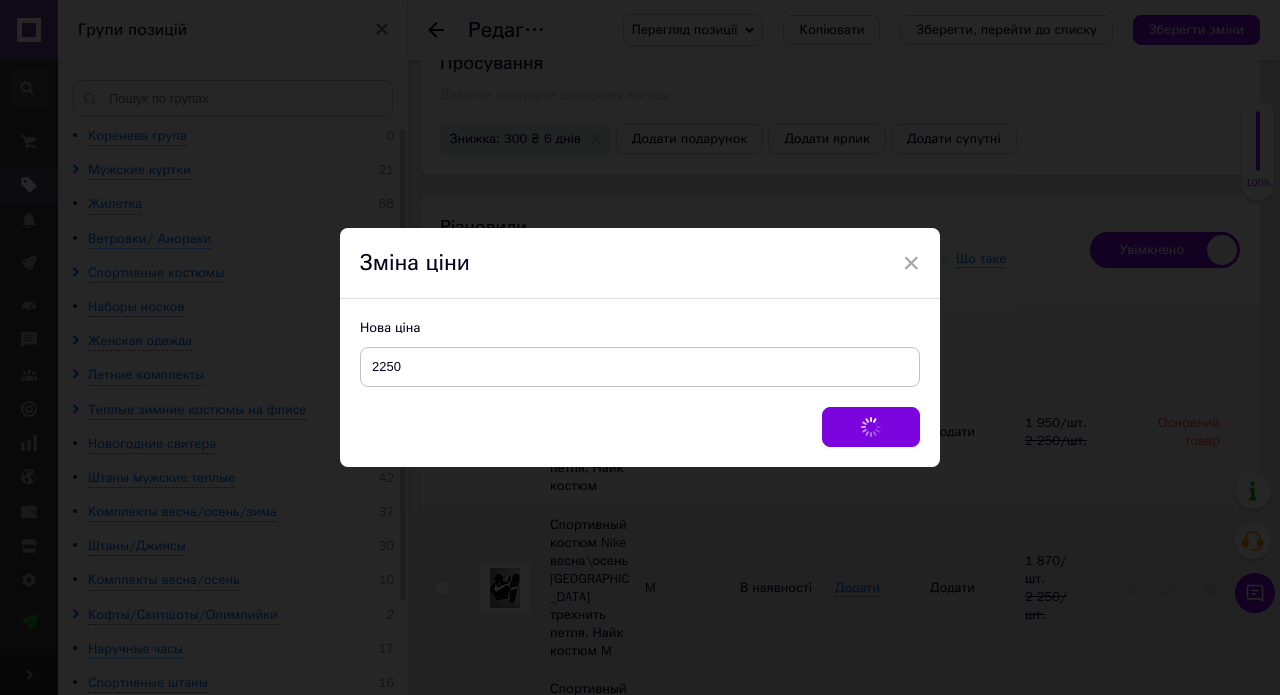 checkbox on "false" 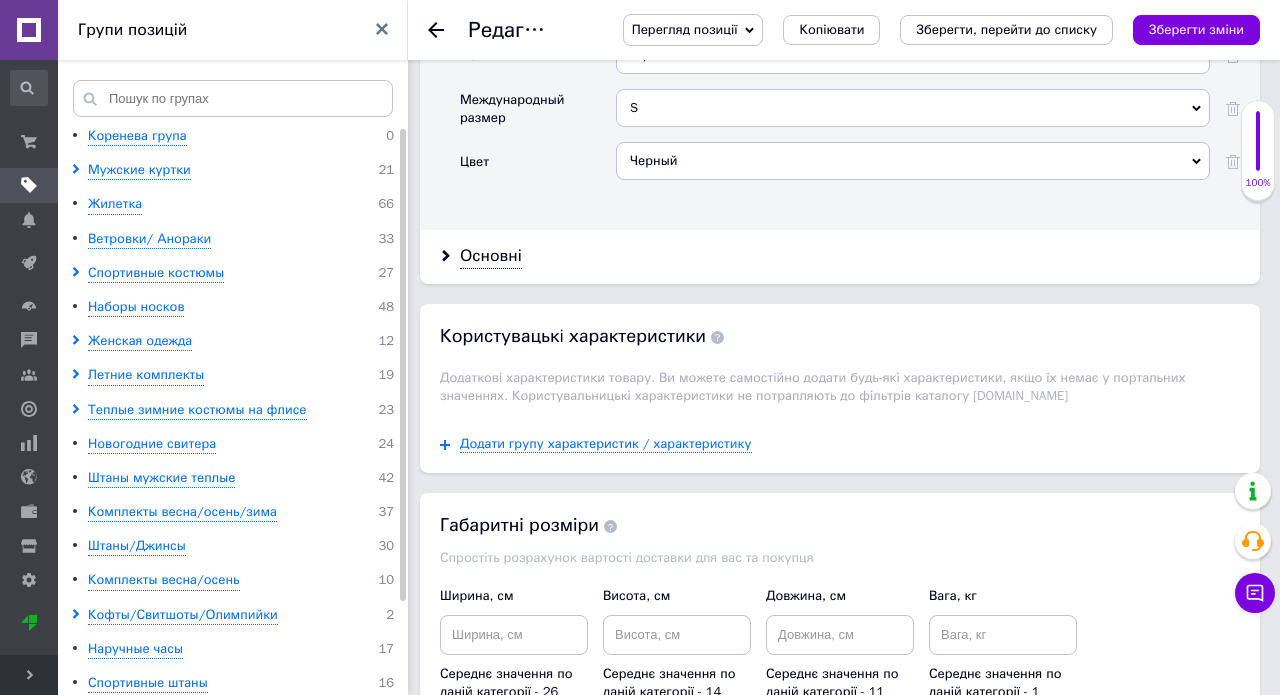 scroll, scrollTop: 2250, scrollLeft: 0, axis: vertical 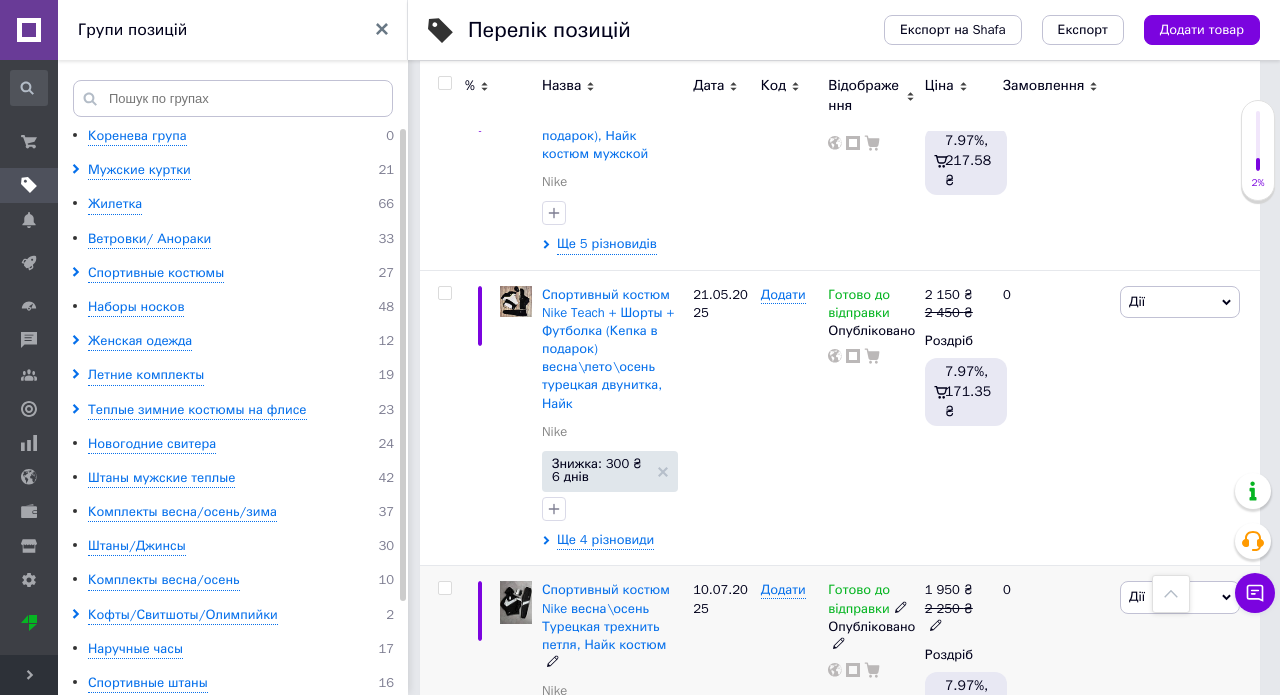 click on "Дії" at bounding box center [1180, 597] 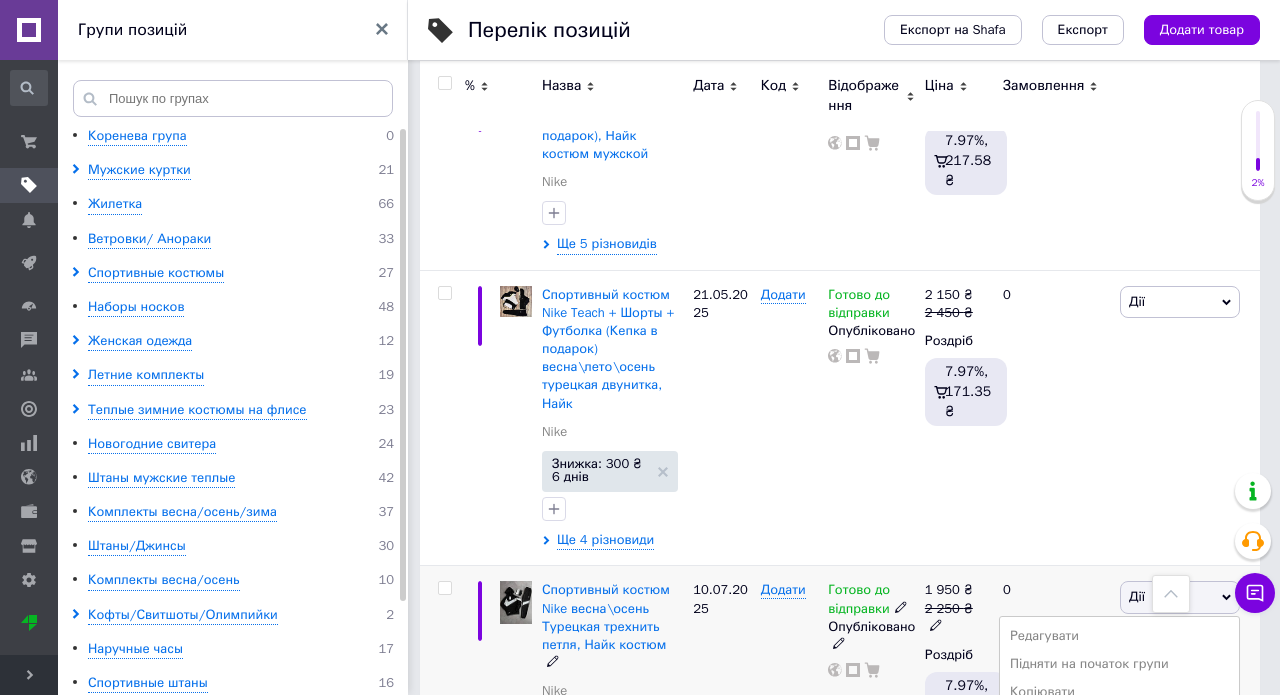 click on "Знижка" at bounding box center [1119, 720] 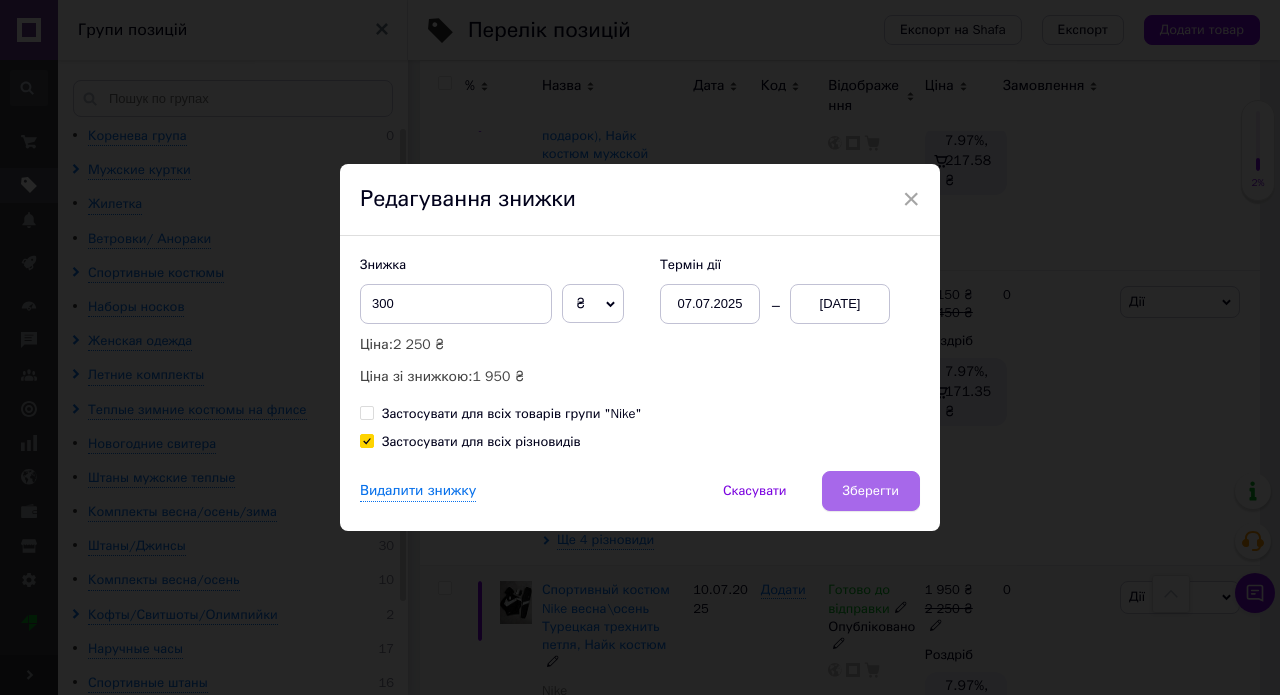click on "Зберегти" at bounding box center [871, 491] 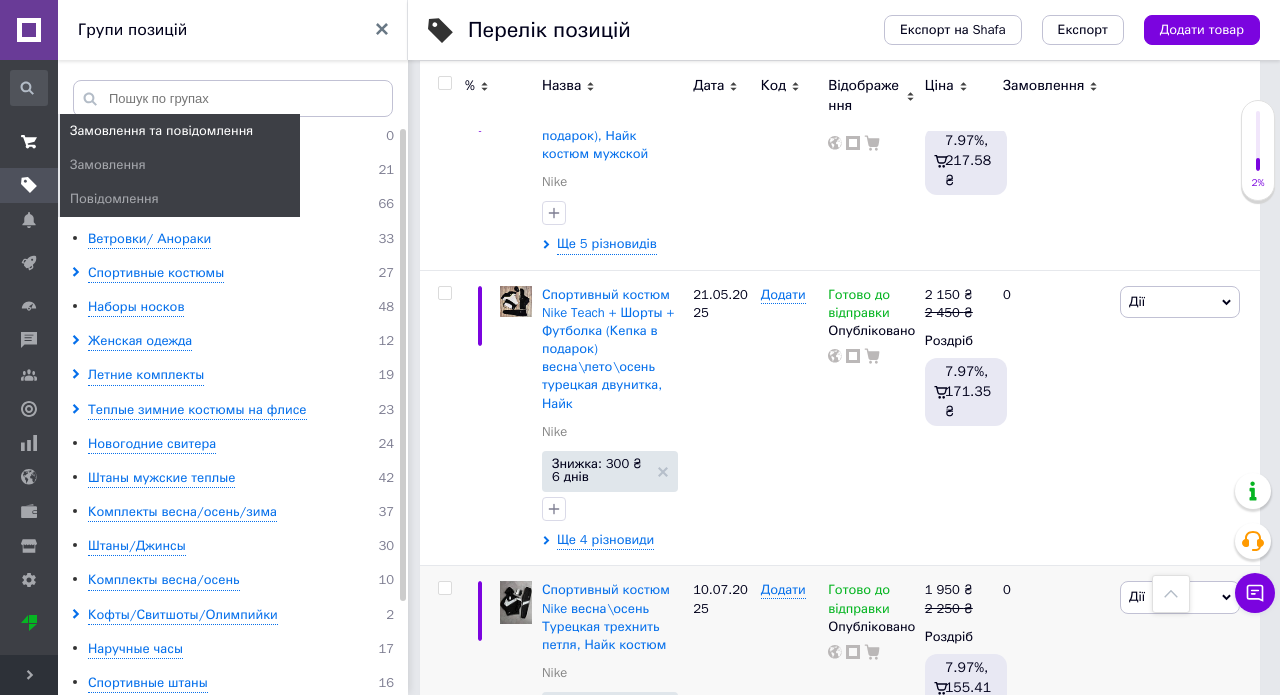 click at bounding box center [29, 142] 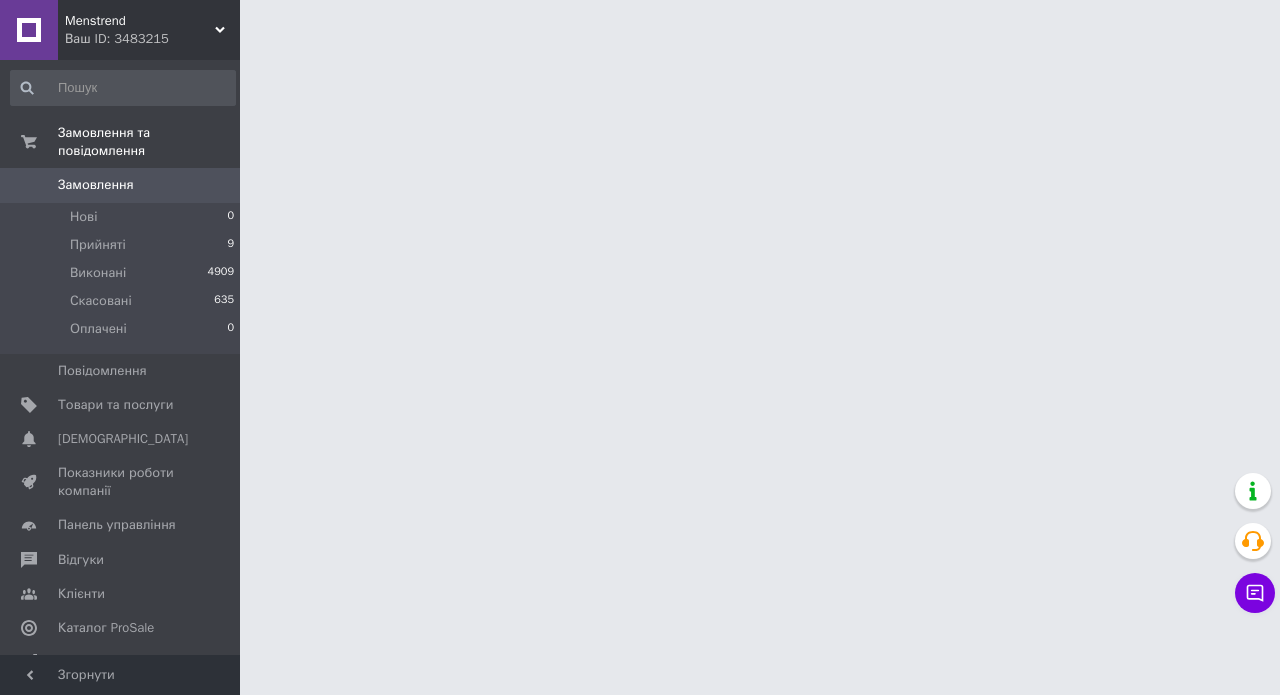 scroll, scrollTop: 0, scrollLeft: 0, axis: both 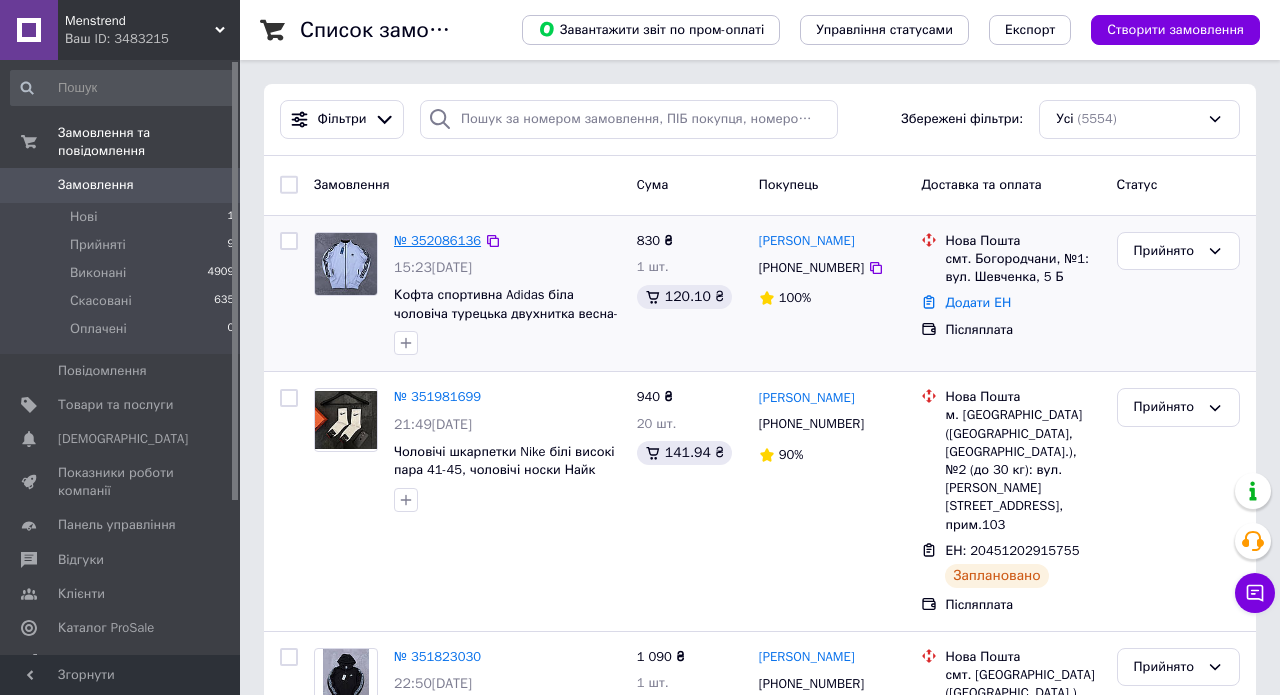 click on "№ 352086136" at bounding box center [437, 240] 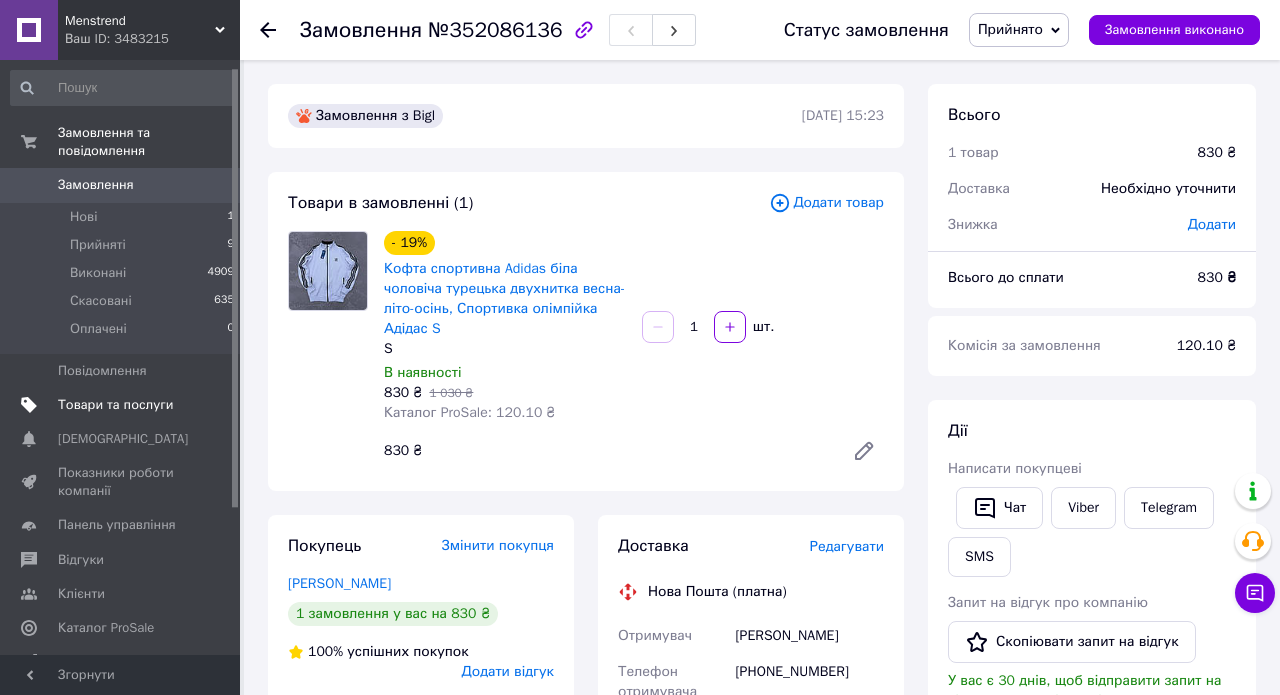 scroll, scrollTop: 23, scrollLeft: 0, axis: vertical 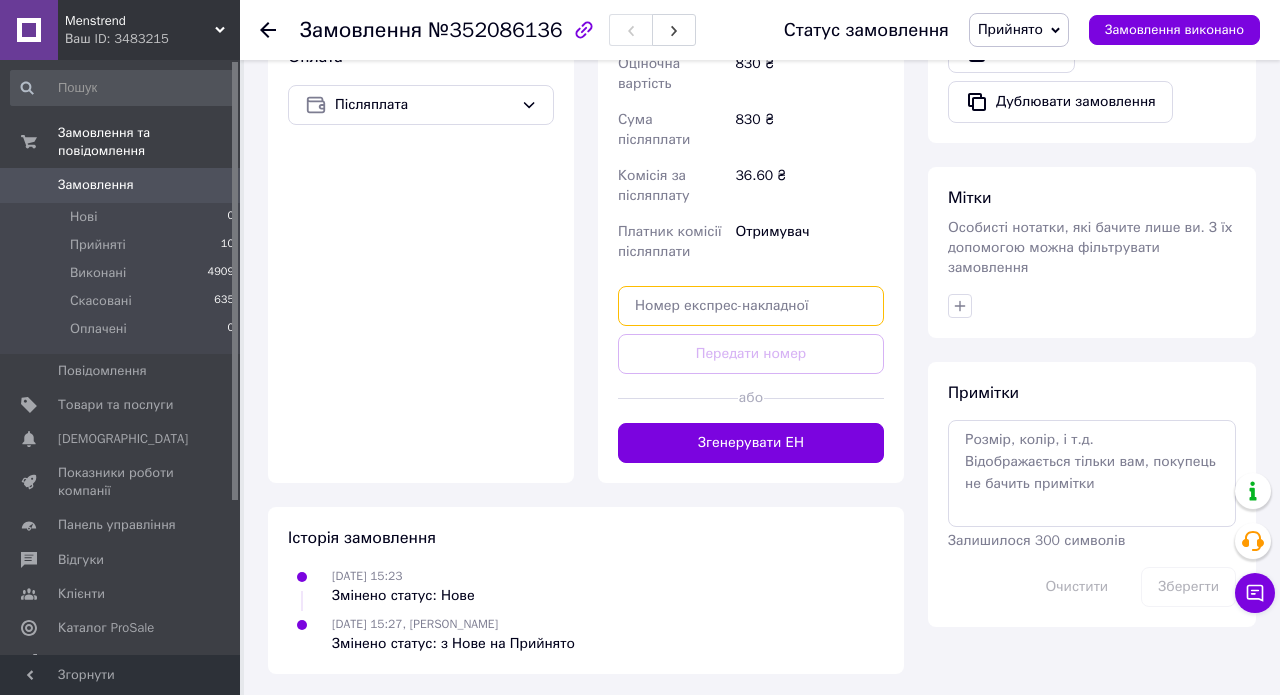 click at bounding box center (751, 306) 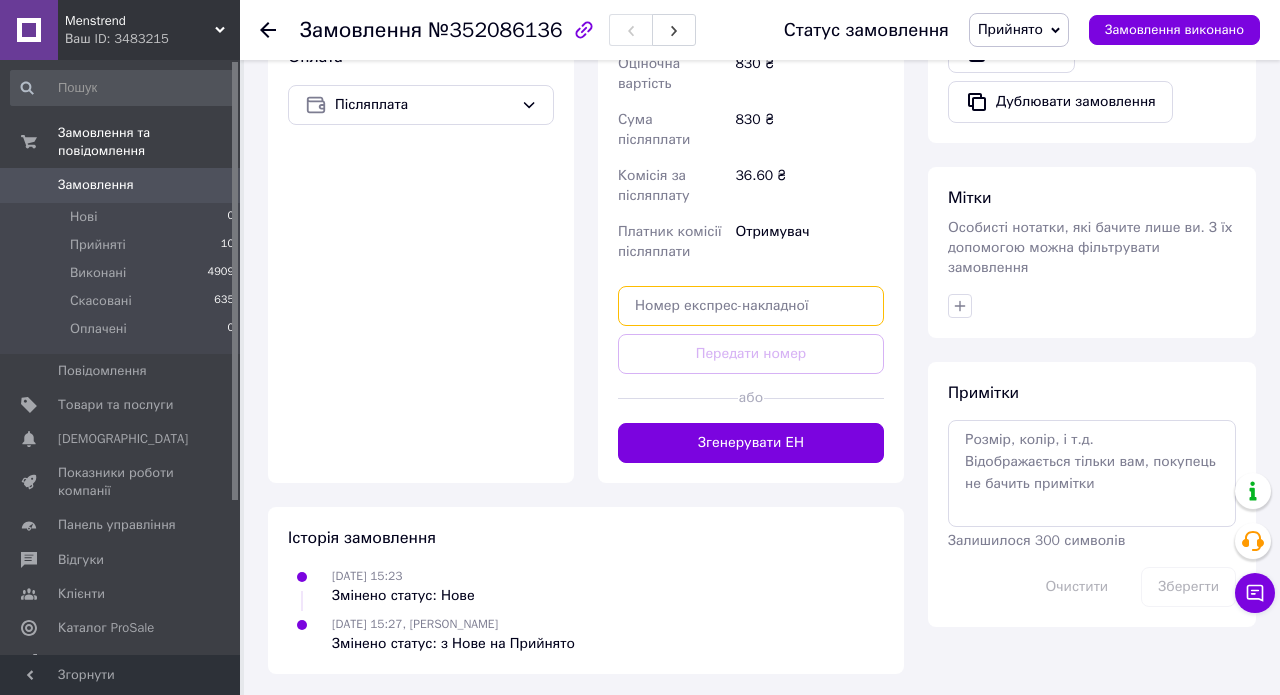 paste on "20451203193398" 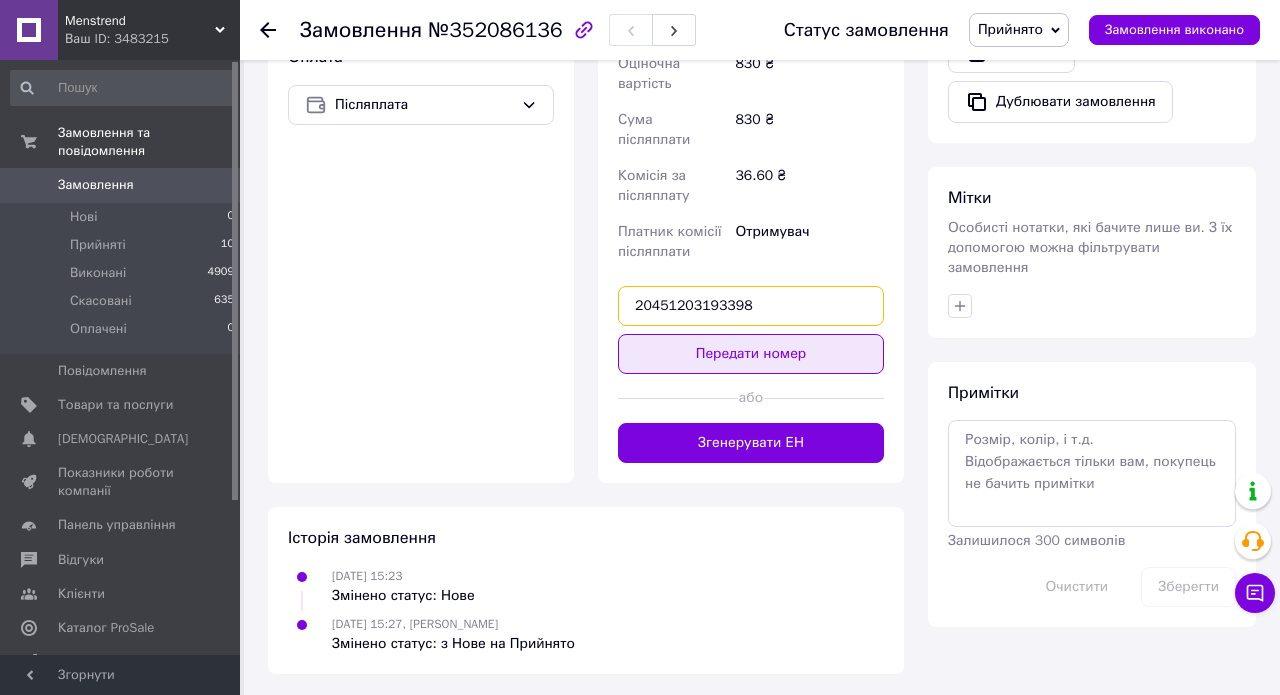 type on "20451203193398" 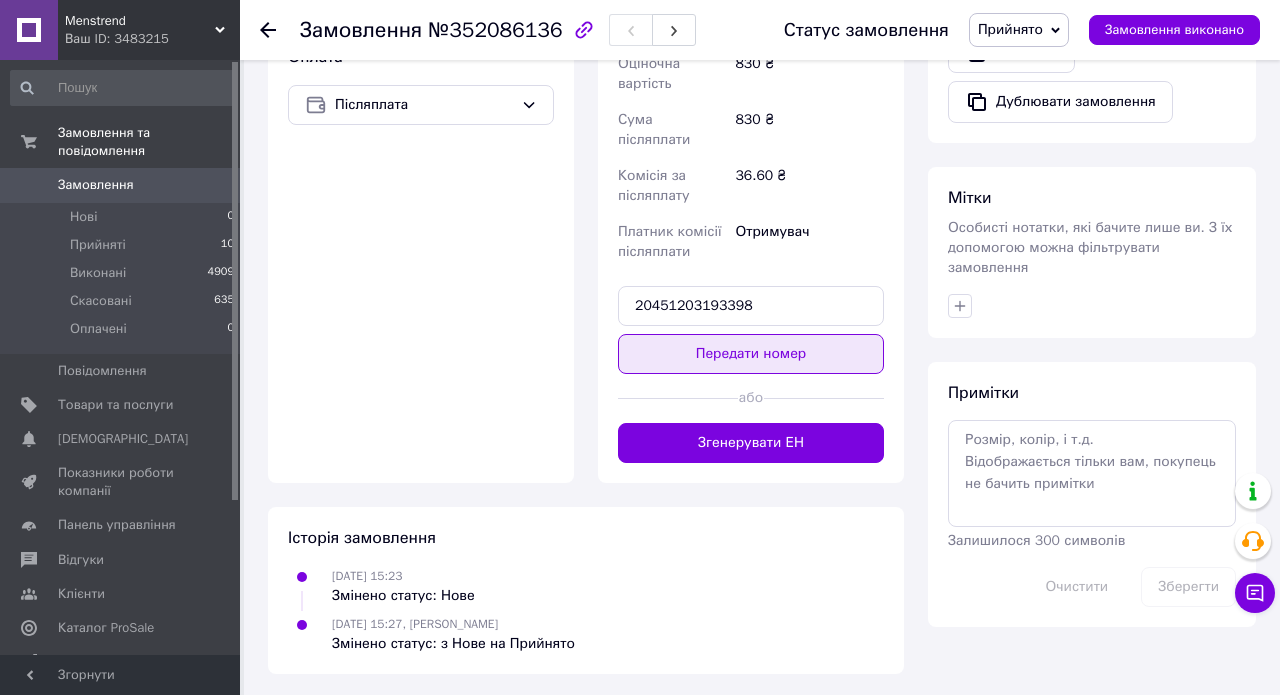 click on "Передати номер" at bounding box center [751, 354] 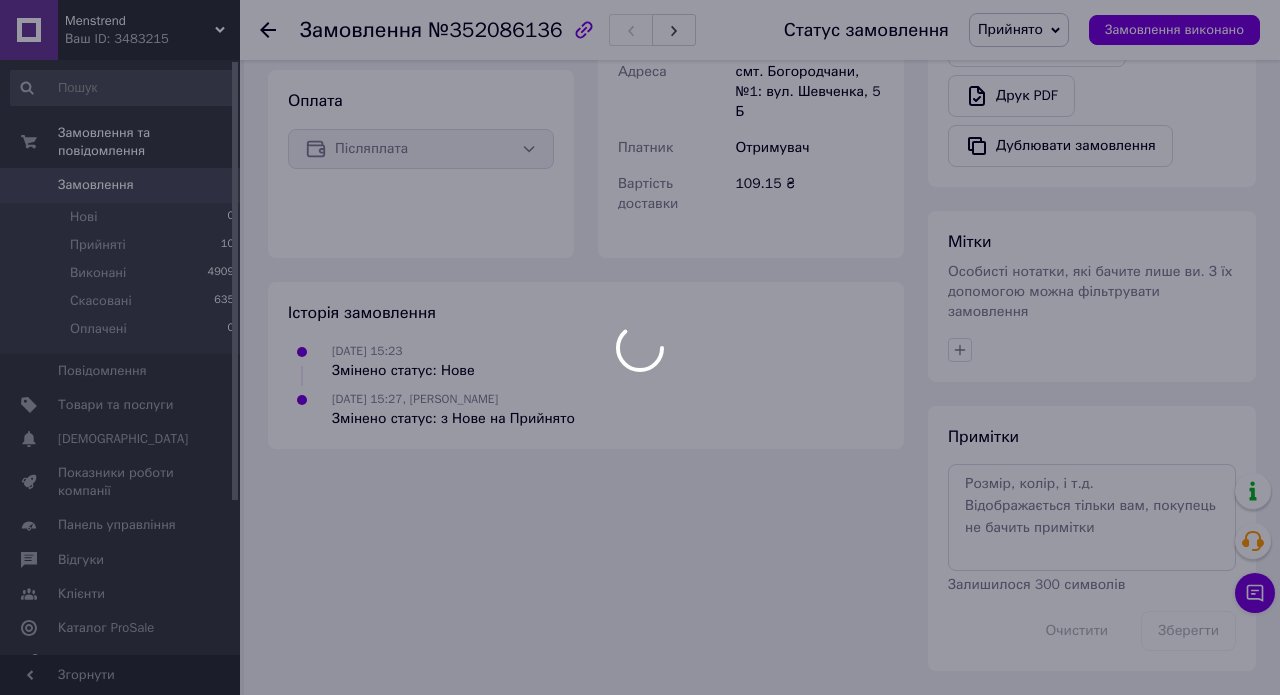 scroll, scrollTop: 765, scrollLeft: 0, axis: vertical 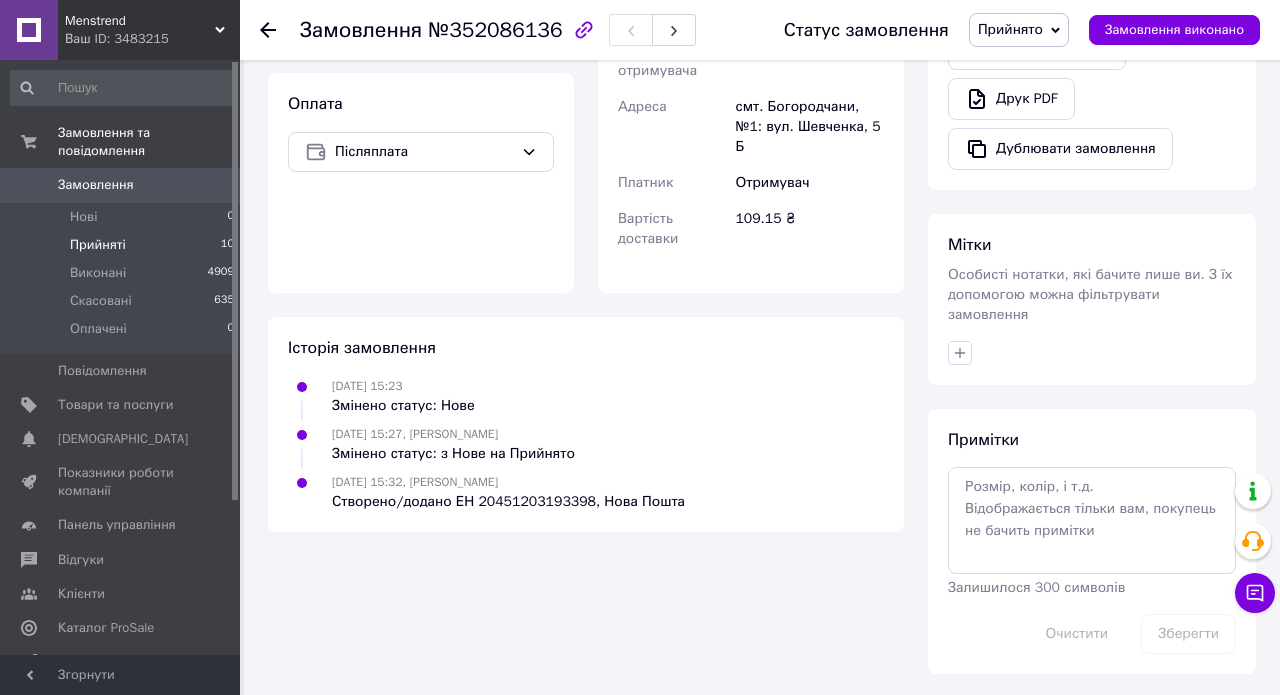 click on "Прийняті" at bounding box center [98, 245] 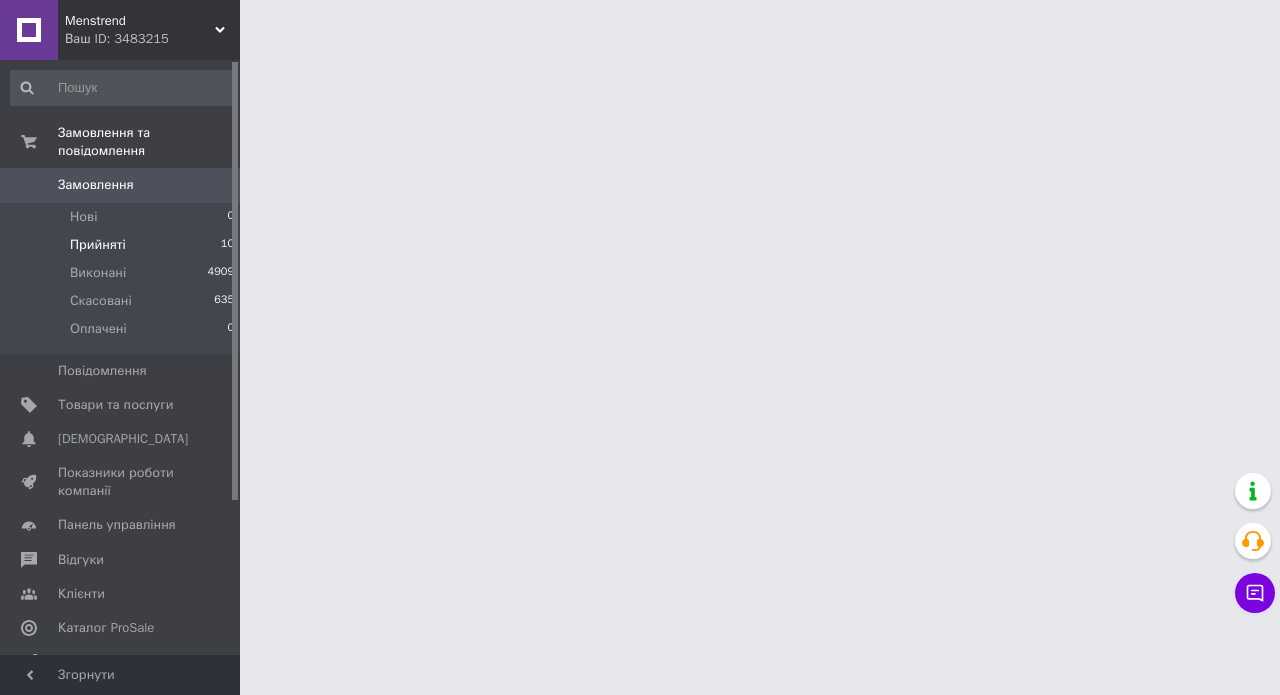 scroll, scrollTop: 0, scrollLeft: 0, axis: both 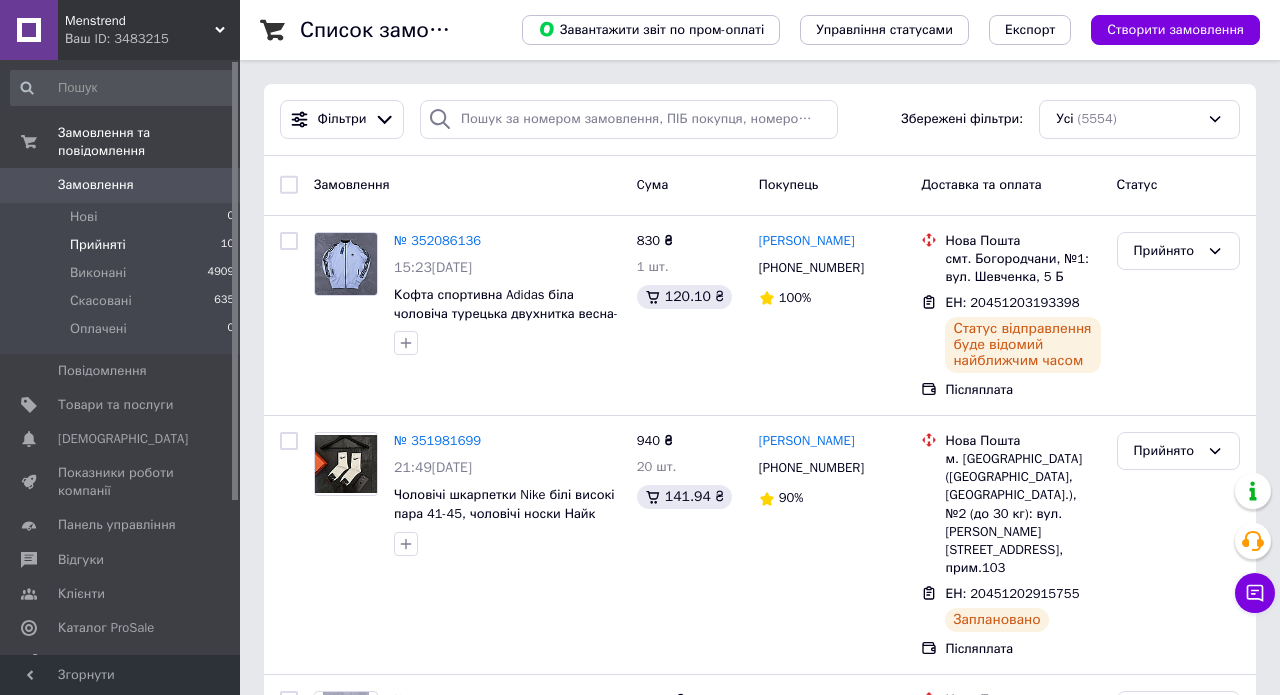 click on "Прийняті" at bounding box center [98, 245] 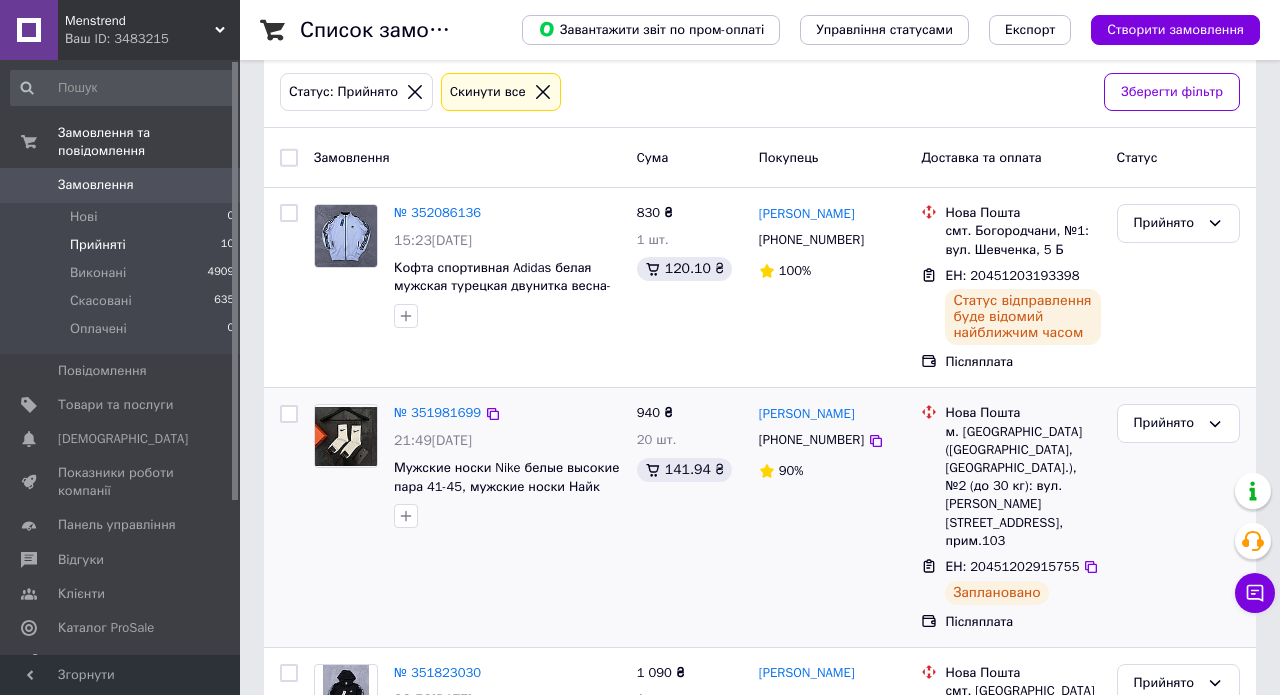 scroll, scrollTop: 56, scrollLeft: 0, axis: vertical 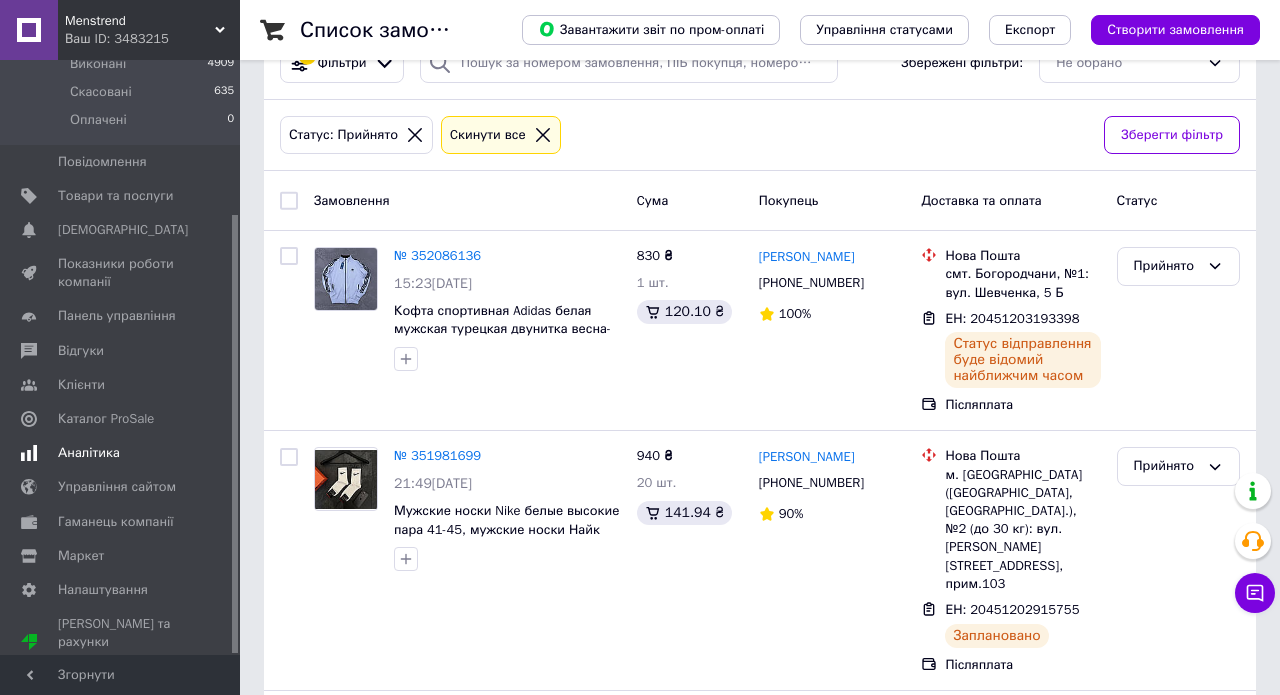 click on "Аналітика" at bounding box center [89, 453] 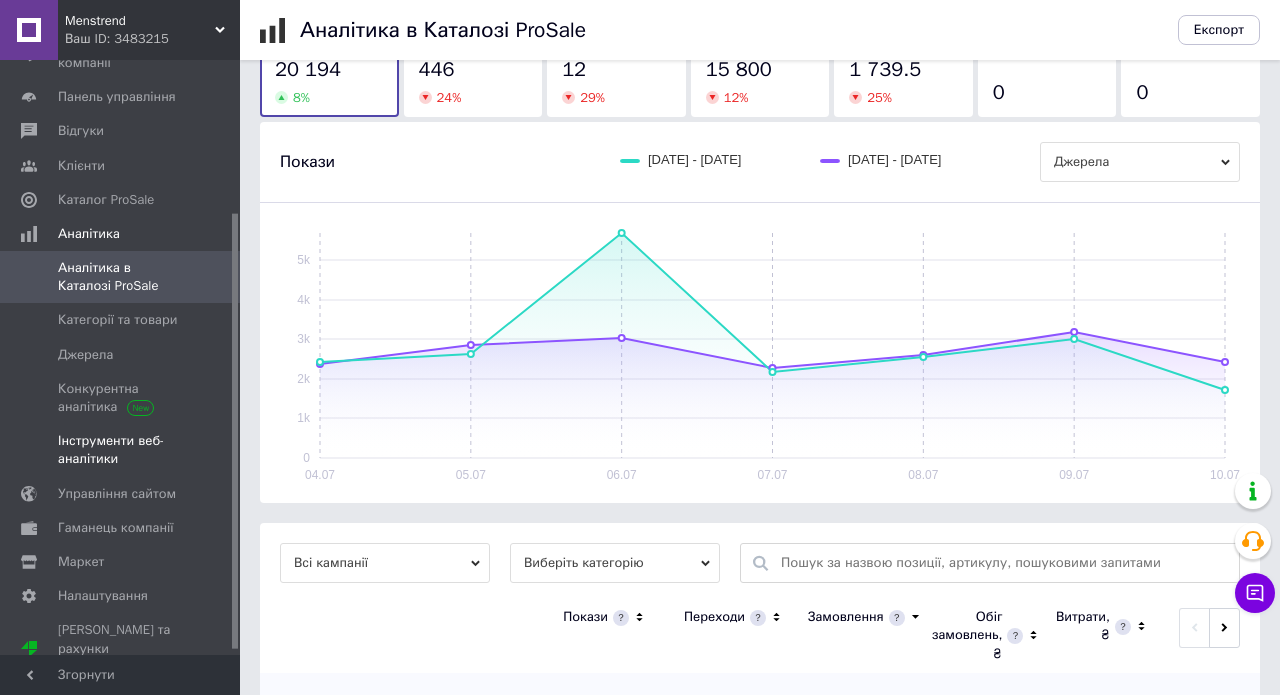 scroll, scrollTop: 221, scrollLeft: 0, axis: vertical 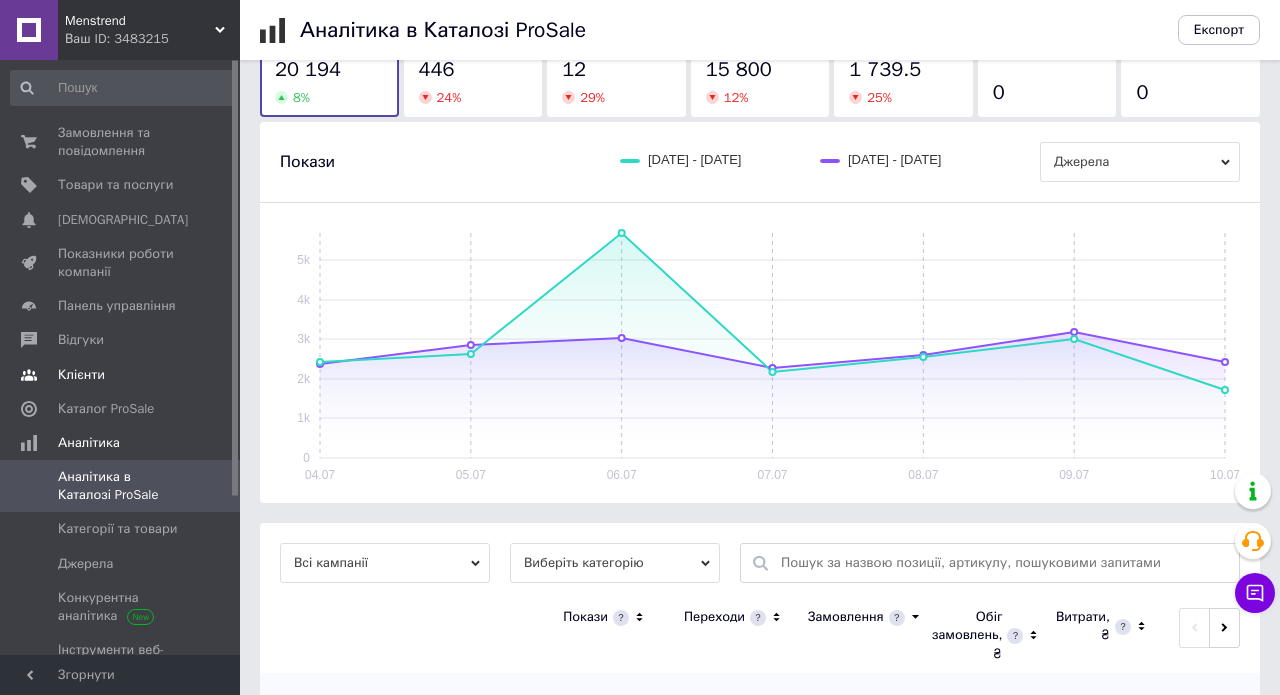 click on "Замовлення та повідомлення" at bounding box center (121, 142) 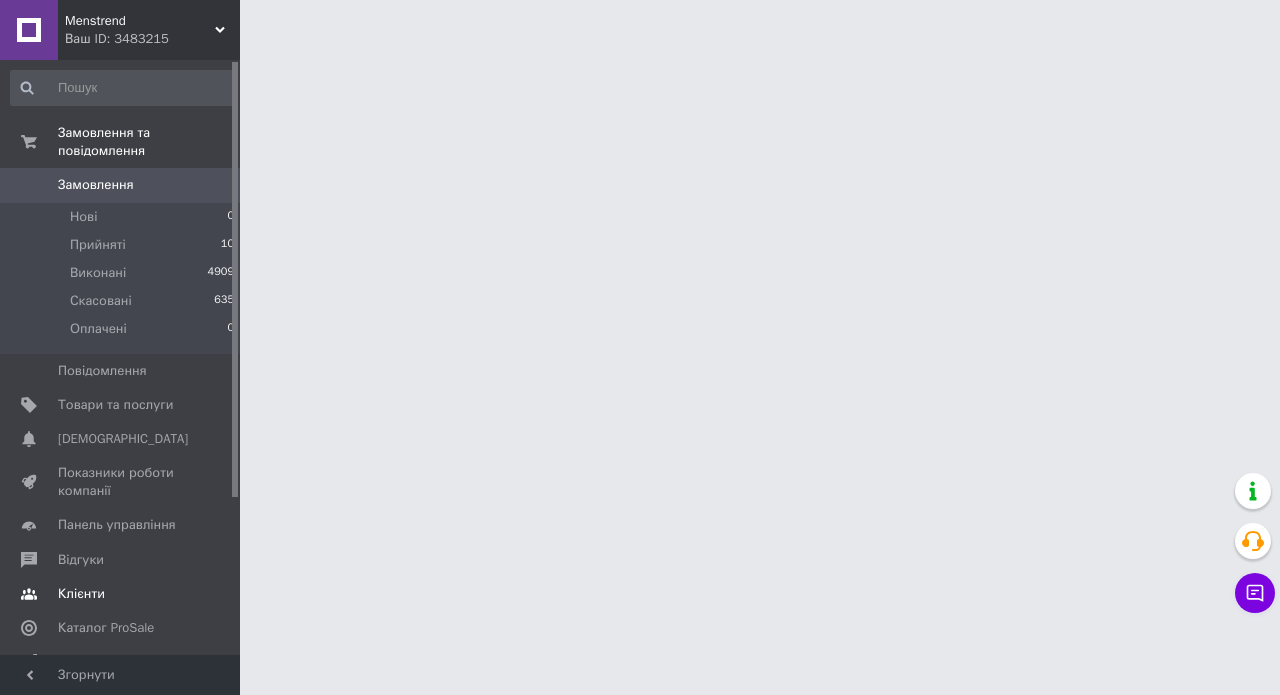 scroll, scrollTop: 0, scrollLeft: 0, axis: both 